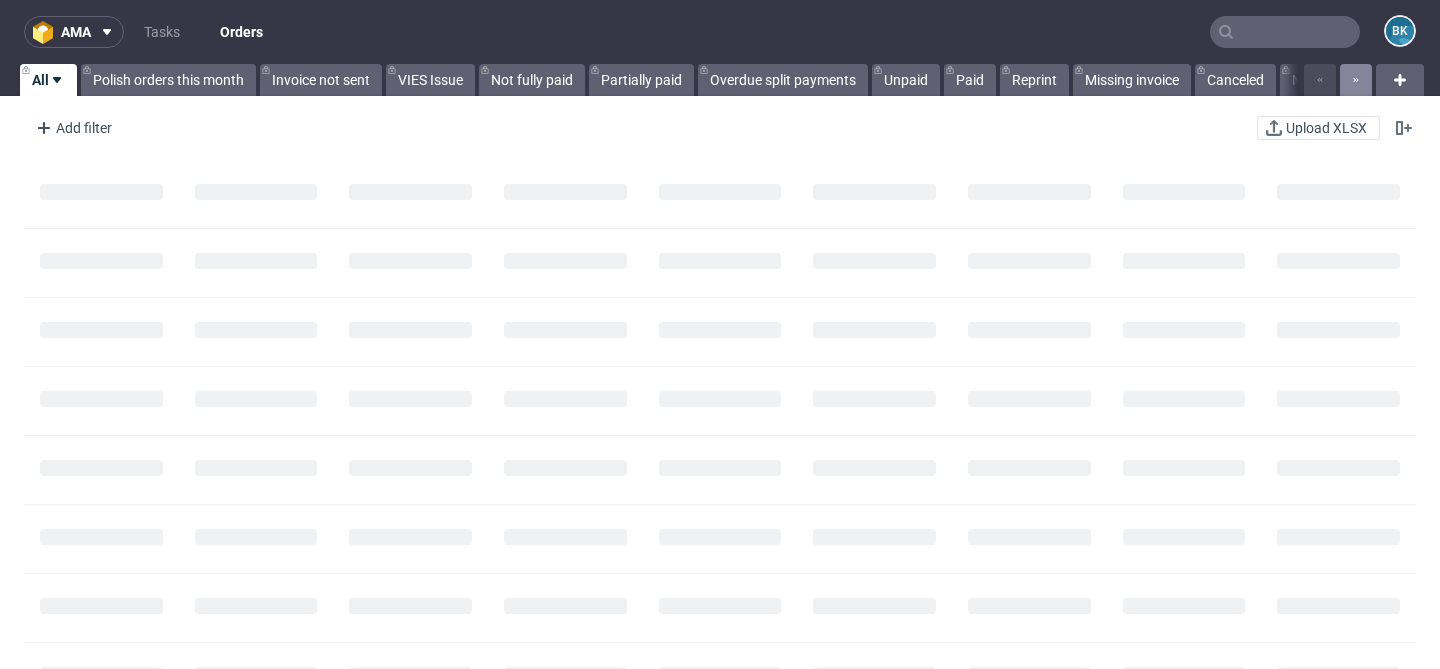 scroll, scrollTop: 0, scrollLeft: 0, axis: both 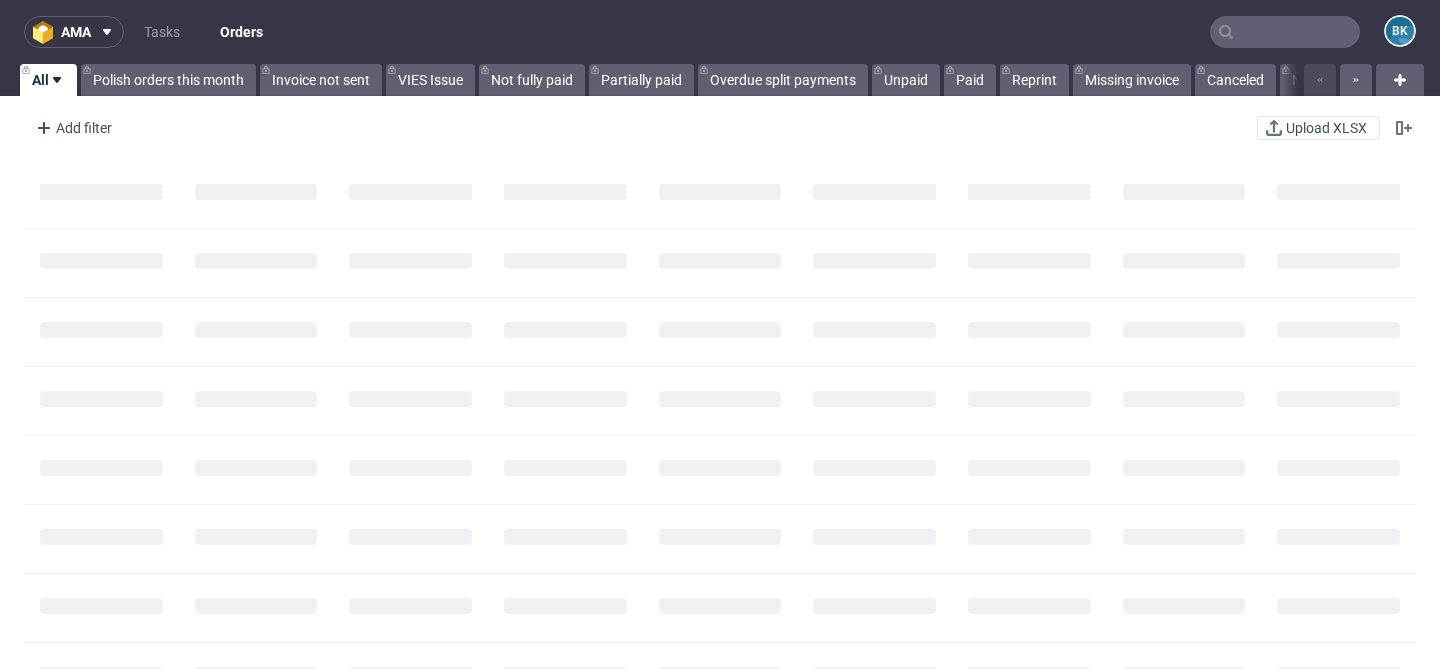 click at bounding box center [1285, 32] 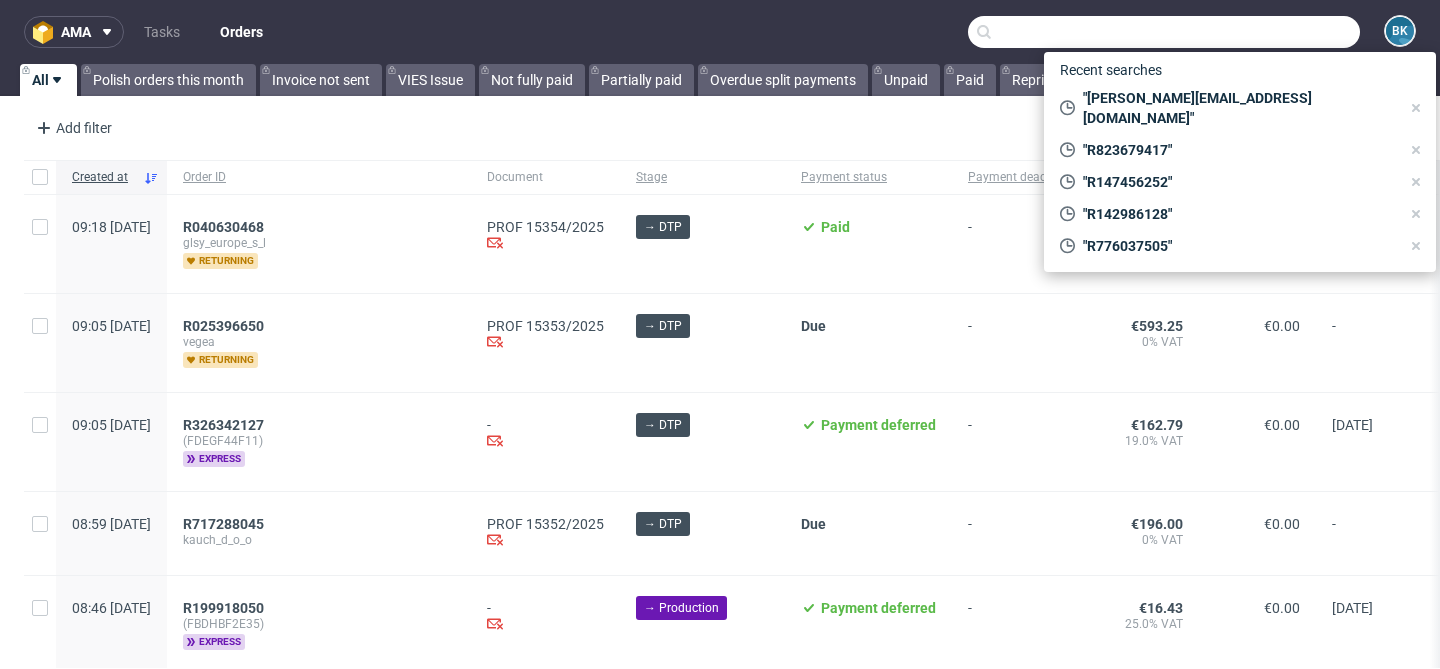 paste on "[EMAIL_ADDRESS][DOMAIN_NAME]" 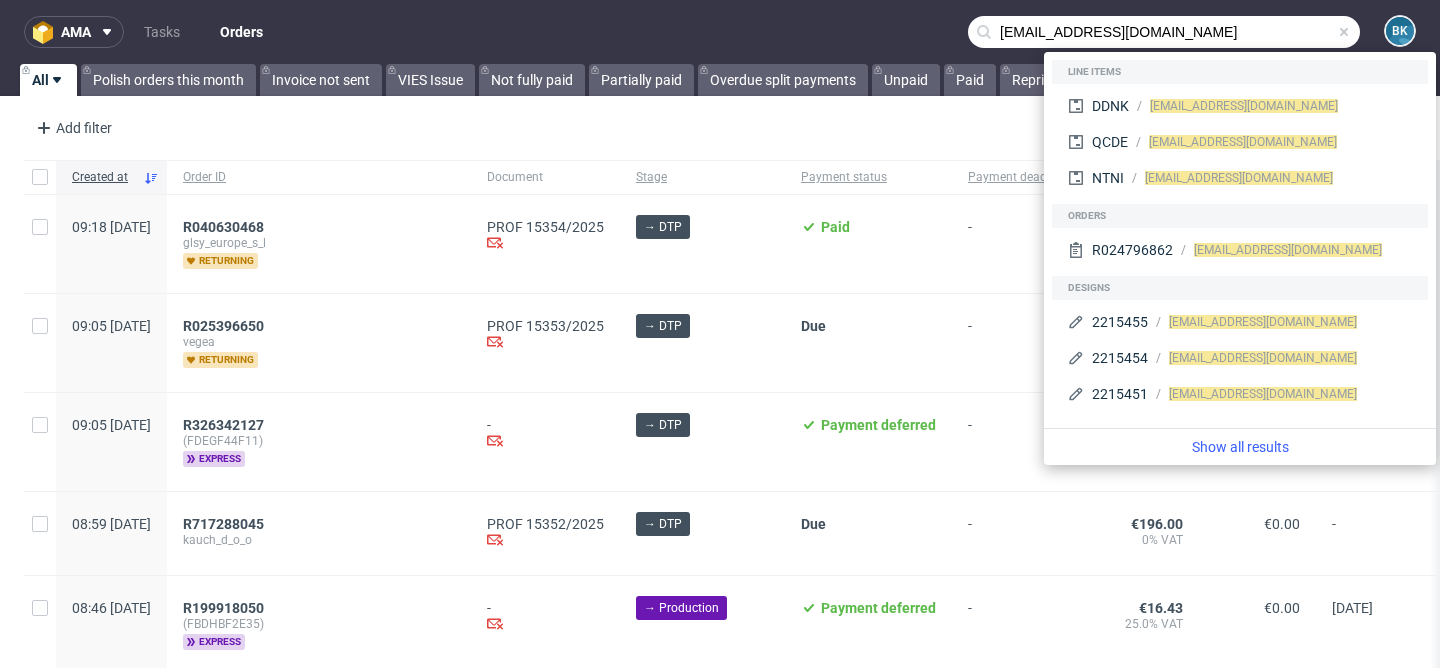 type on "[EMAIL_ADDRESS][DOMAIN_NAME]" 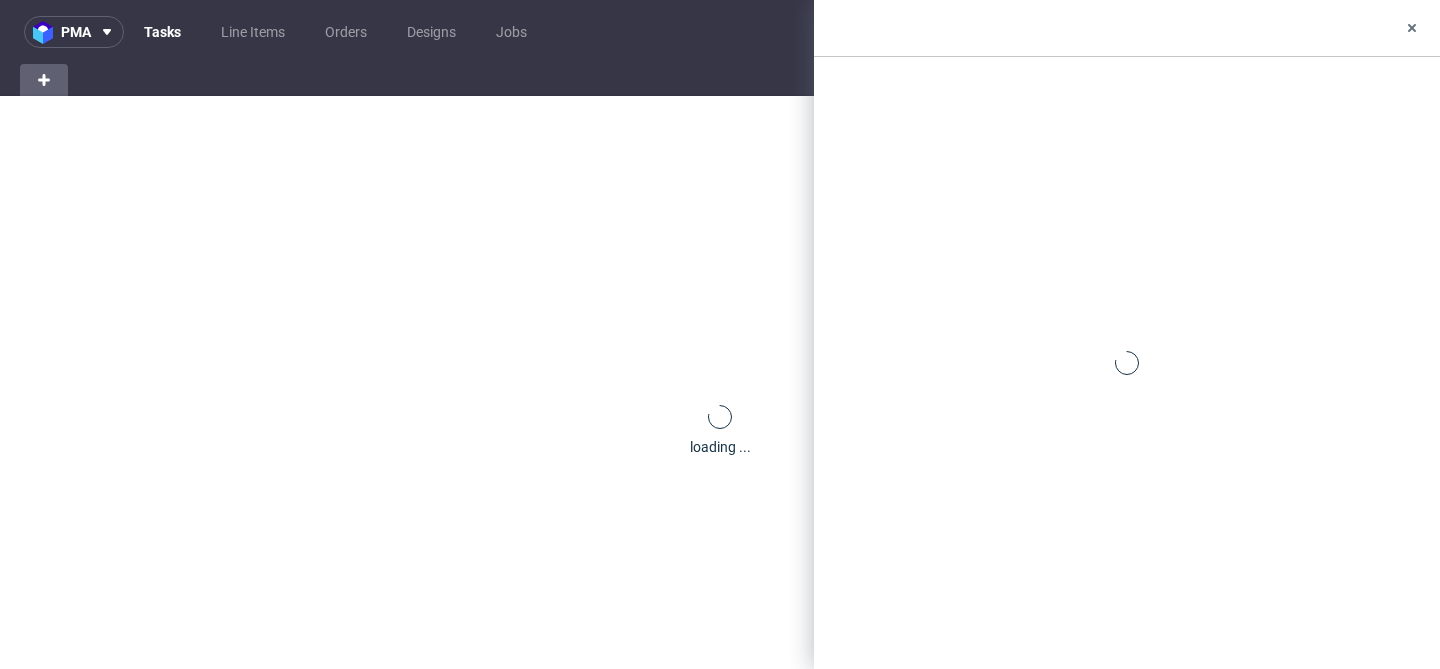 scroll, scrollTop: 0, scrollLeft: 0, axis: both 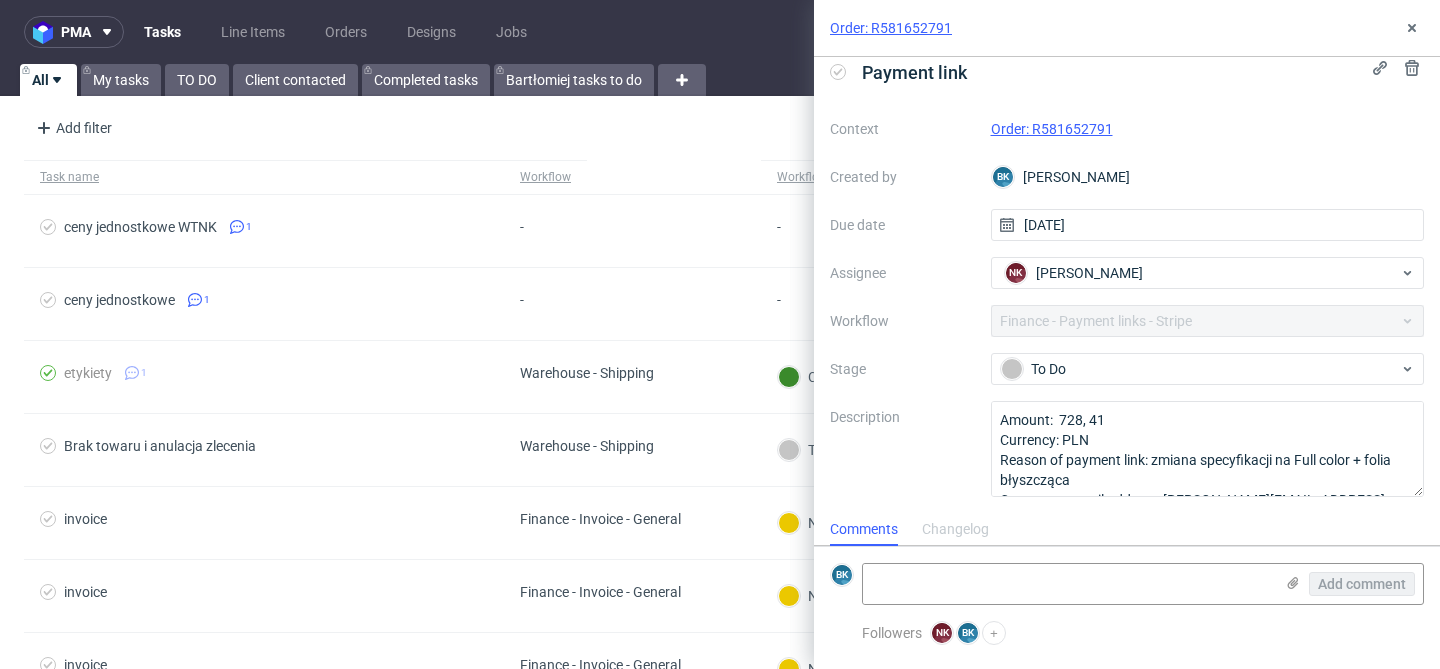 click on "Order: R581652791" at bounding box center (891, 28) 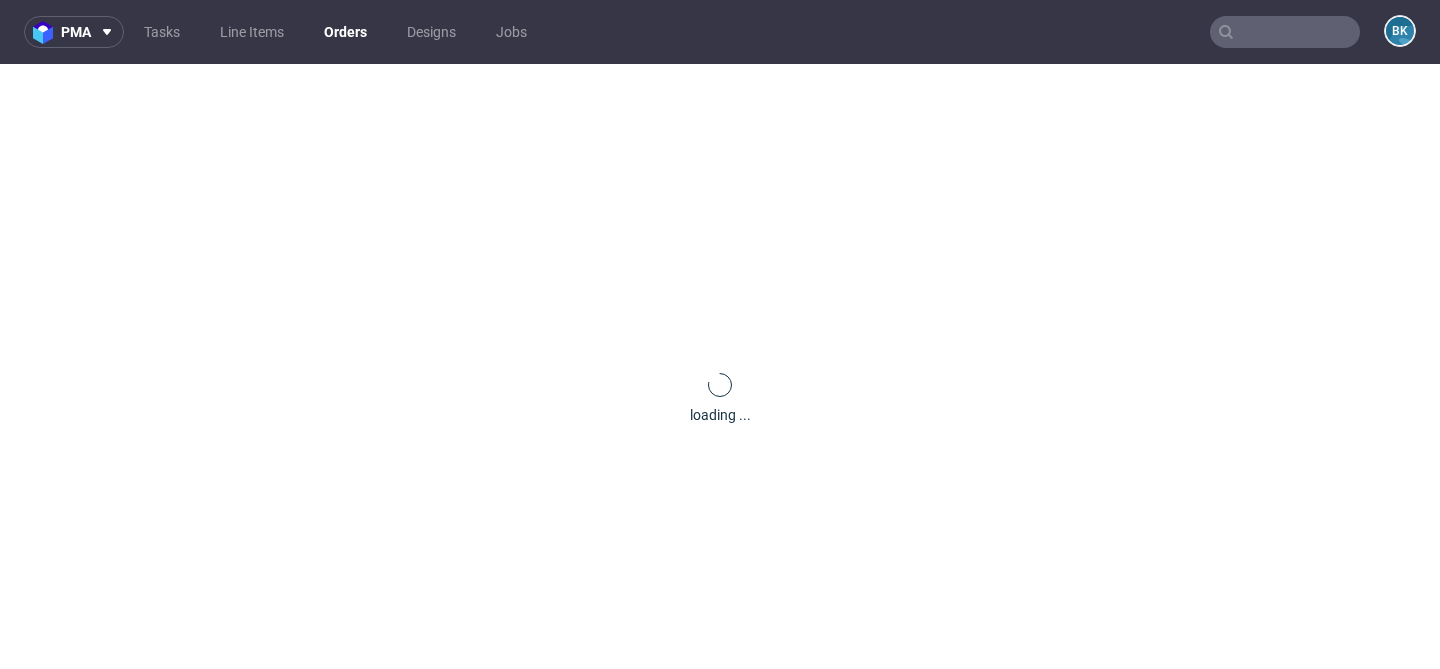 scroll, scrollTop: 0, scrollLeft: 0, axis: both 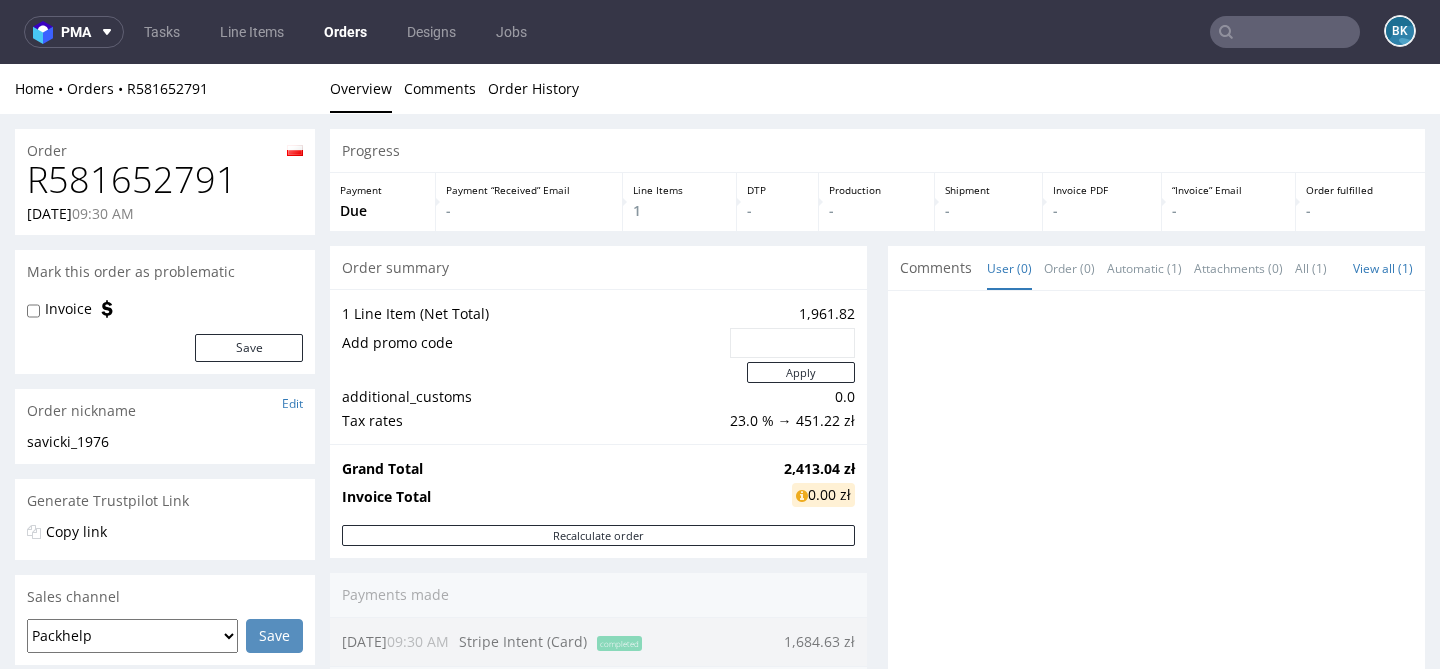 click on "R581652791" at bounding box center [165, 180] 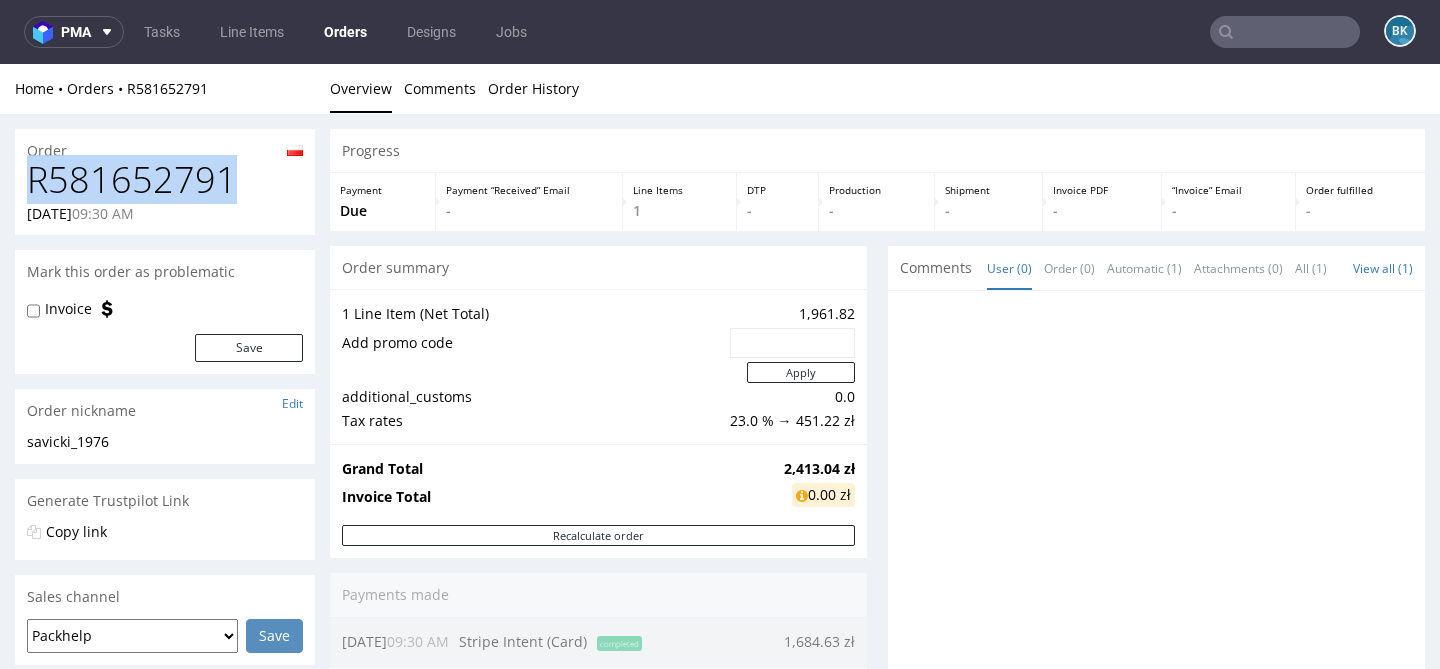 click on "R581652791" at bounding box center (165, 180) 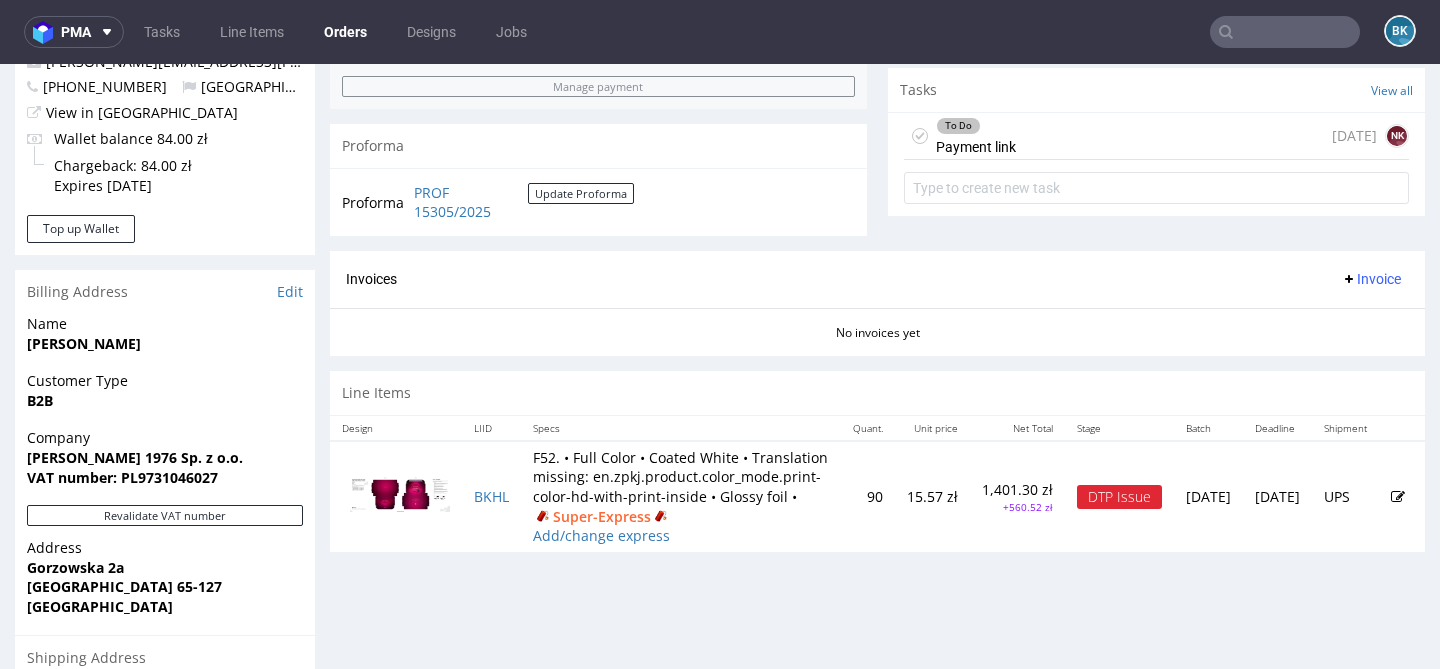 scroll, scrollTop: 696, scrollLeft: 0, axis: vertical 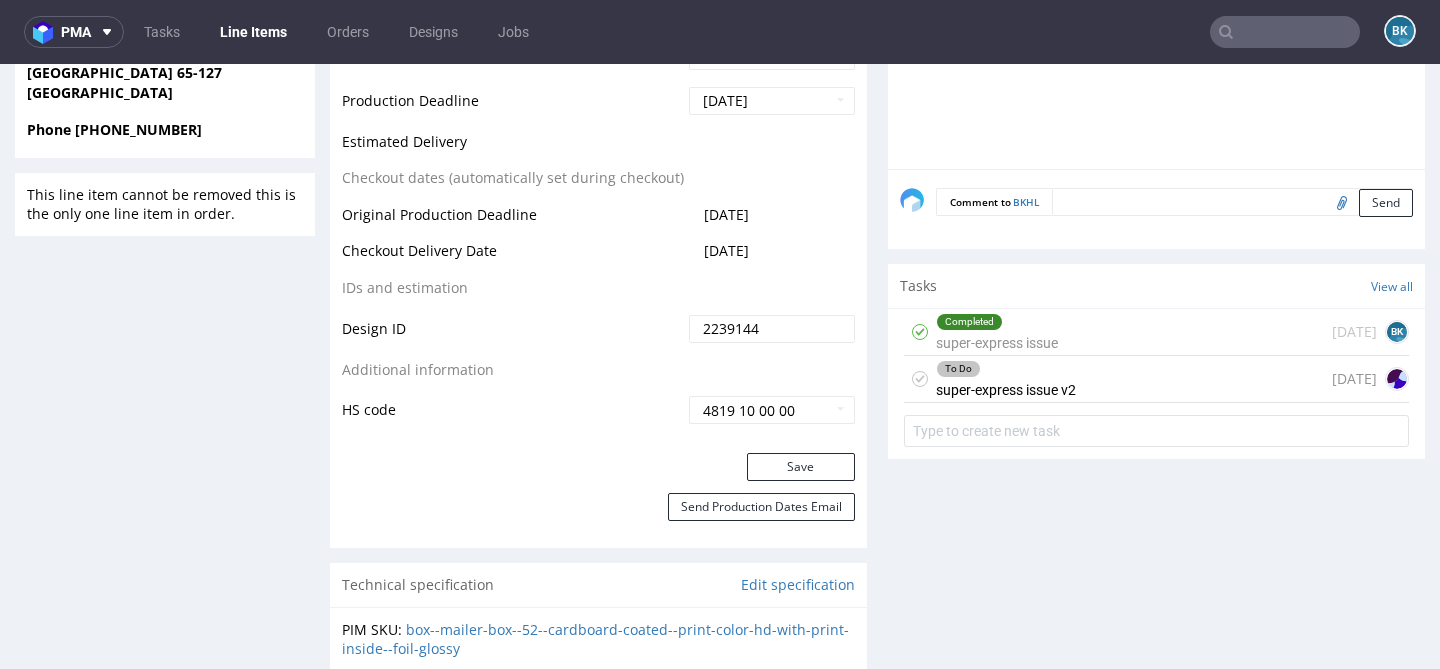 click on "Completed super-express issue 1 day ago BK" at bounding box center (1156, 332) 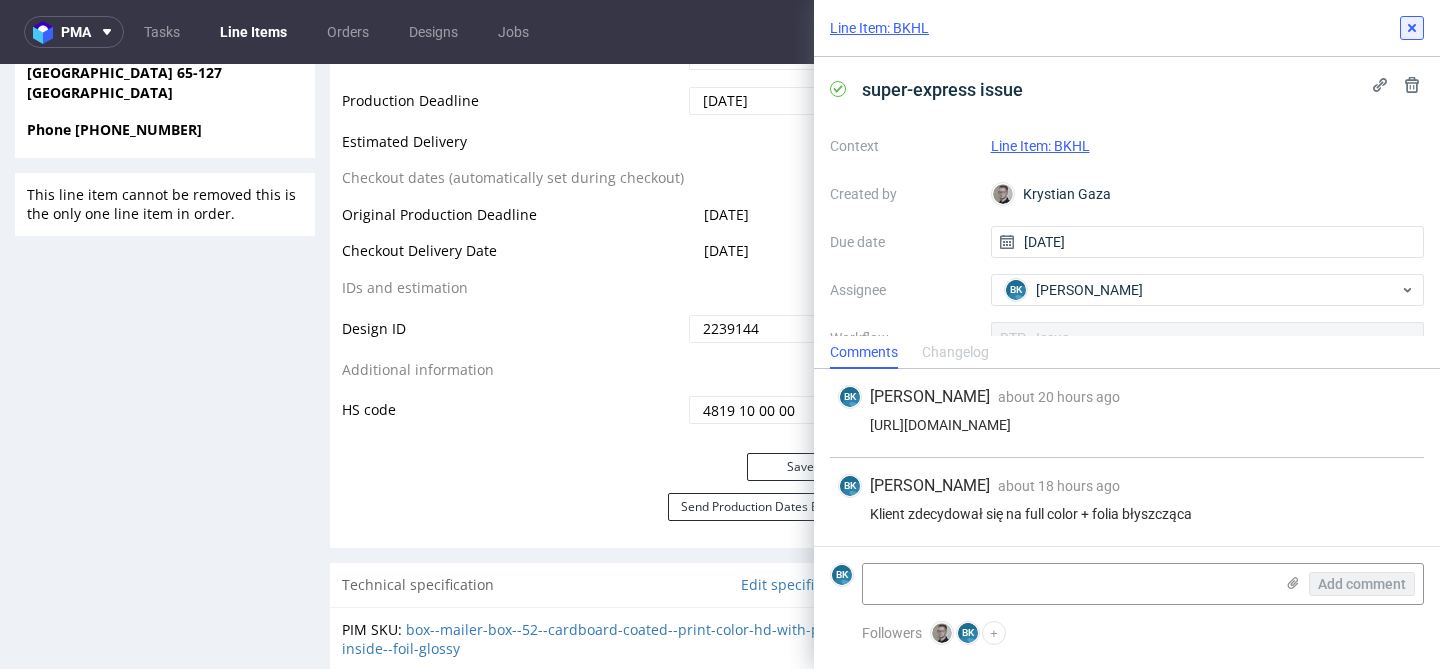 click 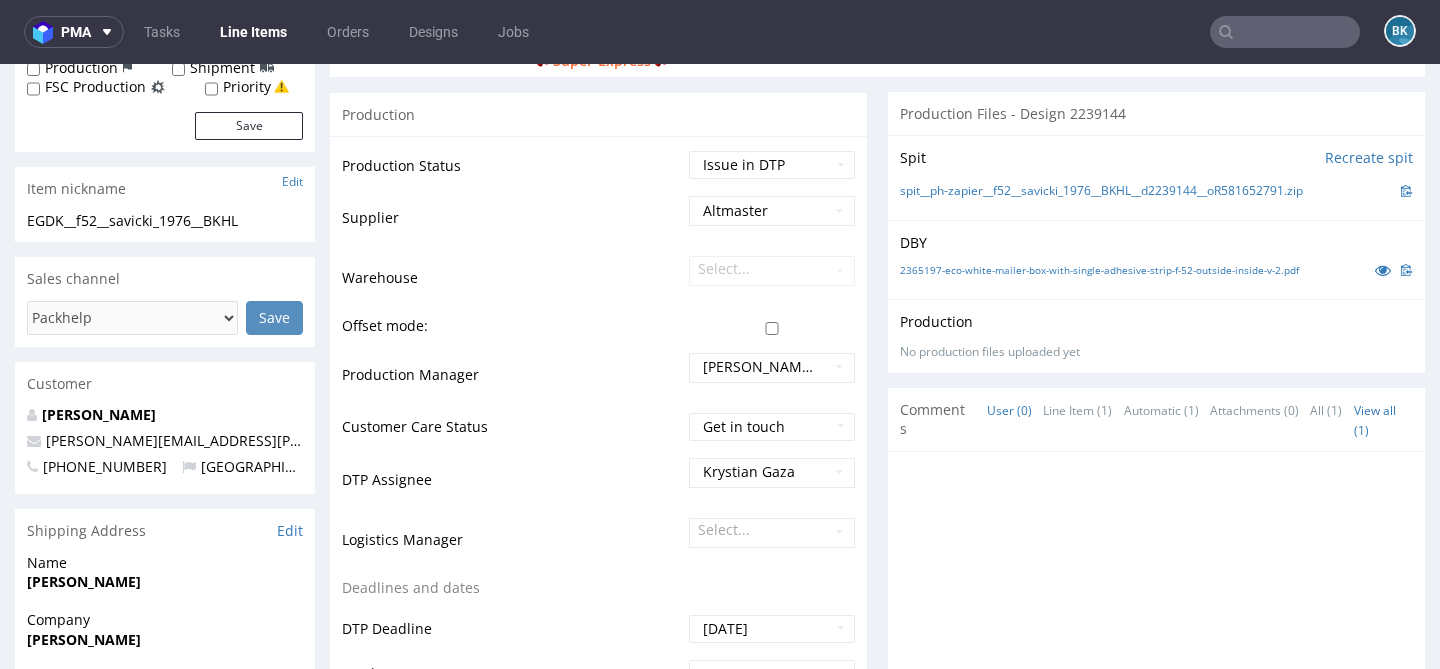 scroll, scrollTop: 0, scrollLeft: 0, axis: both 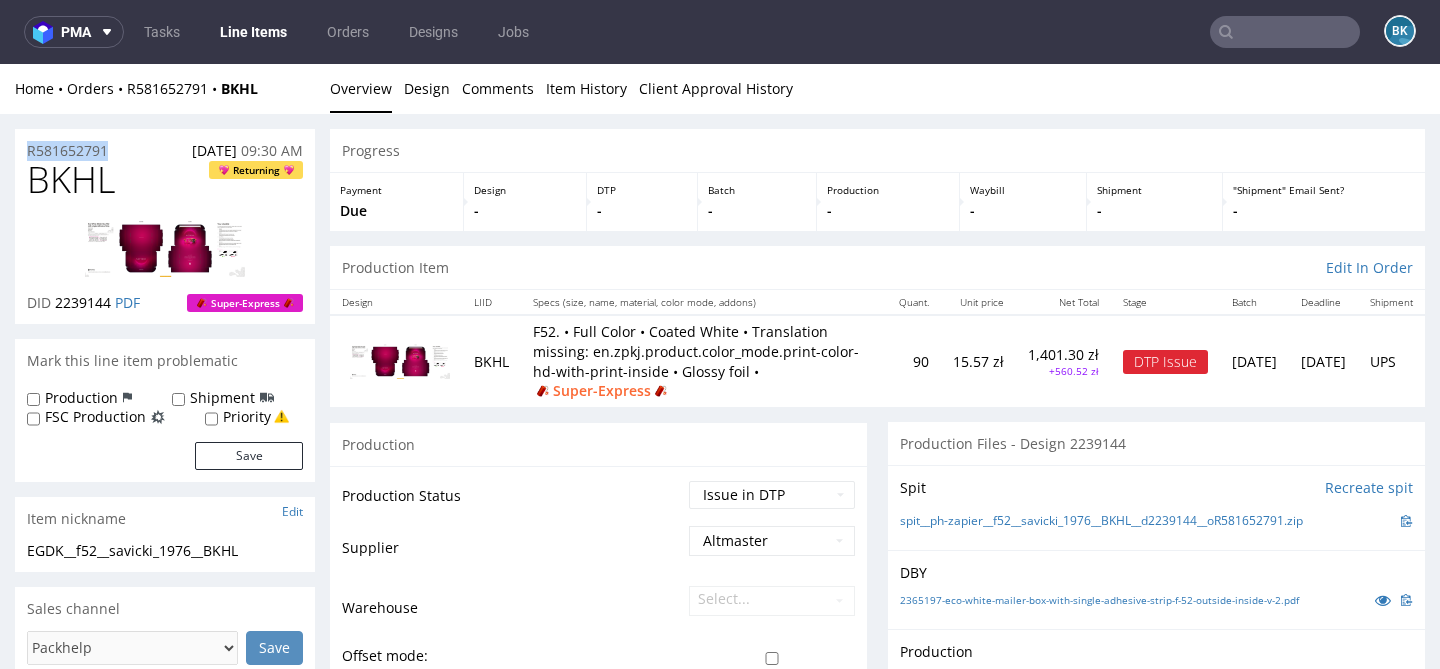 drag, startPoint x: 113, startPoint y: 150, endPoint x: 8, endPoint y: 147, distance: 105.04285 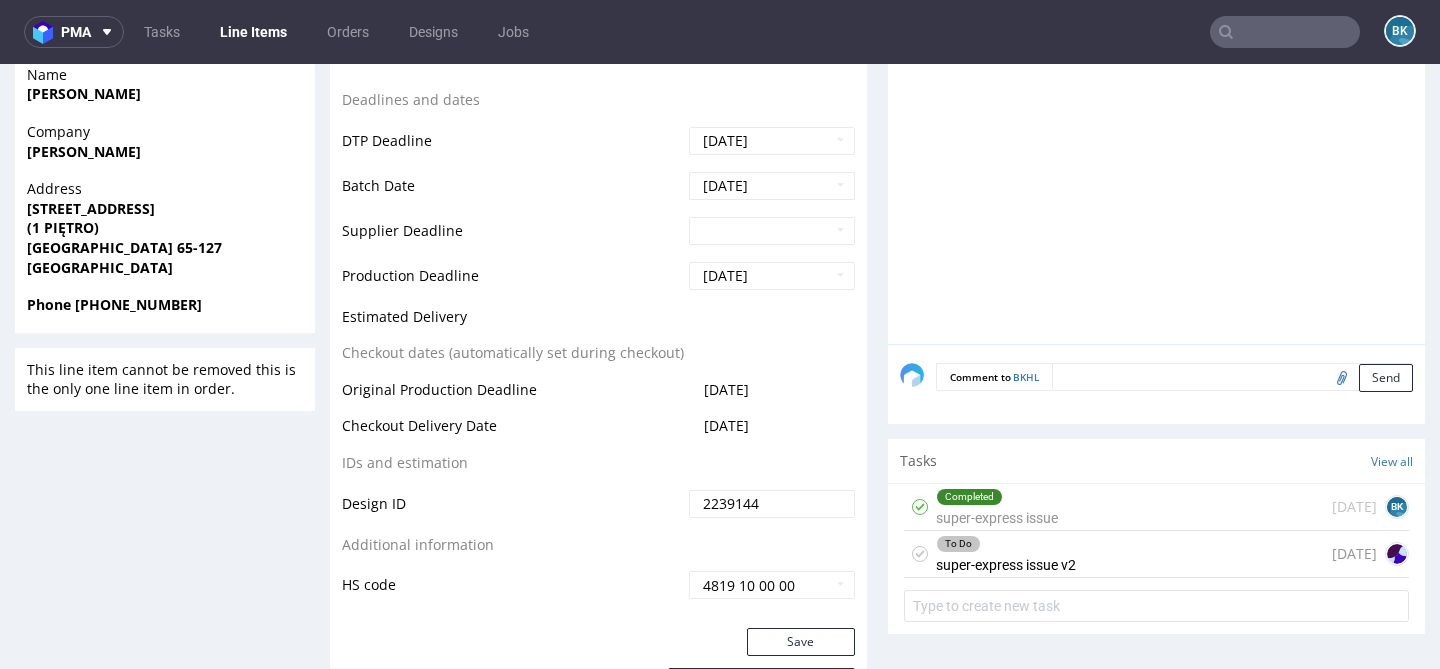 scroll, scrollTop: 820, scrollLeft: 0, axis: vertical 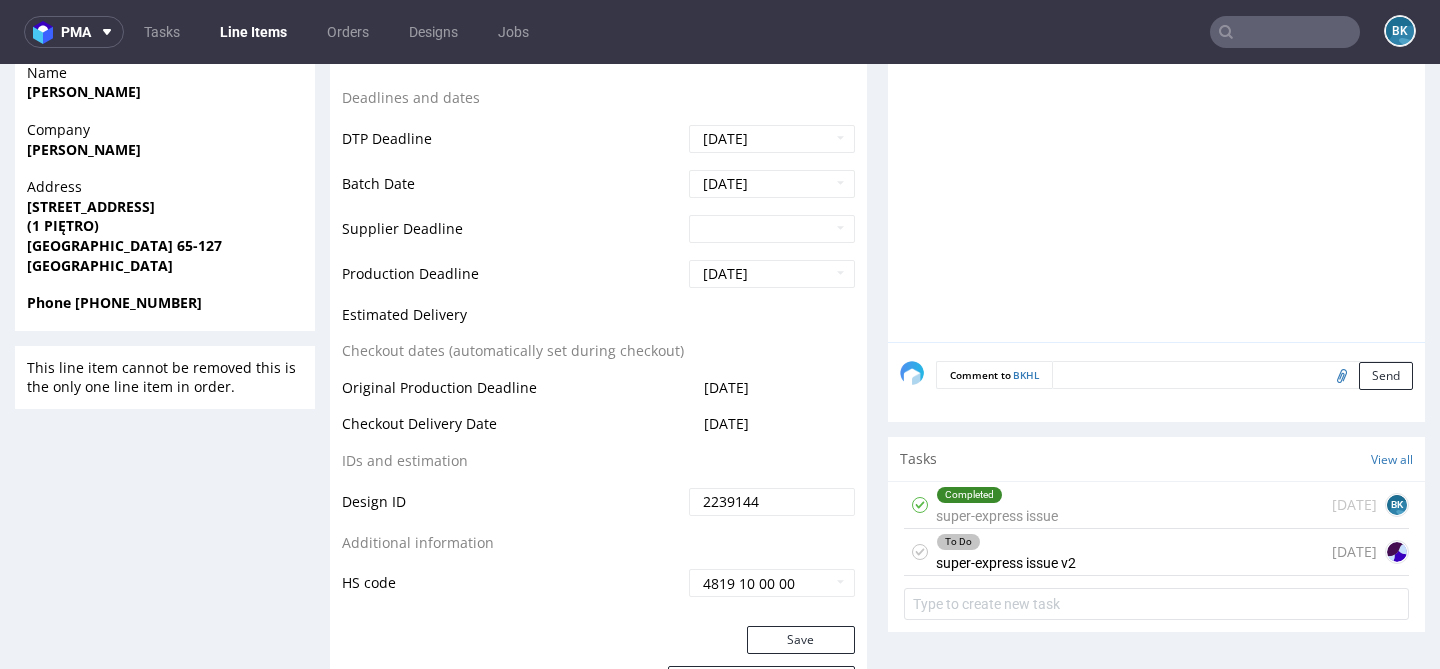 click on "Completed super-express issue" at bounding box center (997, 505) 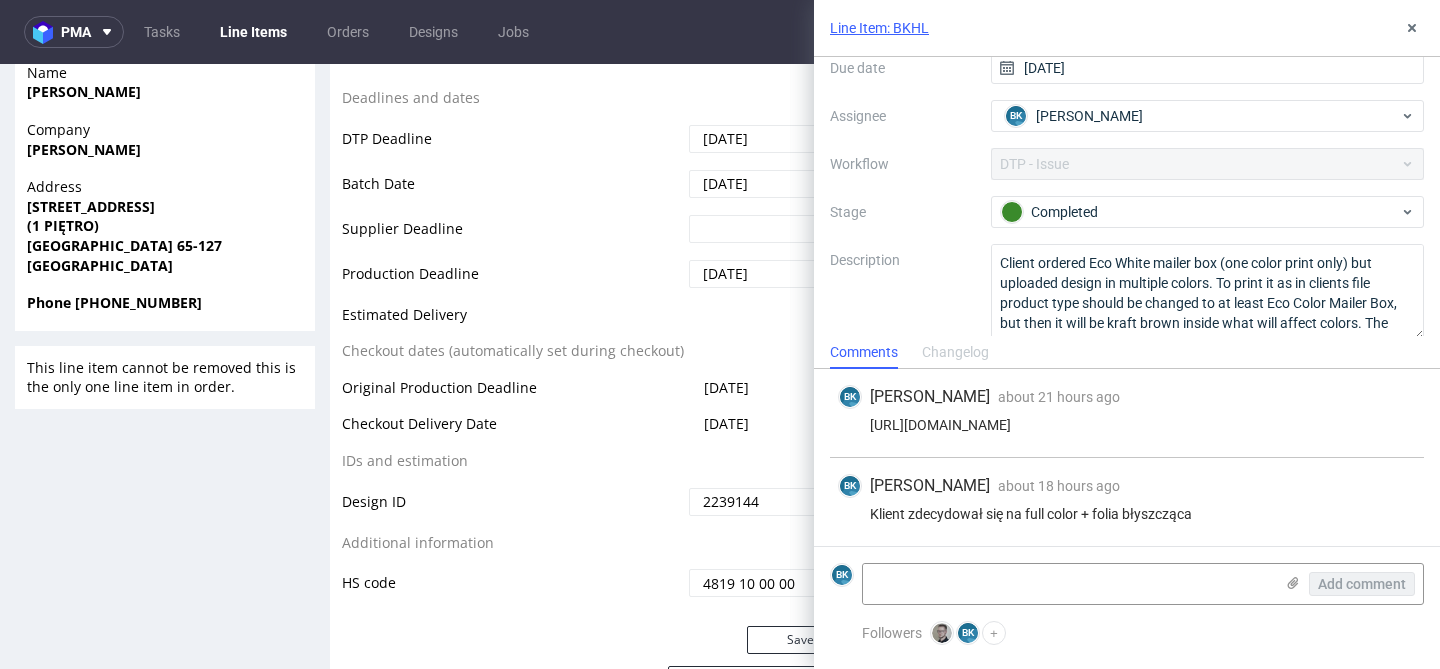 scroll, scrollTop: 194, scrollLeft: 0, axis: vertical 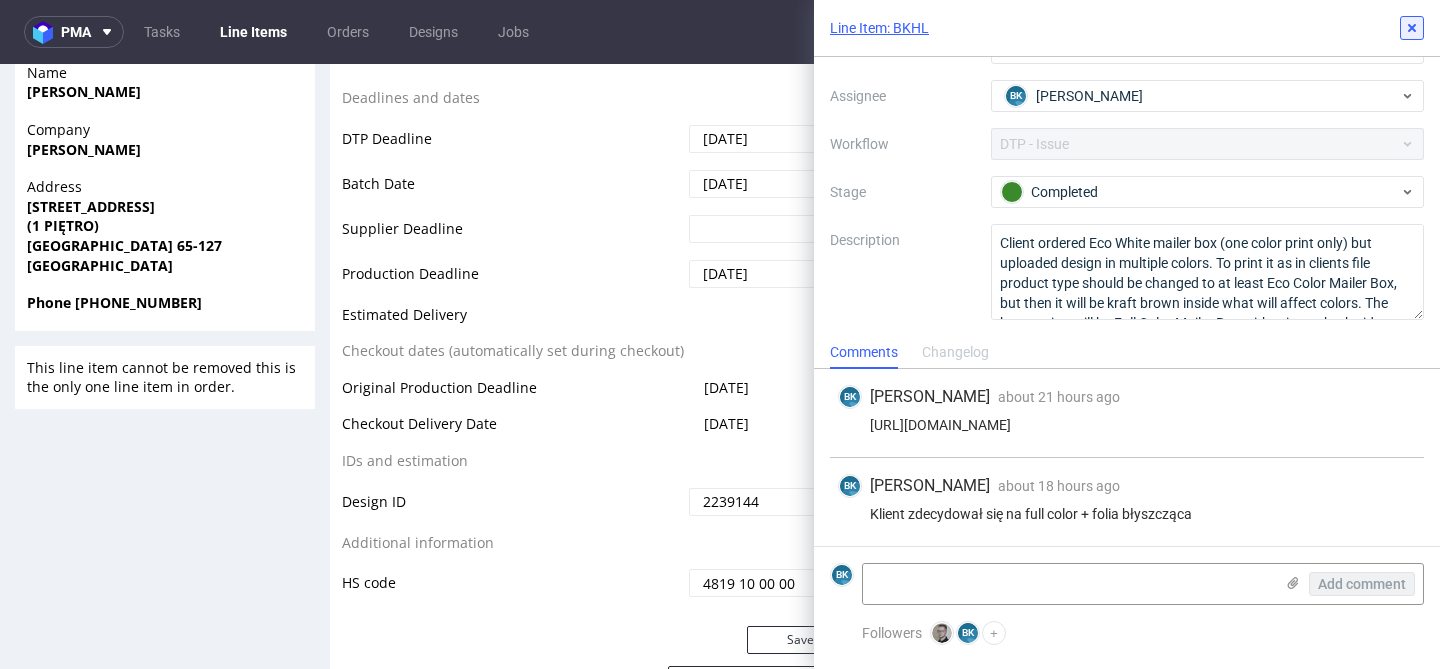 click 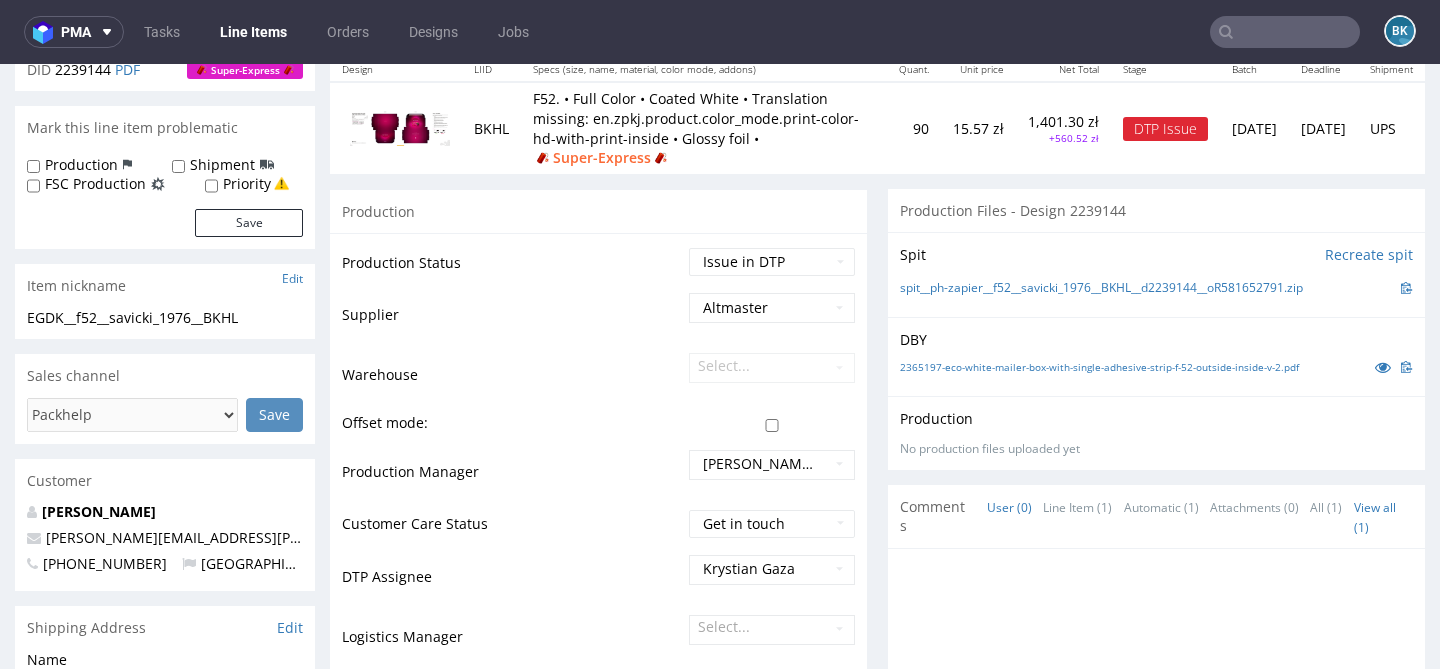 scroll, scrollTop: 206, scrollLeft: 0, axis: vertical 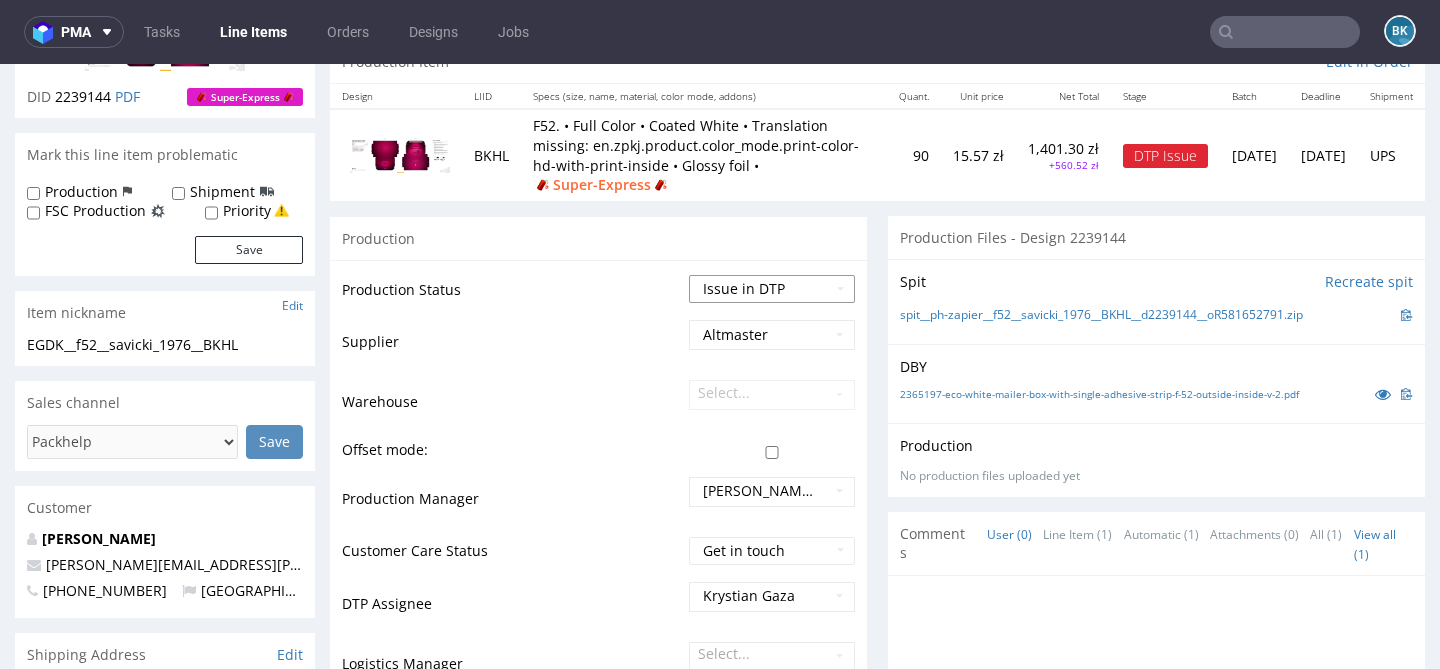 click on "Waiting for Artwork
Waiting for Diecut
Waiting for Mockup Waiting for DTP
Waiting for DTP Double Check
DTP DC Done
In DTP
Issue in DTP
DTP Client Approval Needed
DTP Client Approval Pending
DTP Client Approval Rejected
Back for DTP
DTP Verification Needed
DTP Production Ready In Production
Sent to Fulfillment
Issue in Production
Sent to Warehouse Fulfillment
Production Complete" at bounding box center (772, 289) 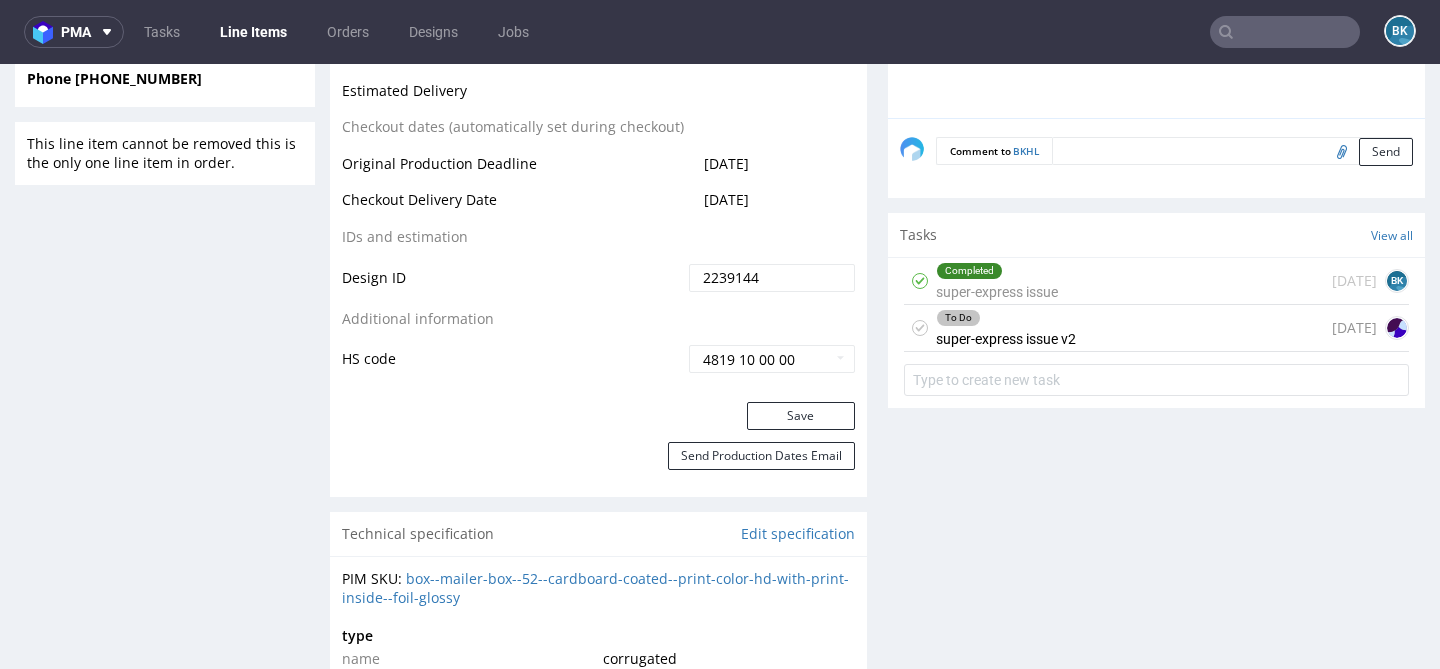 scroll, scrollTop: 1088, scrollLeft: 0, axis: vertical 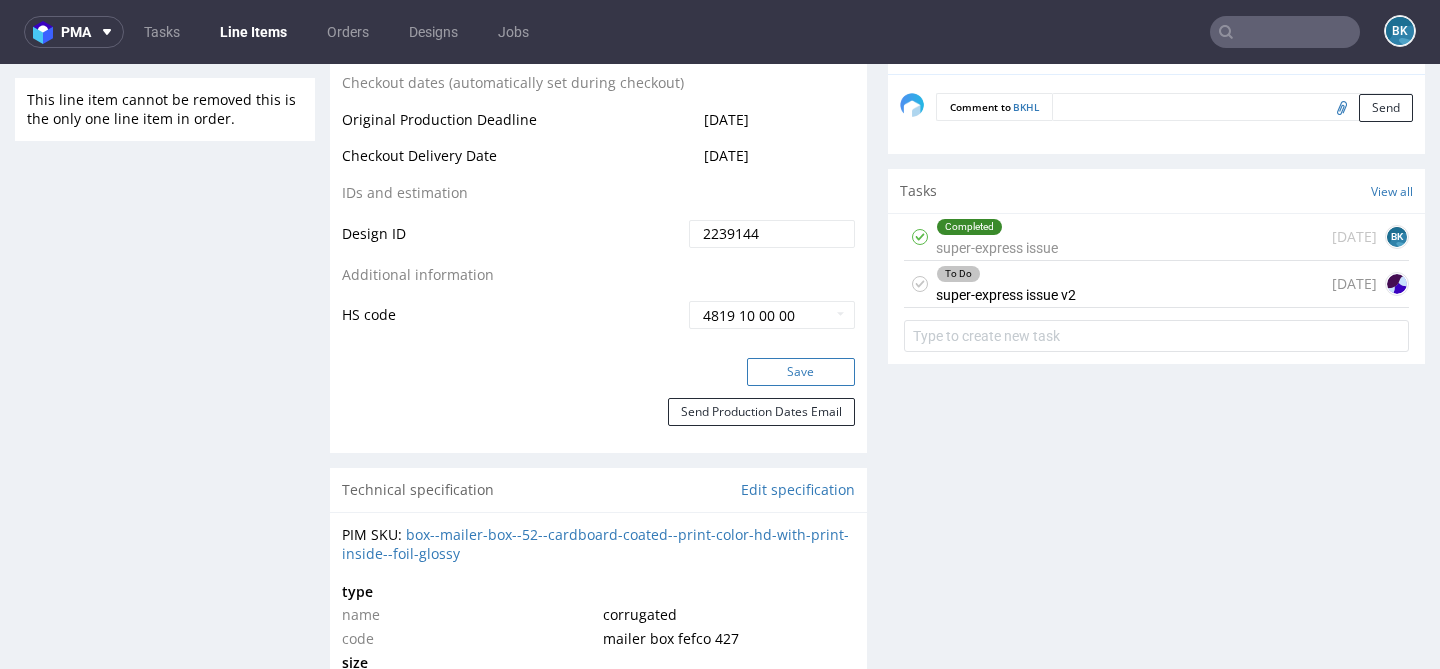 click on "Save" at bounding box center [801, 372] 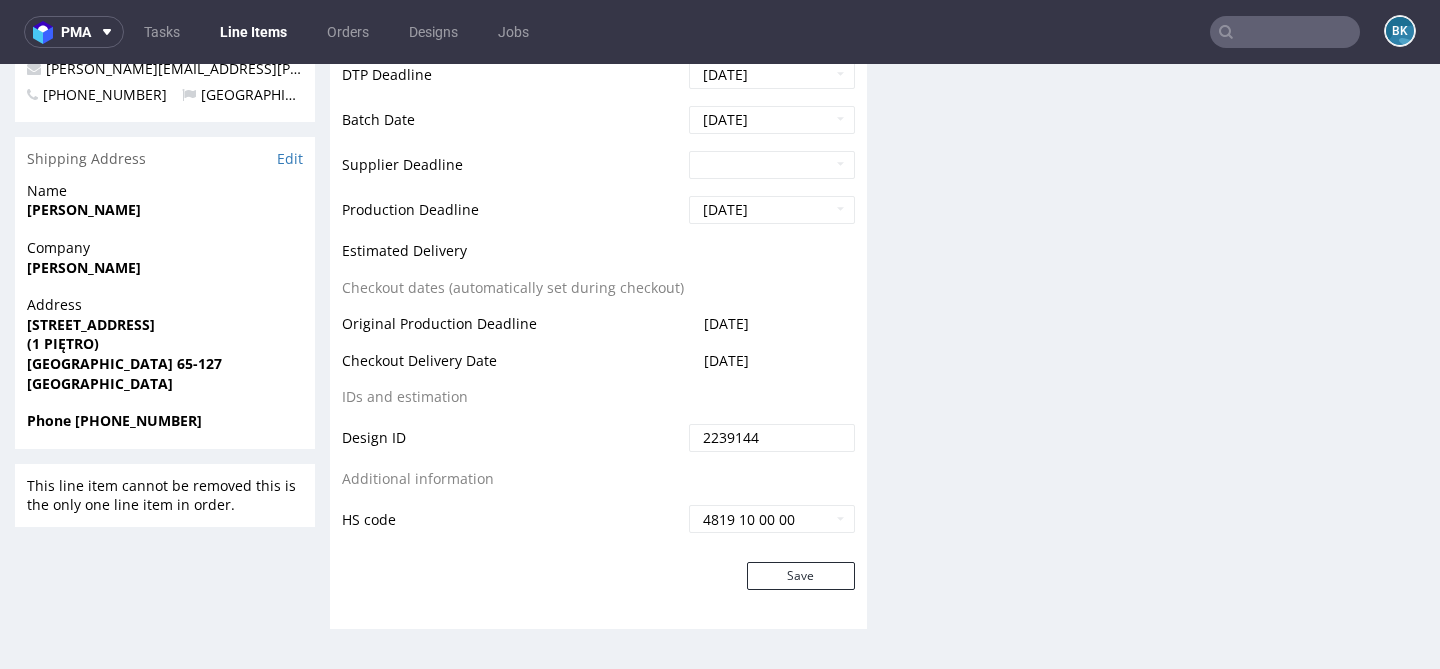 scroll, scrollTop: 1088, scrollLeft: 0, axis: vertical 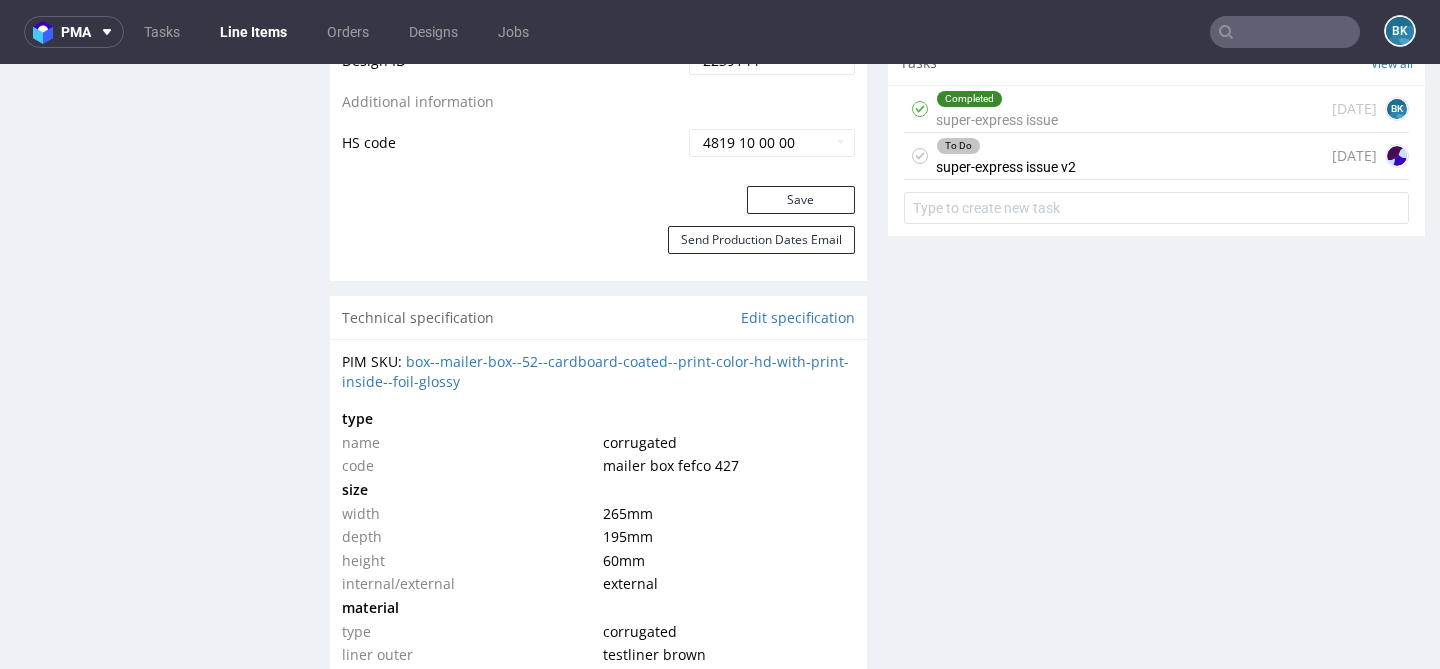 click on "Completed super-express issue 1 day ago BK" at bounding box center [1156, 109] 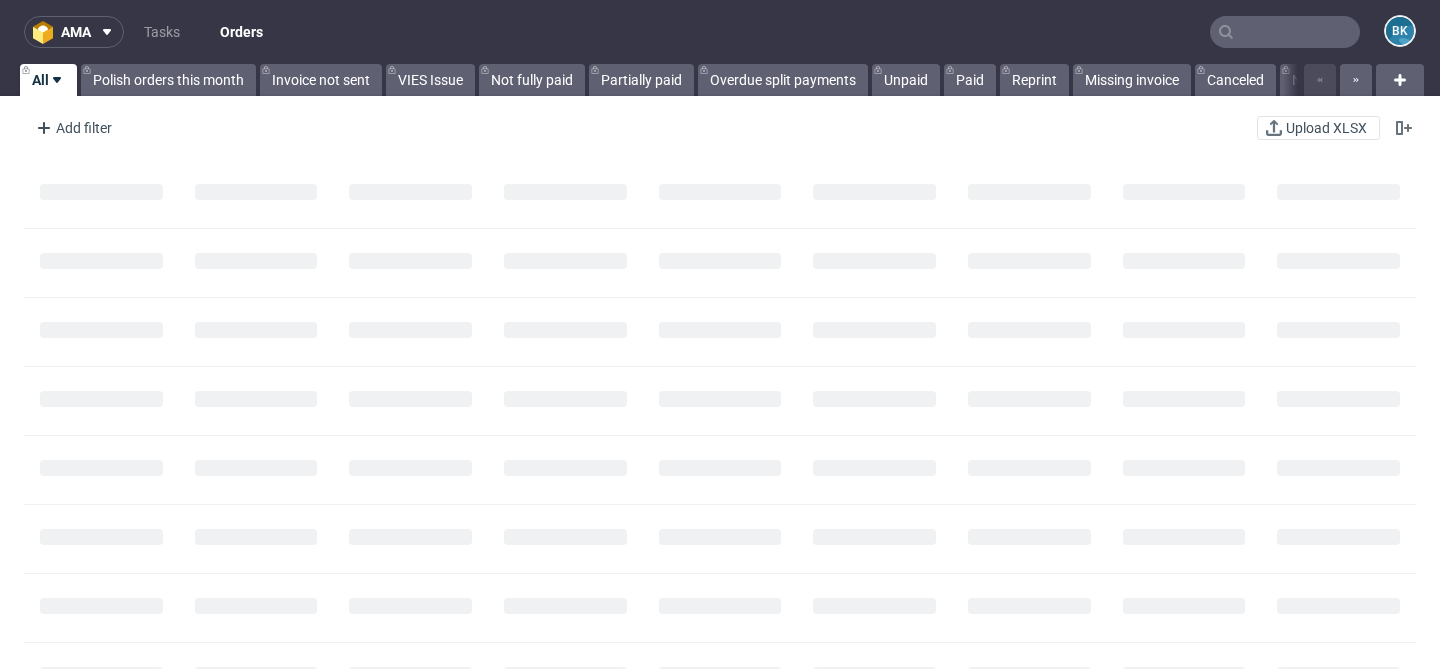 scroll, scrollTop: 0, scrollLeft: 0, axis: both 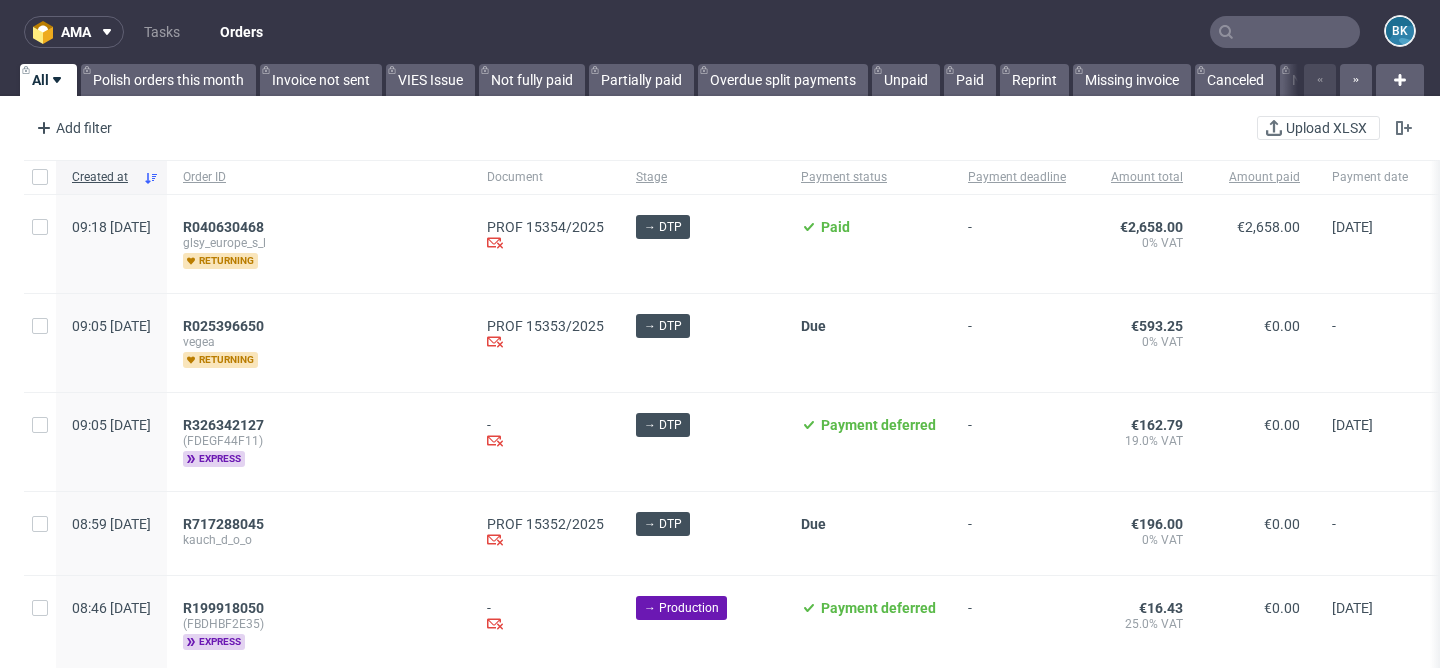 click at bounding box center [1285, 32] 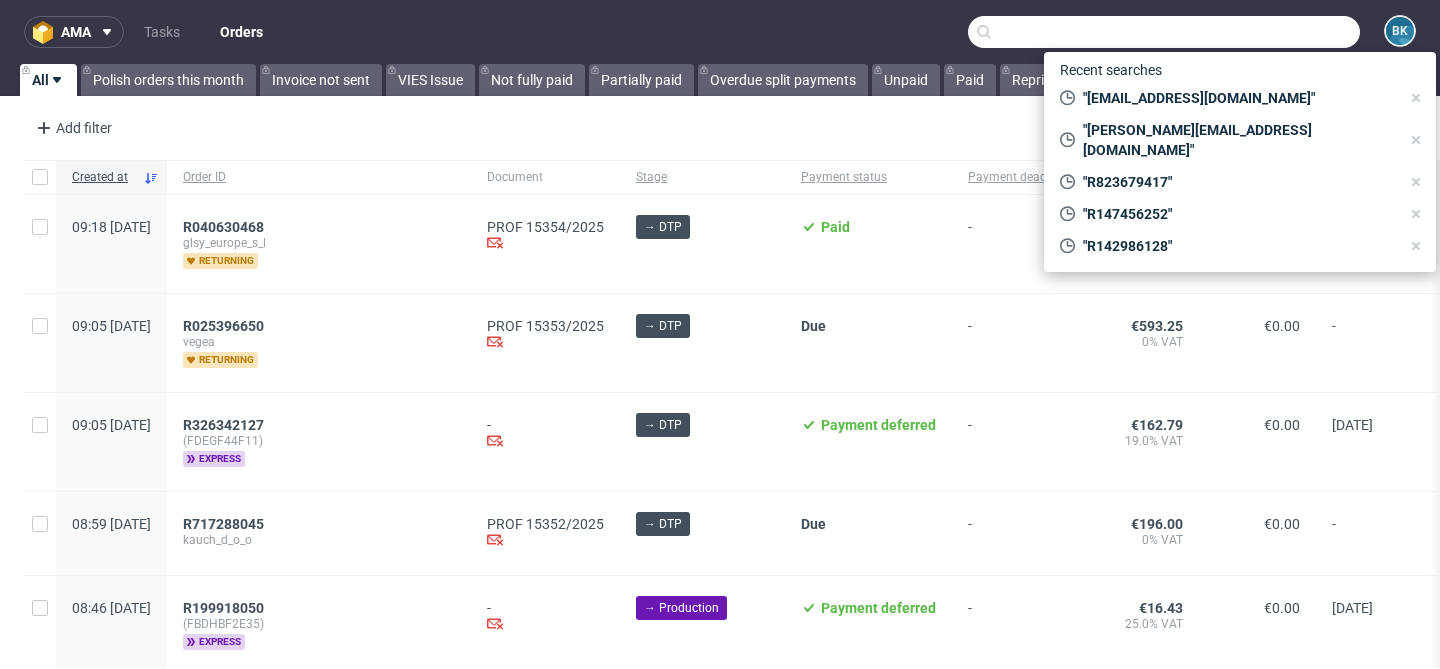 paste on "[EMAIL_ADDRESS][DOMAIN_NAME]" 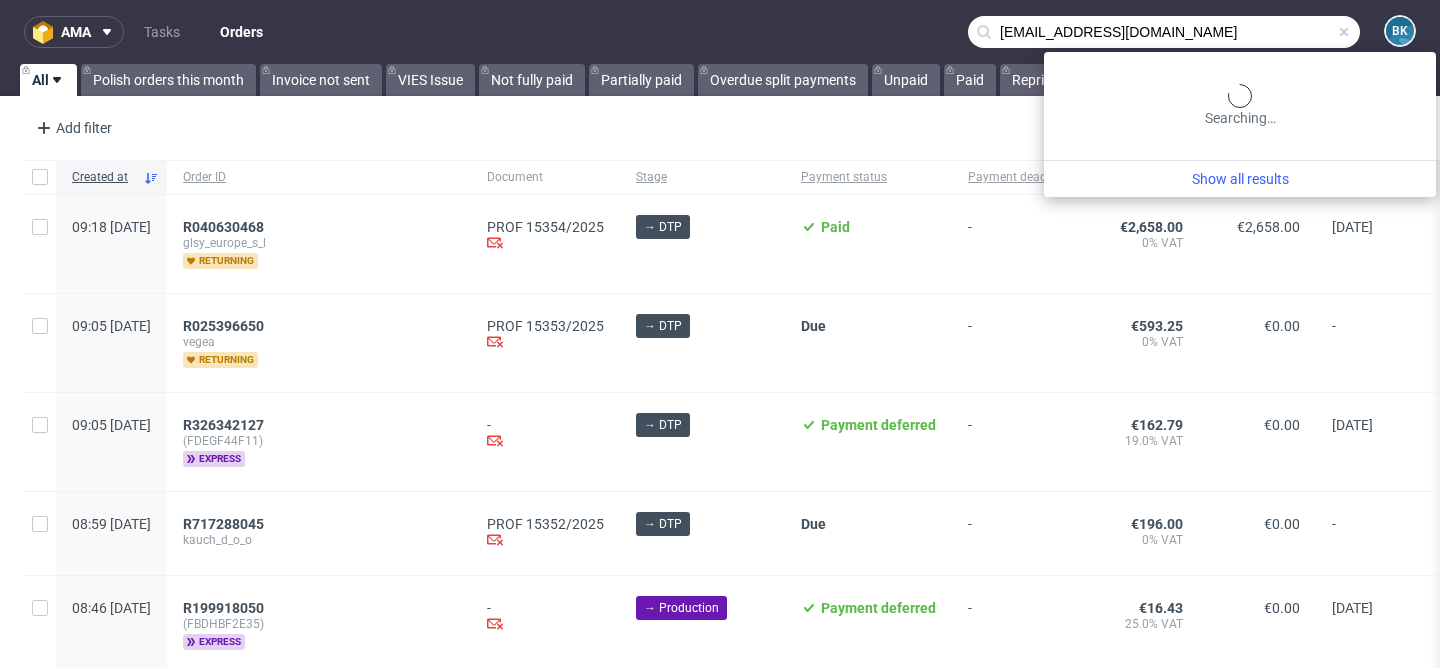 type on "[EMAIL_ADDRESS][DOMAIN_NAME]" 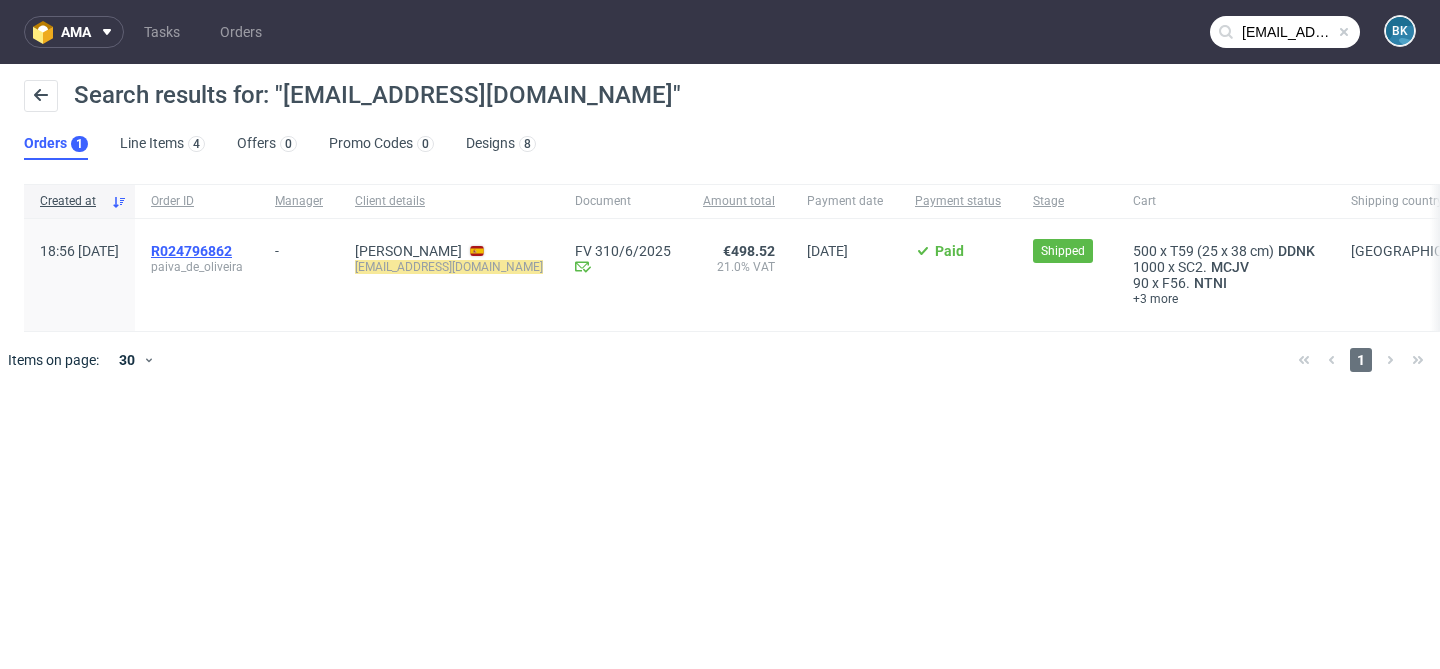 click on "R024796862" at bounding box center (191, 251) 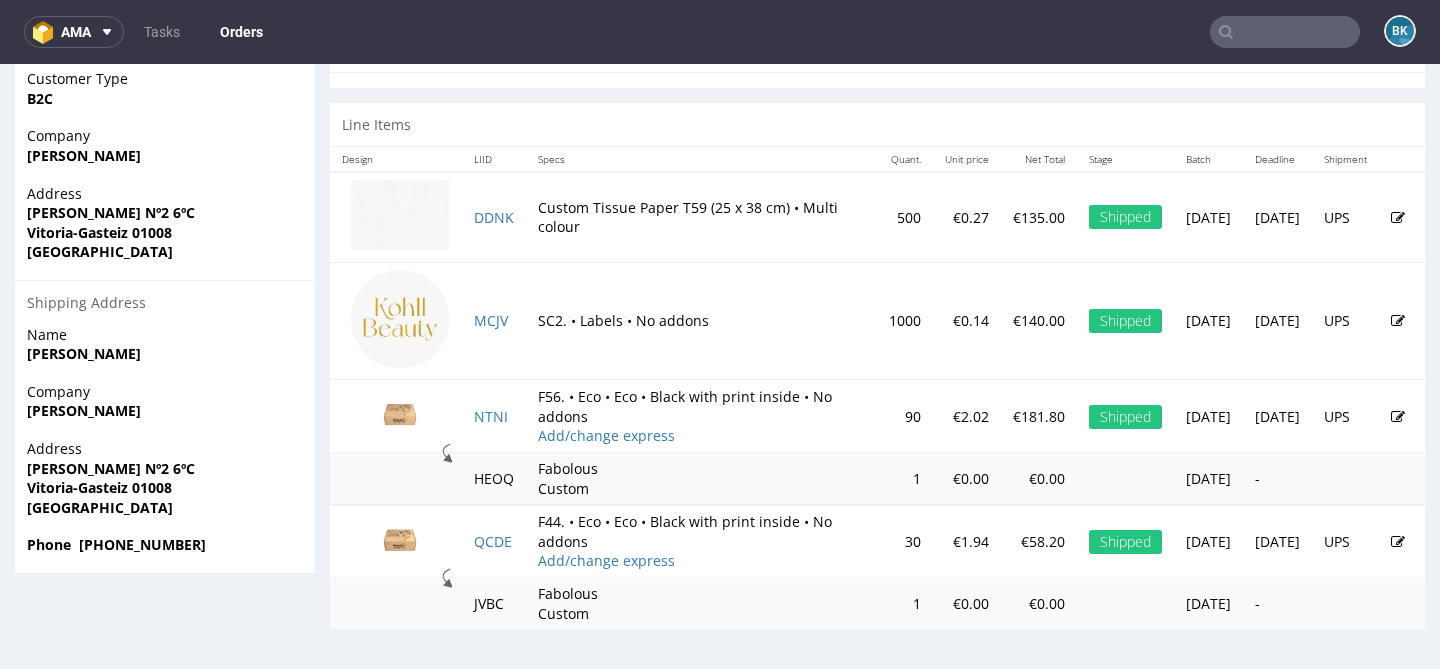 scroll, scrollTop: 1002, scrollLeft: 0, axis: vertical 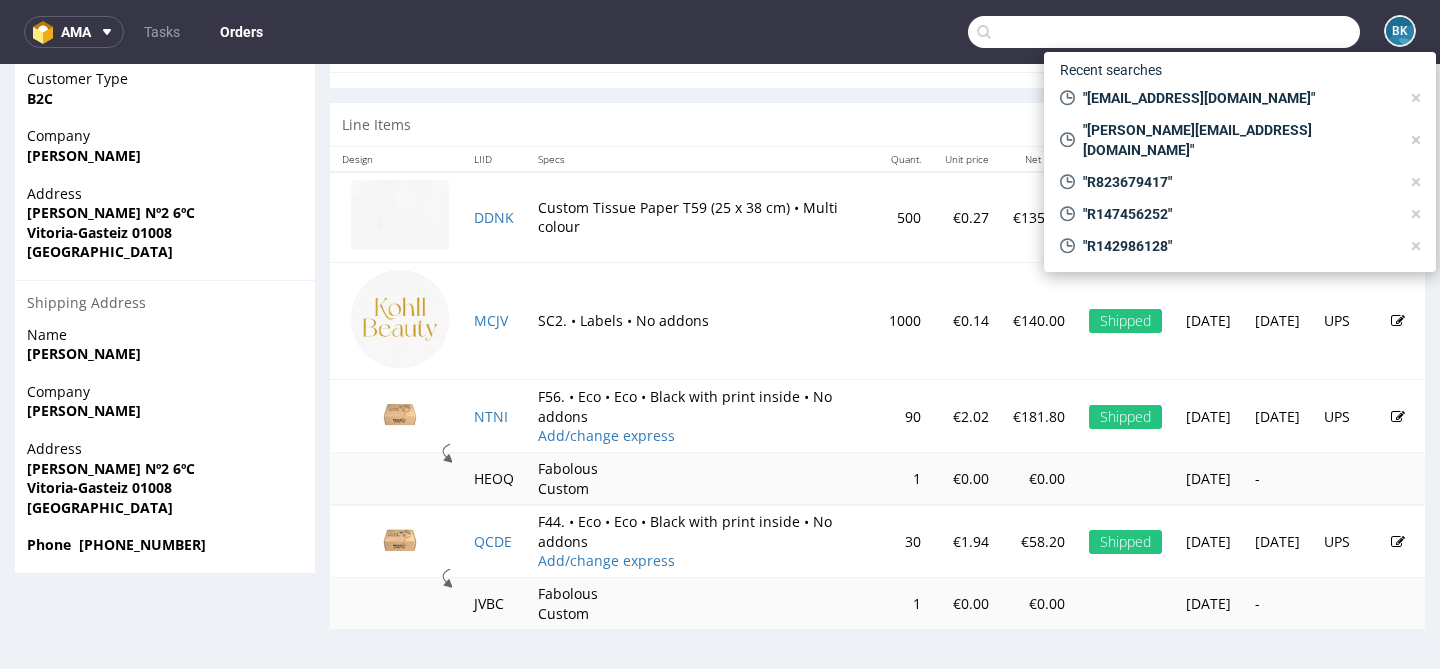 paste on "R711755338" 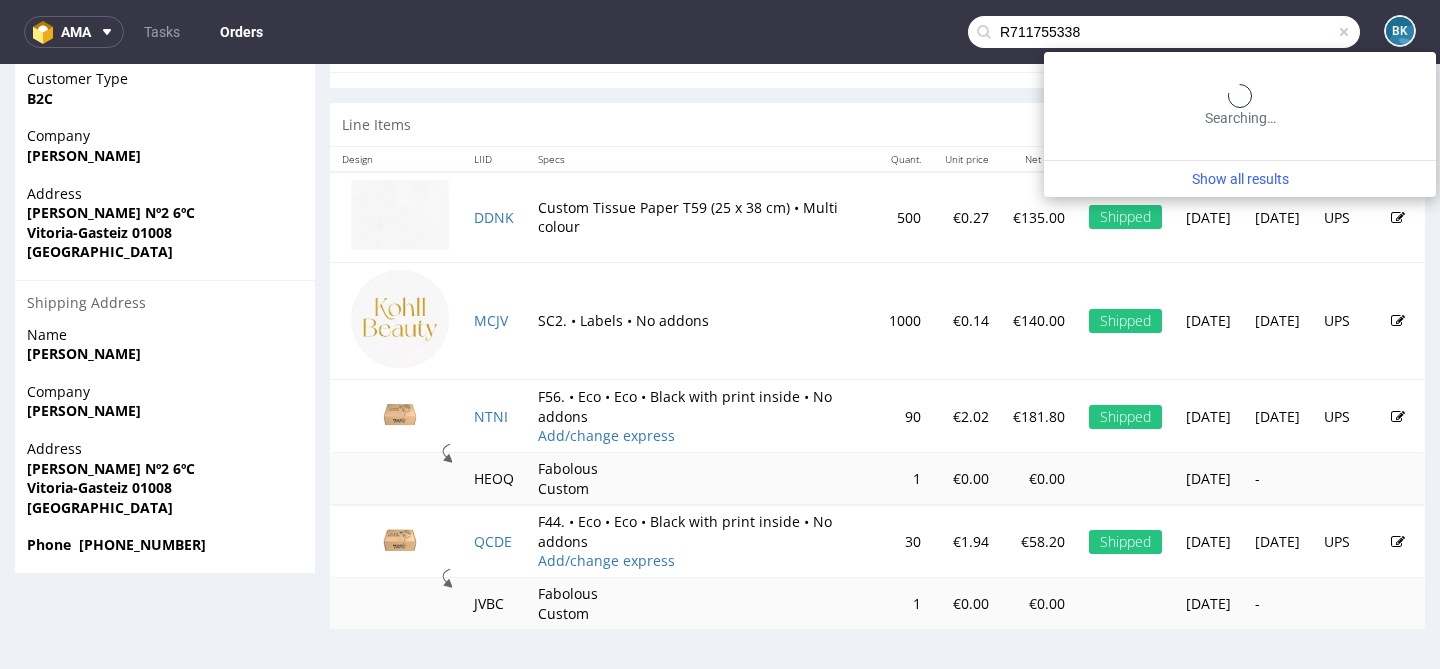 type on "R711755338" 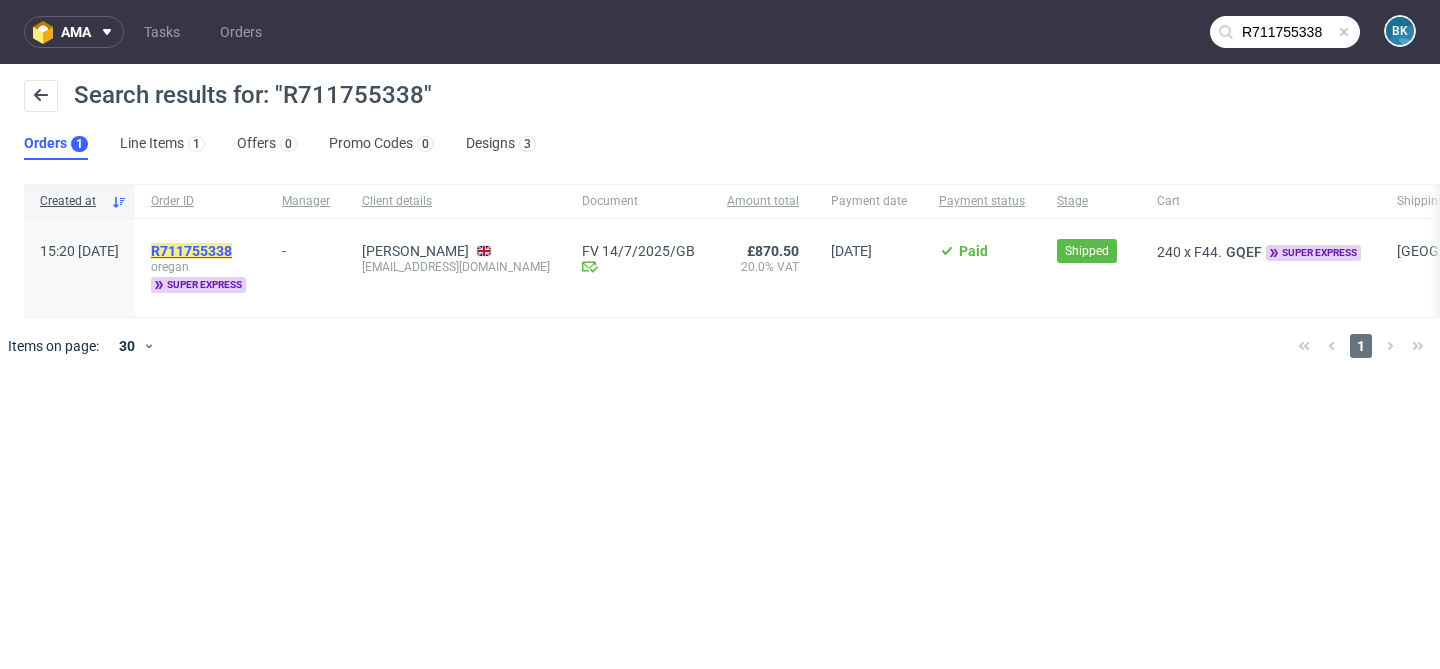 click on "R711755338" 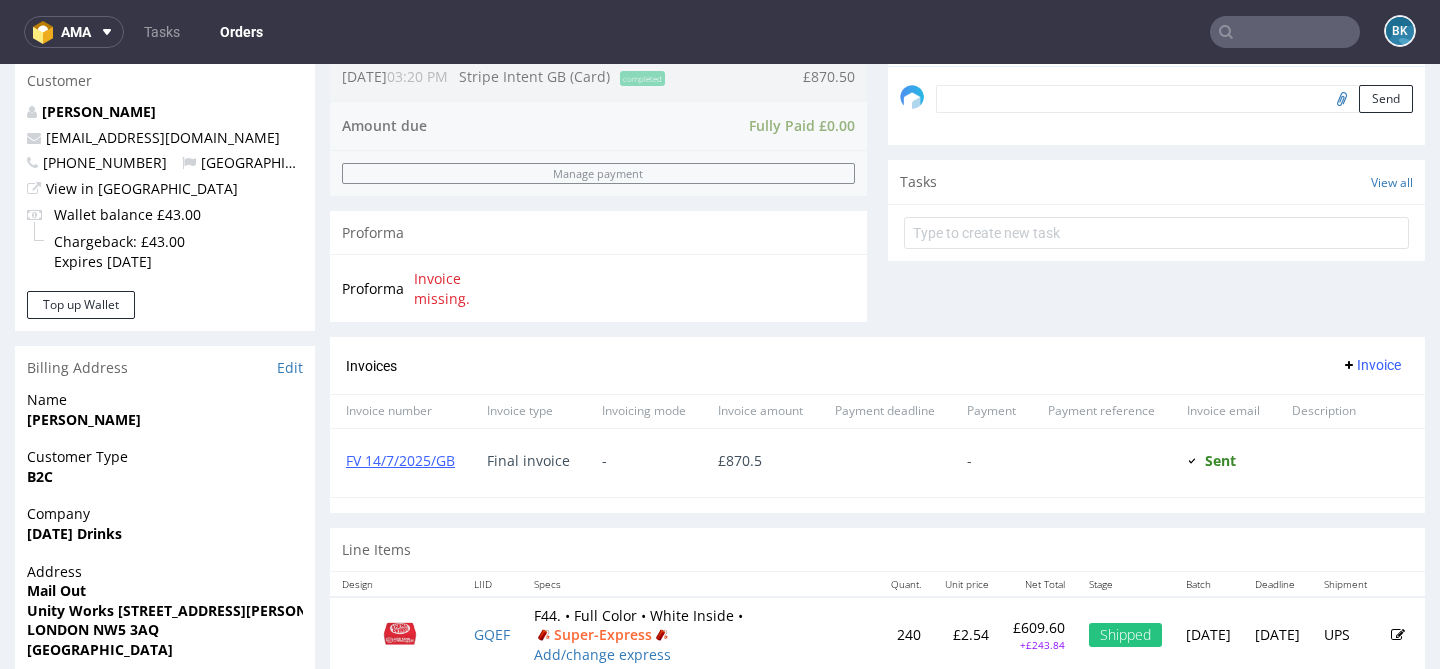 scroll, scrollTop: 967, scrollLeft: 0, axis: vertical 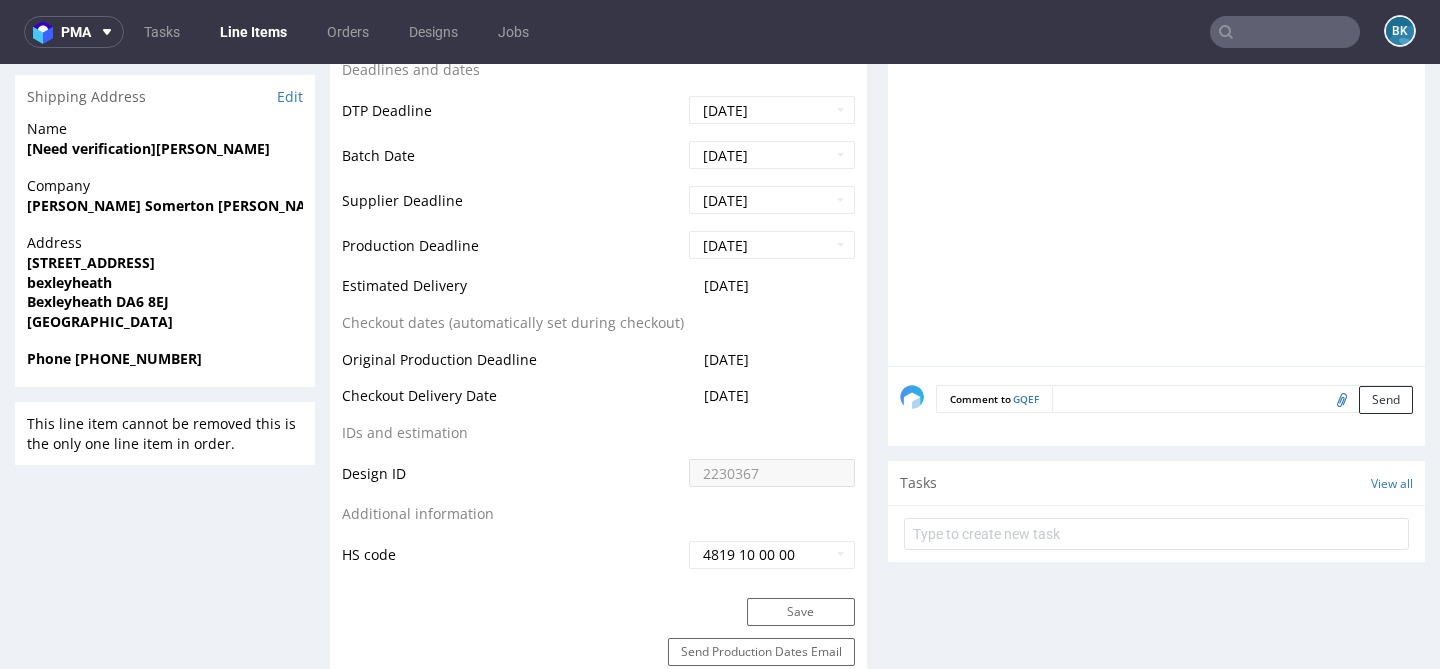 click at bounding box center [1285, 32] 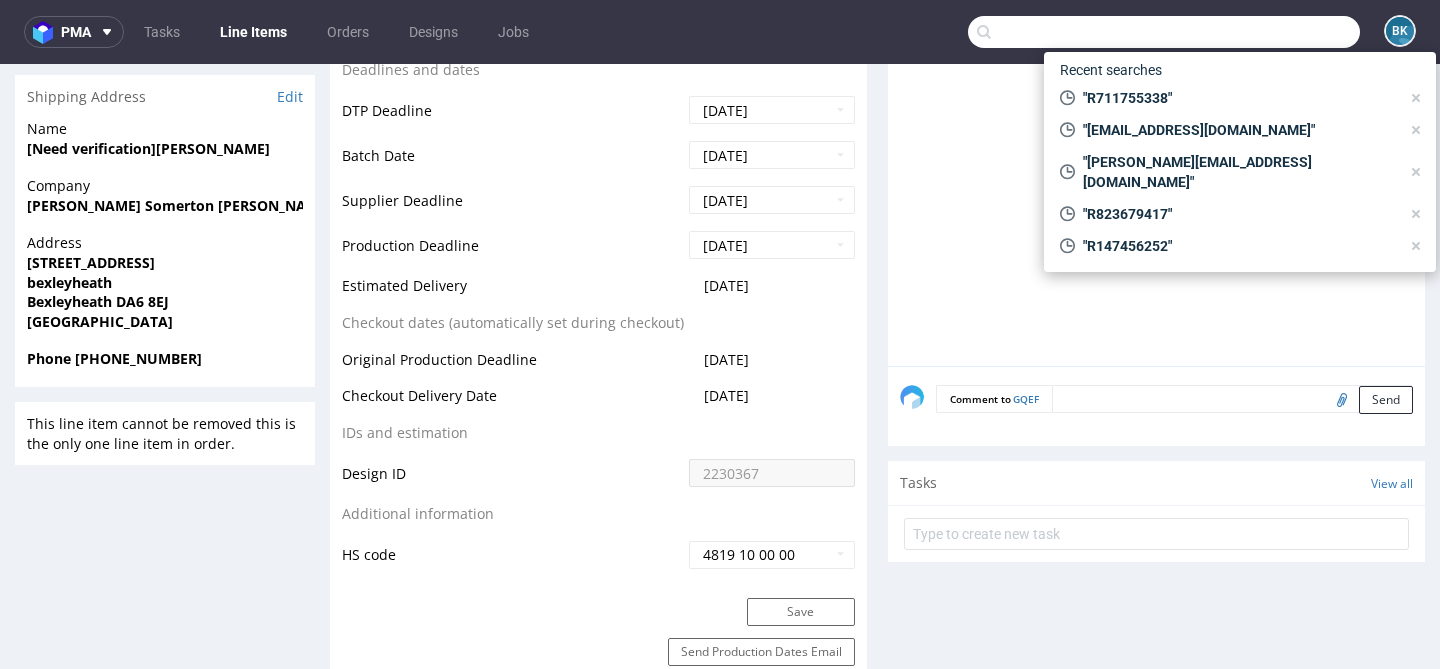 paste on "reisttimo6@gmail.com" 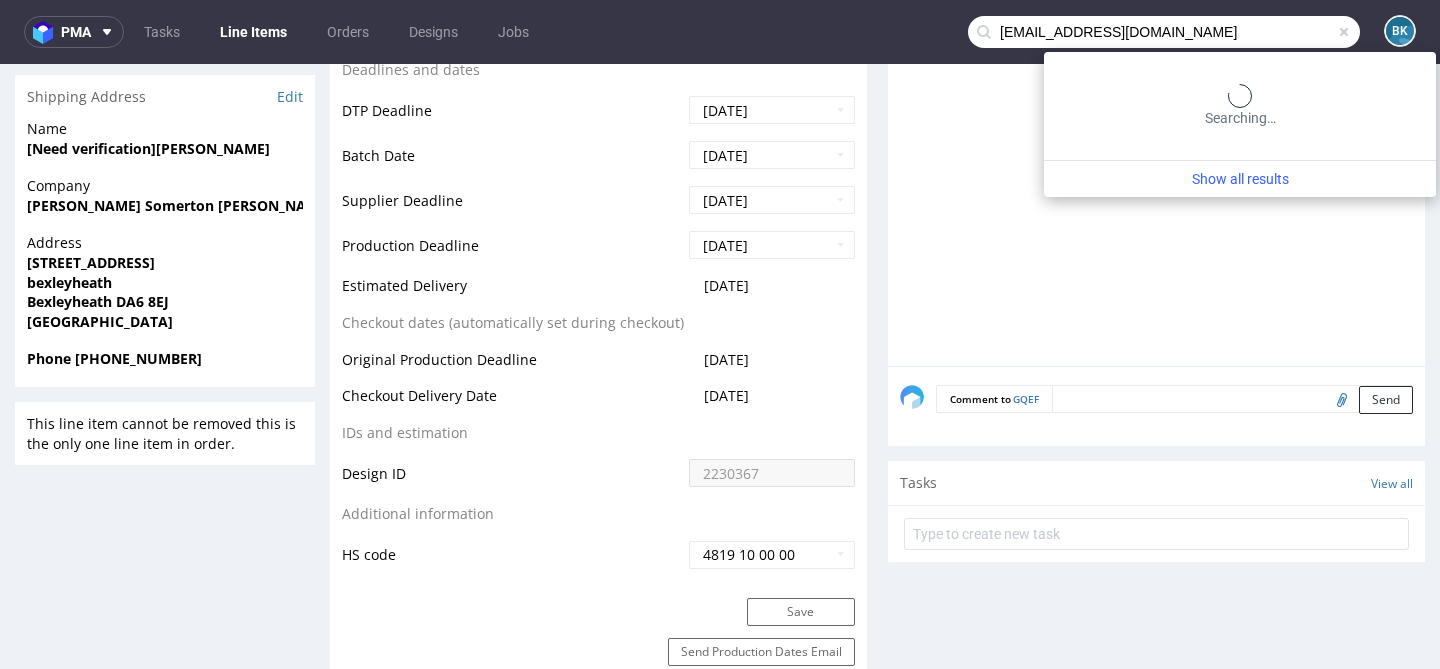 type on "reisttimo6@gmail.com" 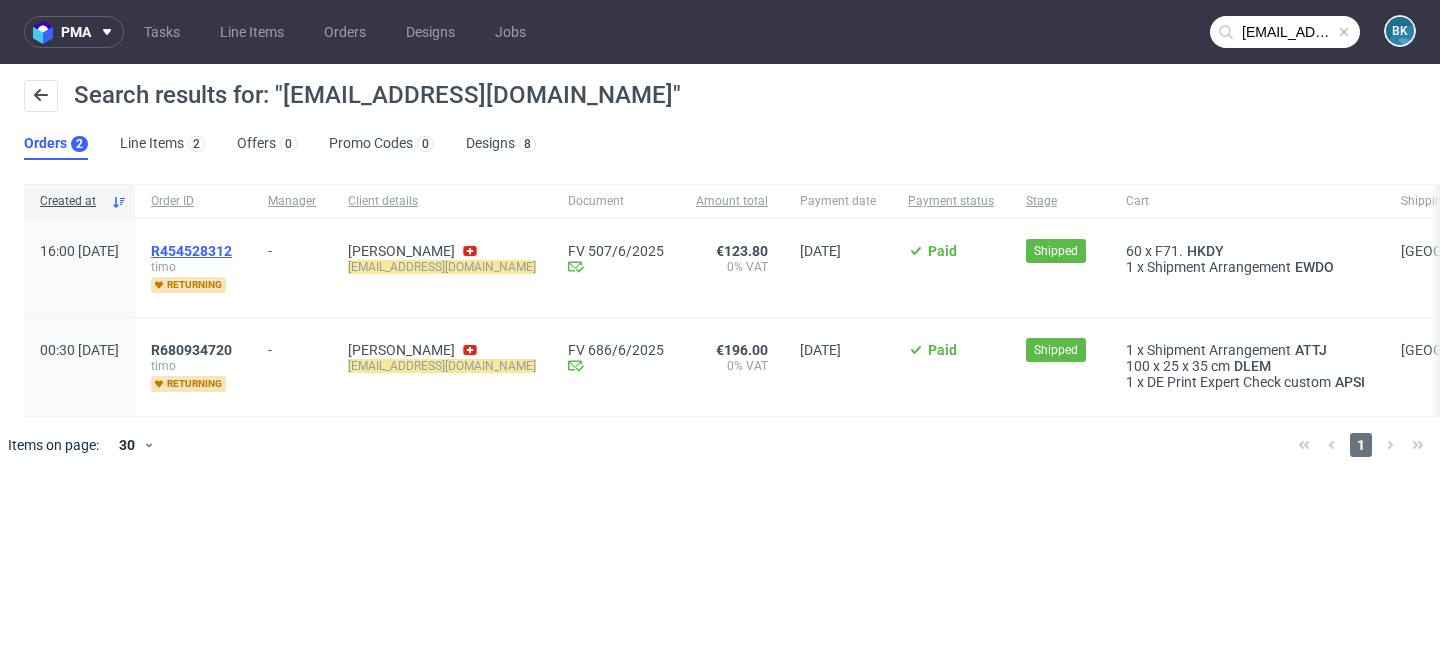 click on "R454528312" at bounding box center [191, 251] 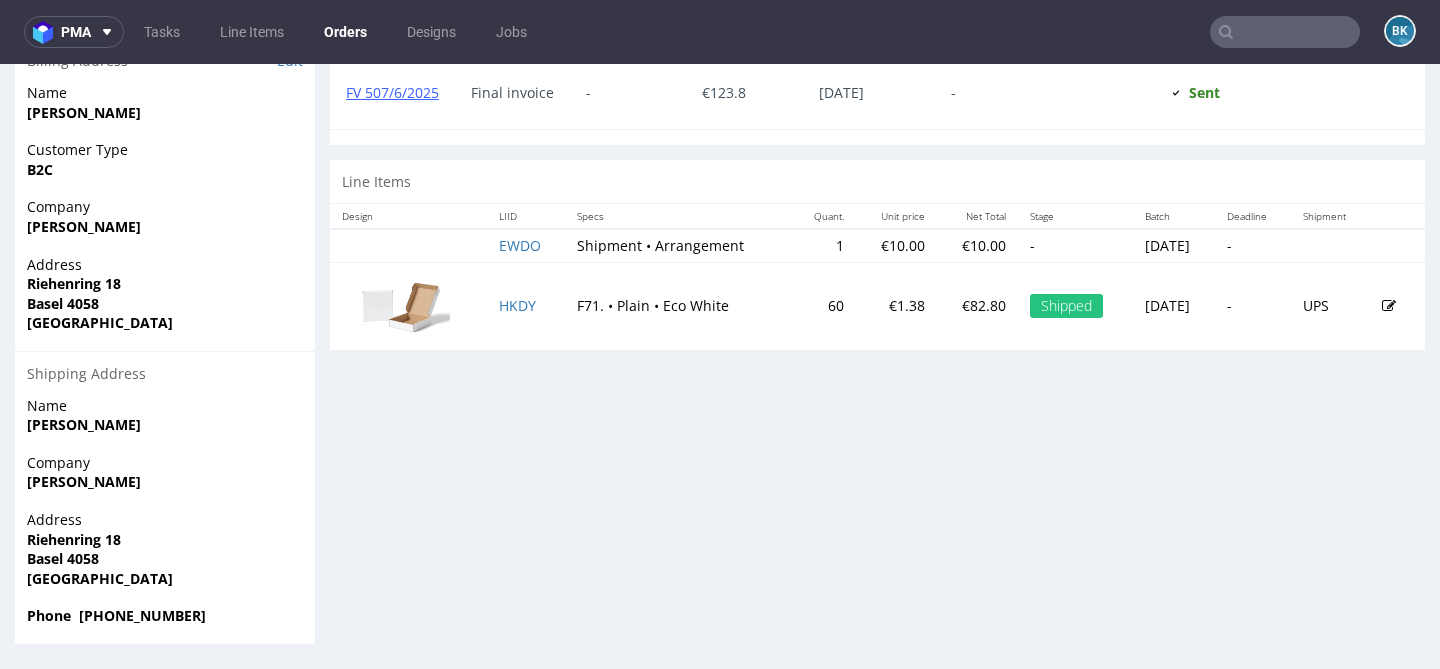 scroll, scrollTop: 0, scrollLeft: 0, axis: both 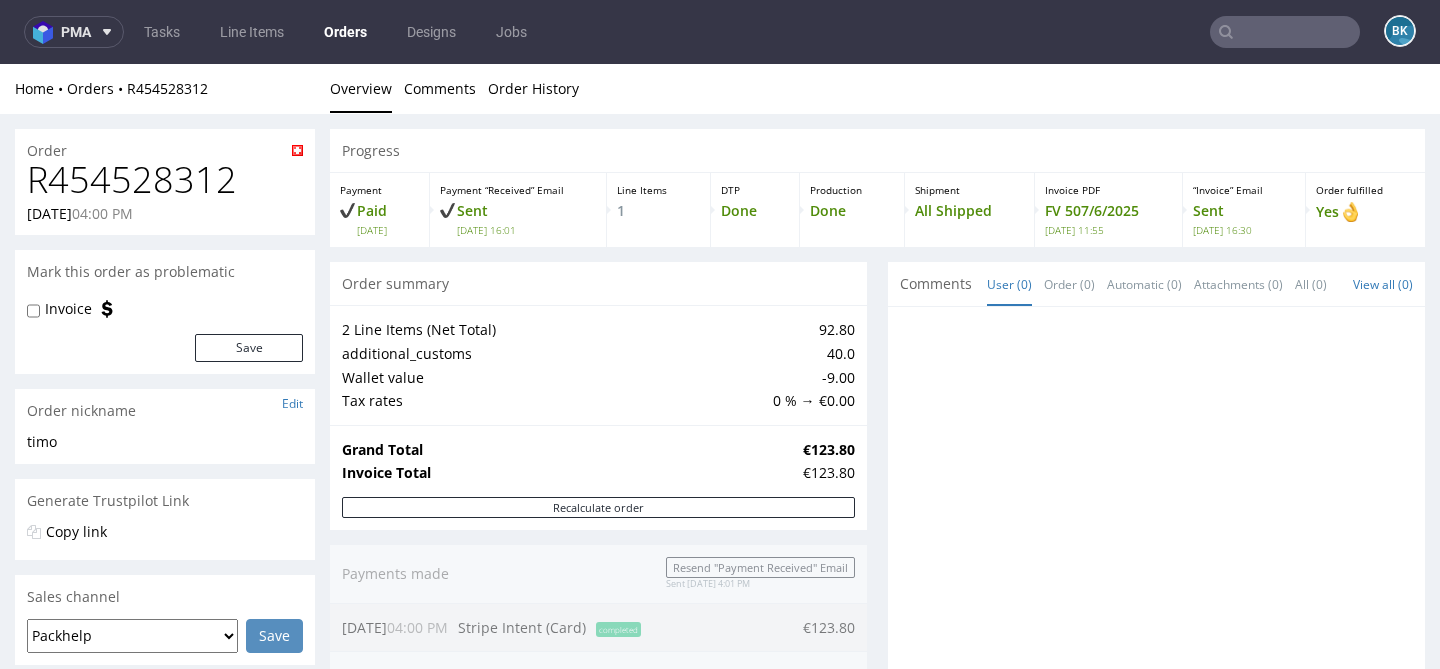 type on "reisttimo6@gmail.com" 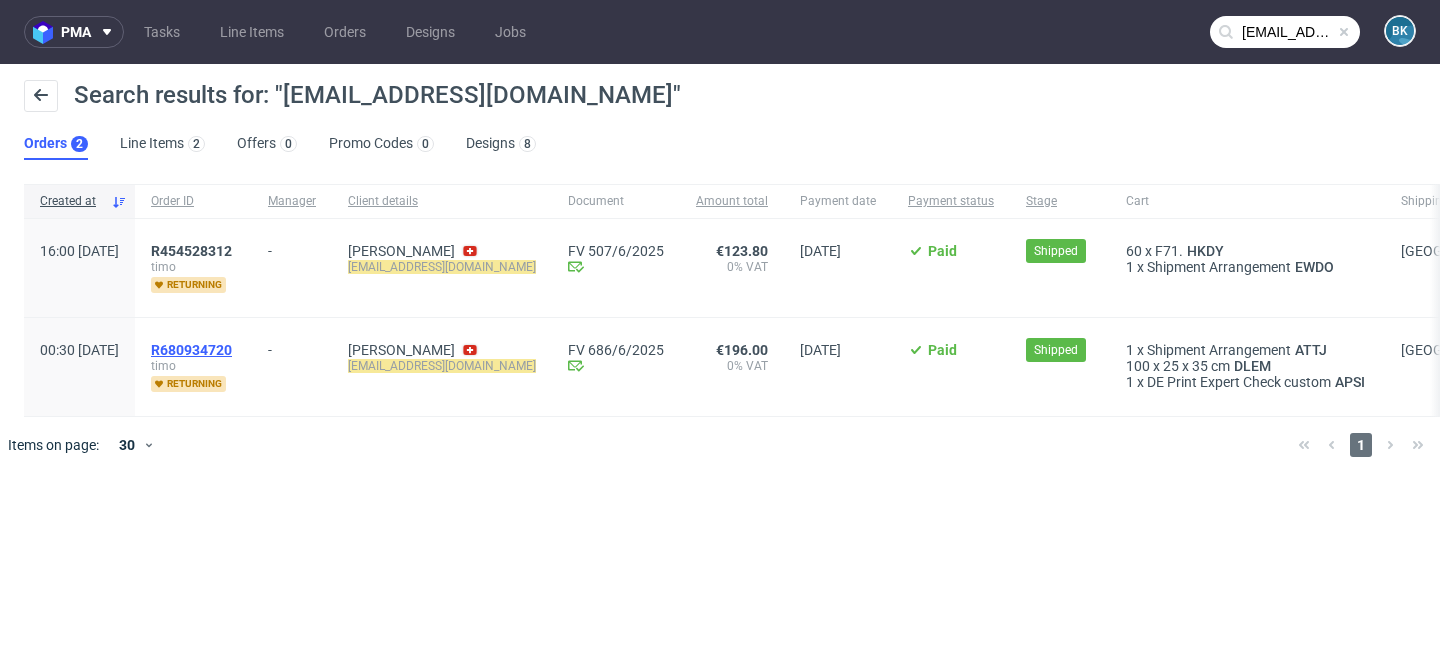 click on "R680934720" at bounding box center (191, 350) 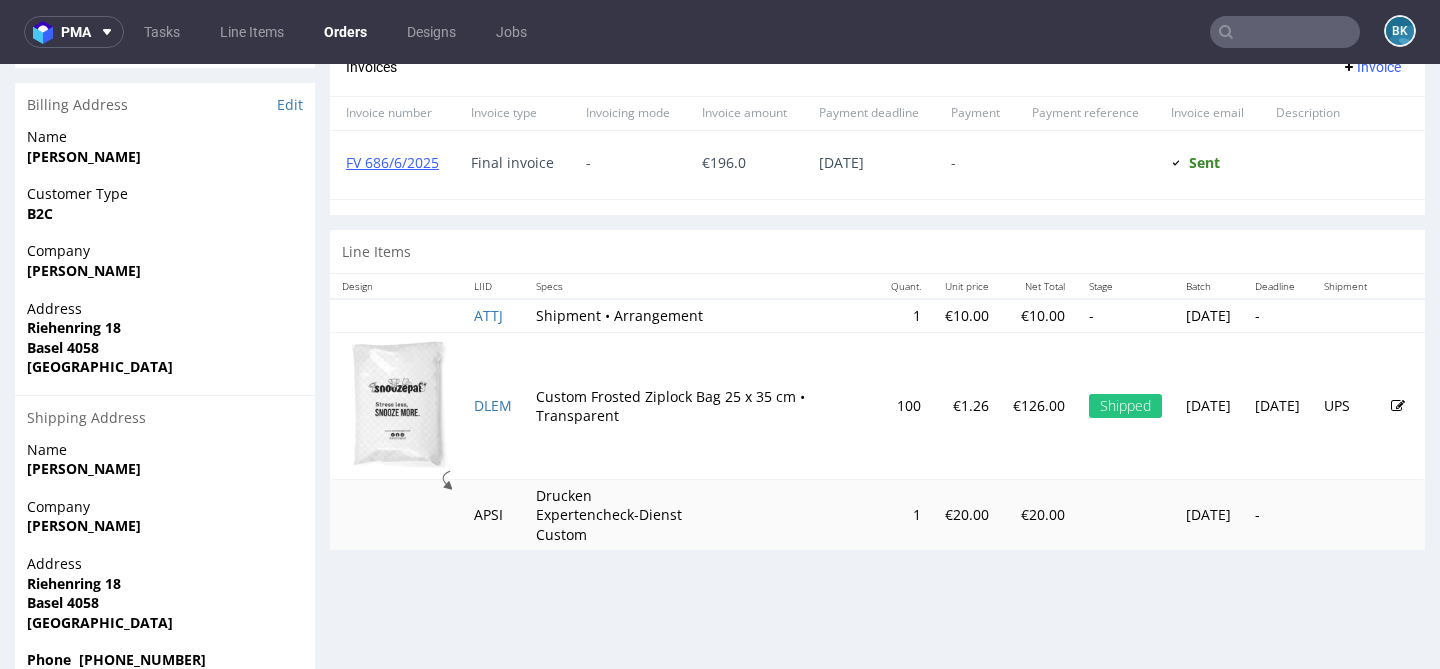 scroll, scrollTop: 928, scrollLeft: 0, axis: vertical 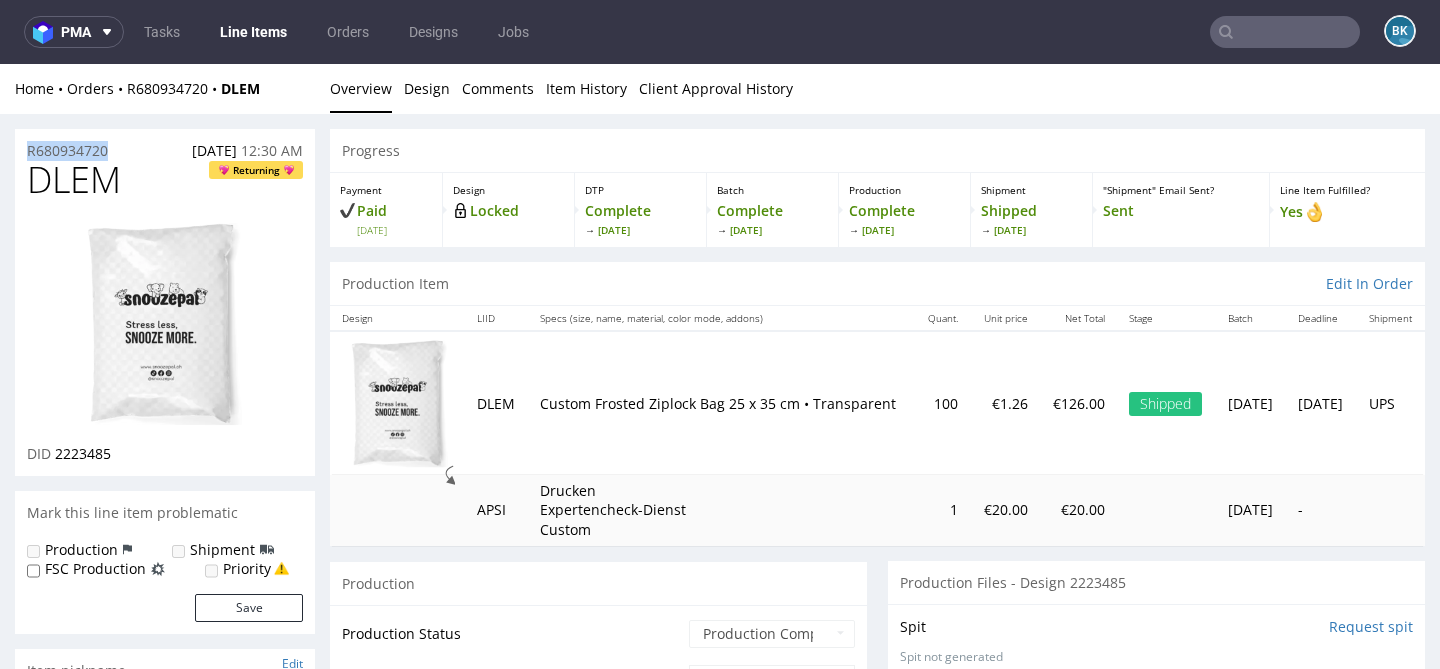 drag, startPoint x: 129, startPoint y: 153, endPoint x: 13, endPoint y: 151, distance: 116.01724 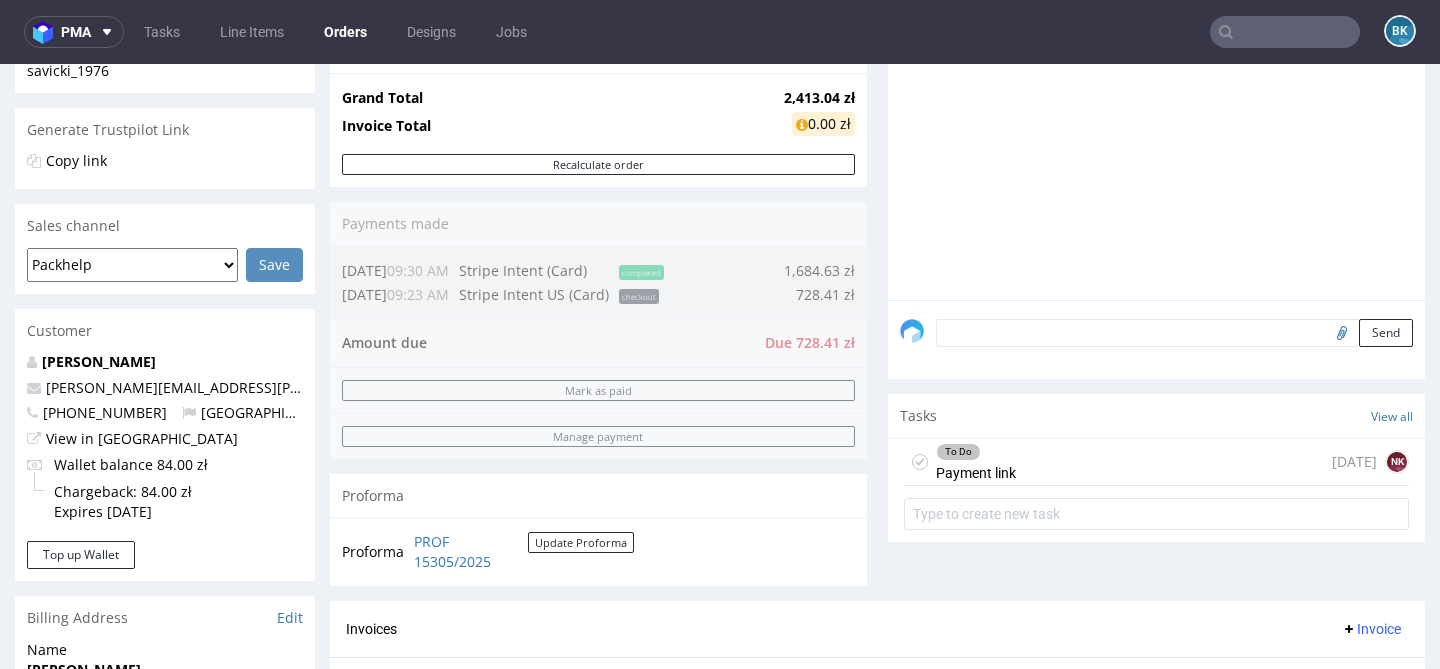 scroll, scrollTop: 384, scrollLeft: 0, axis: vertical 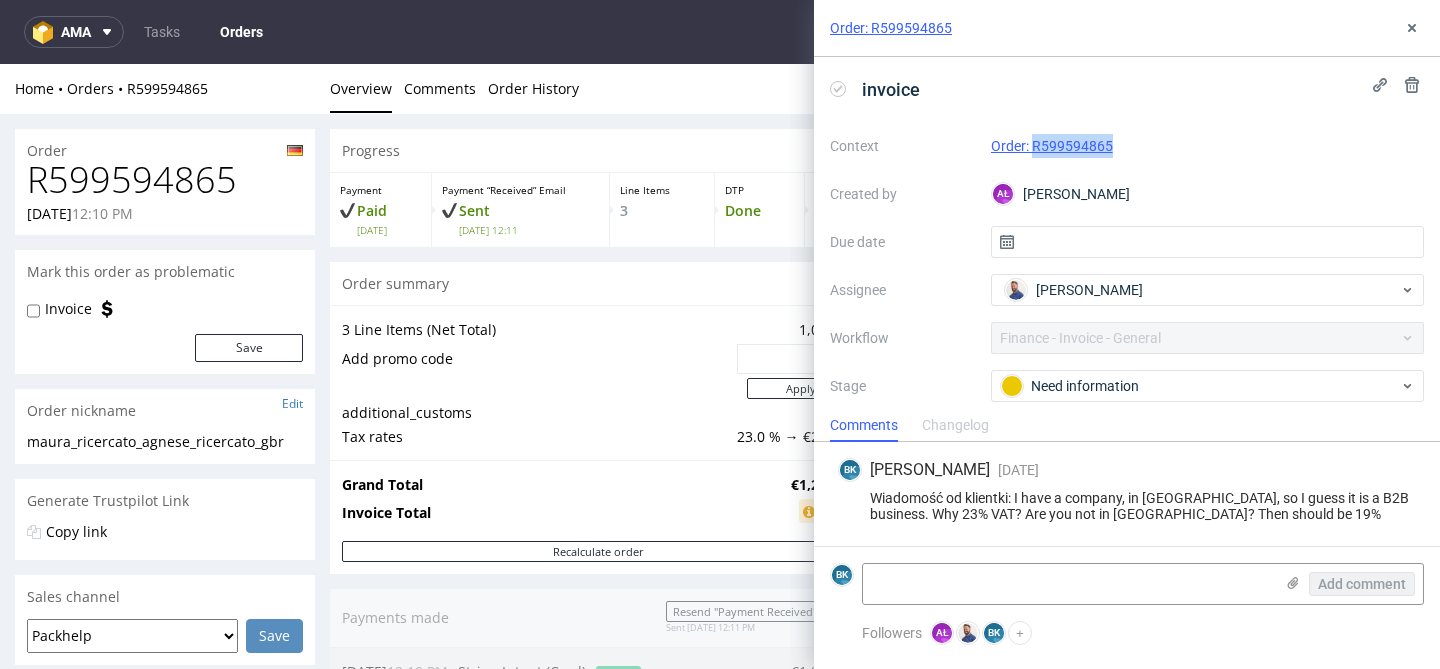 drag, startPoint x: 1129, startPoint y: 141, endPoint x: 1033, endPoint y: 142, distance: 96.00521 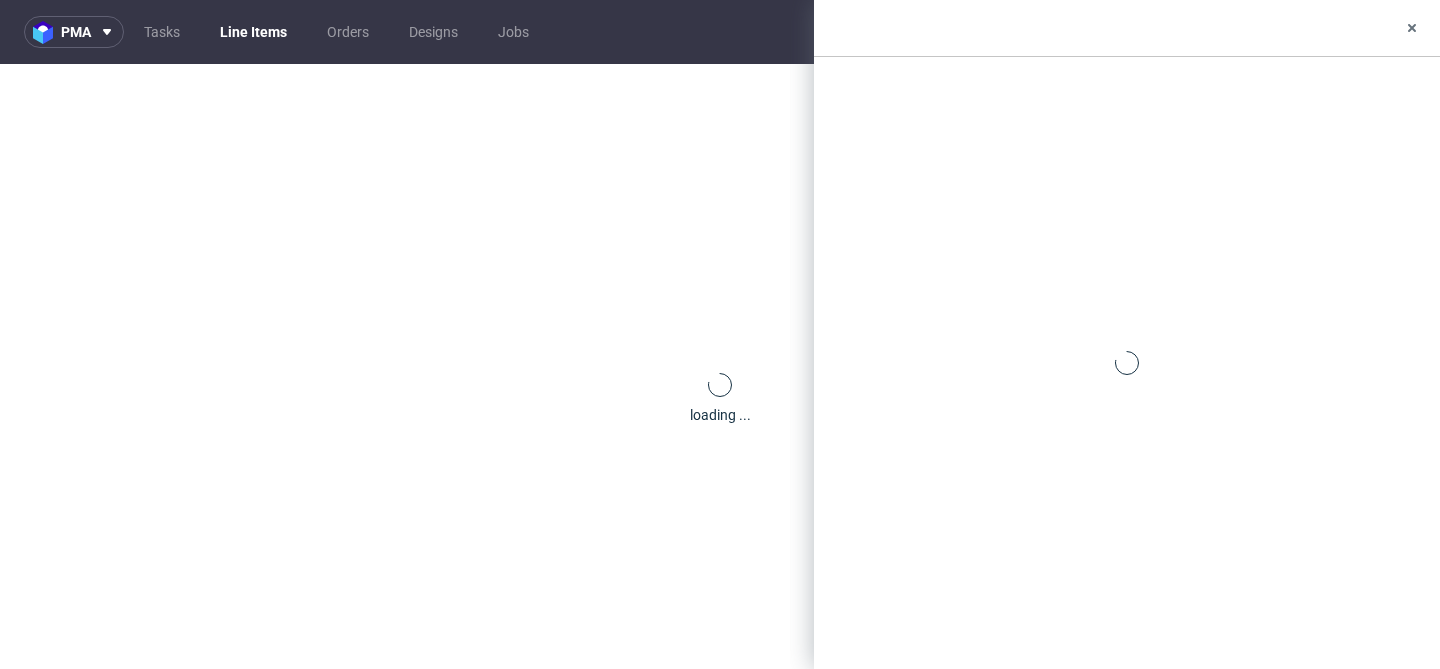 scroll, scrollTop: 0, scrollLeft: 0, axis: both 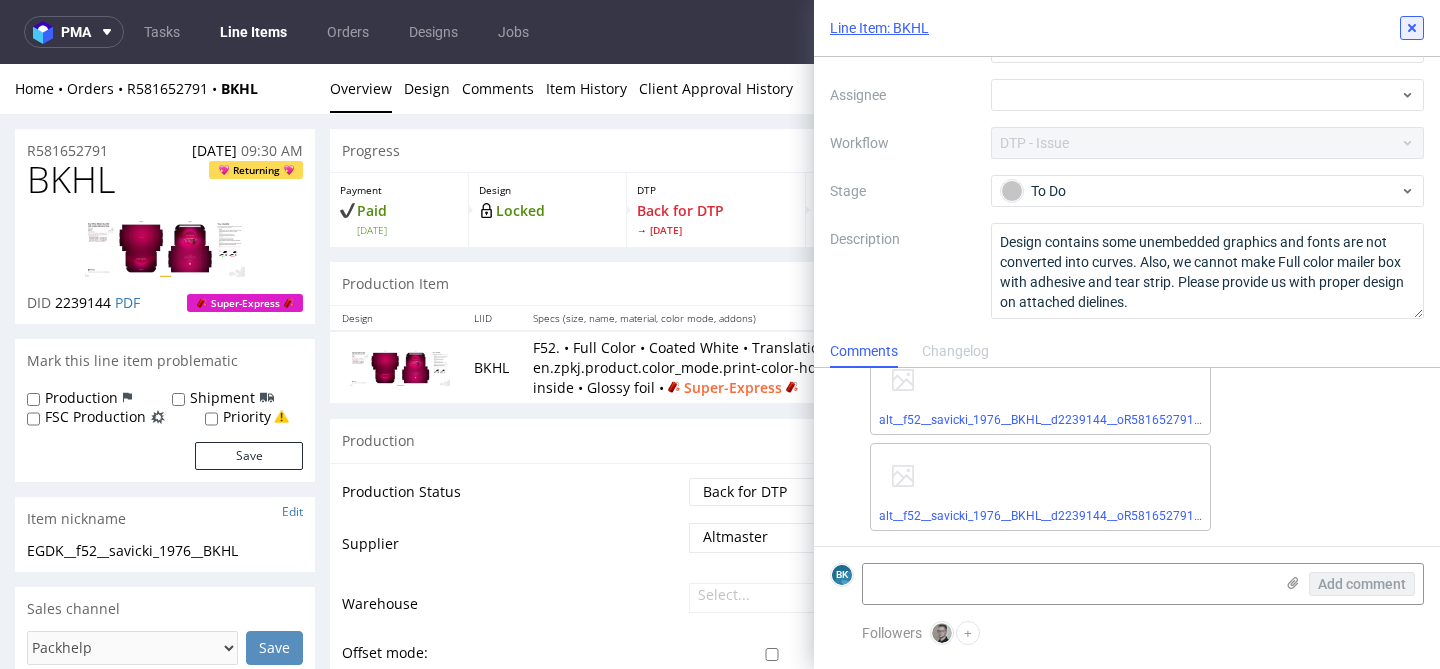 click at bounding box center (1412, 28) 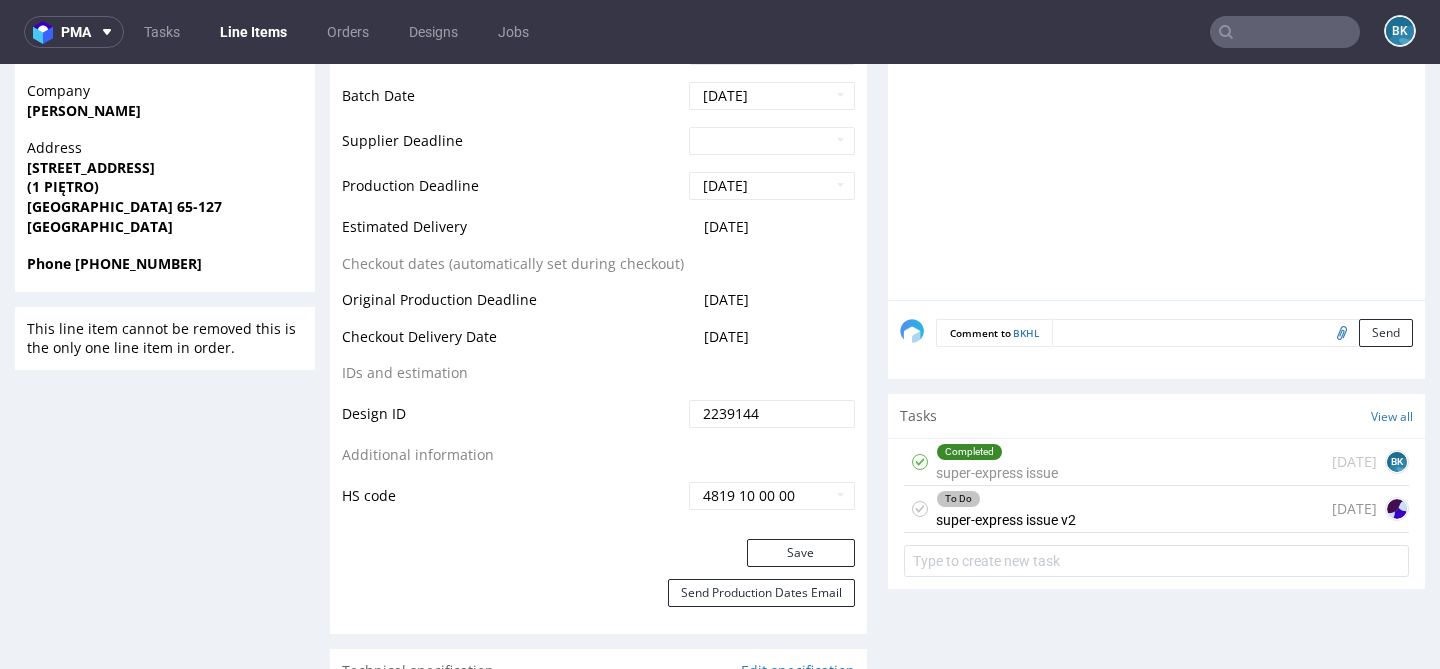 scroll, scrollTop: 875, scrollLeft: 0, axis: vertical 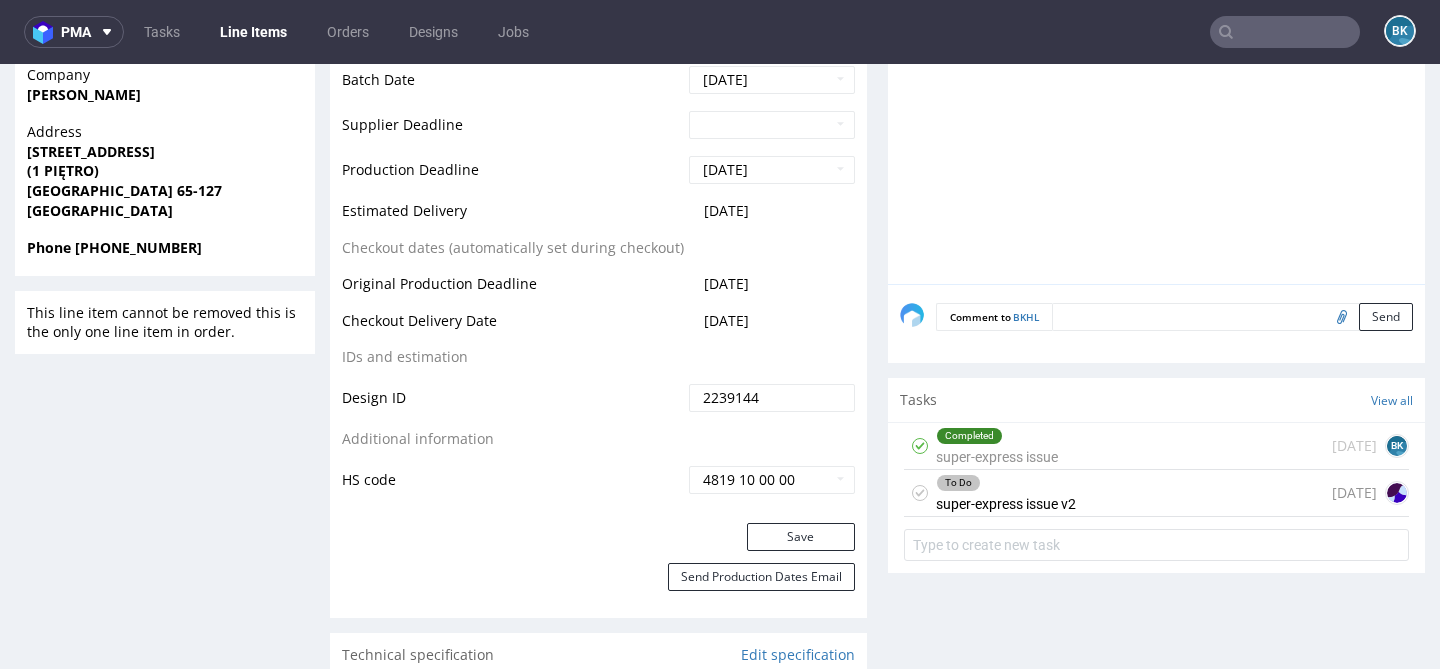 click on "To Do super-express issue v2 1 day ago" at bounding box center [1156, 493] 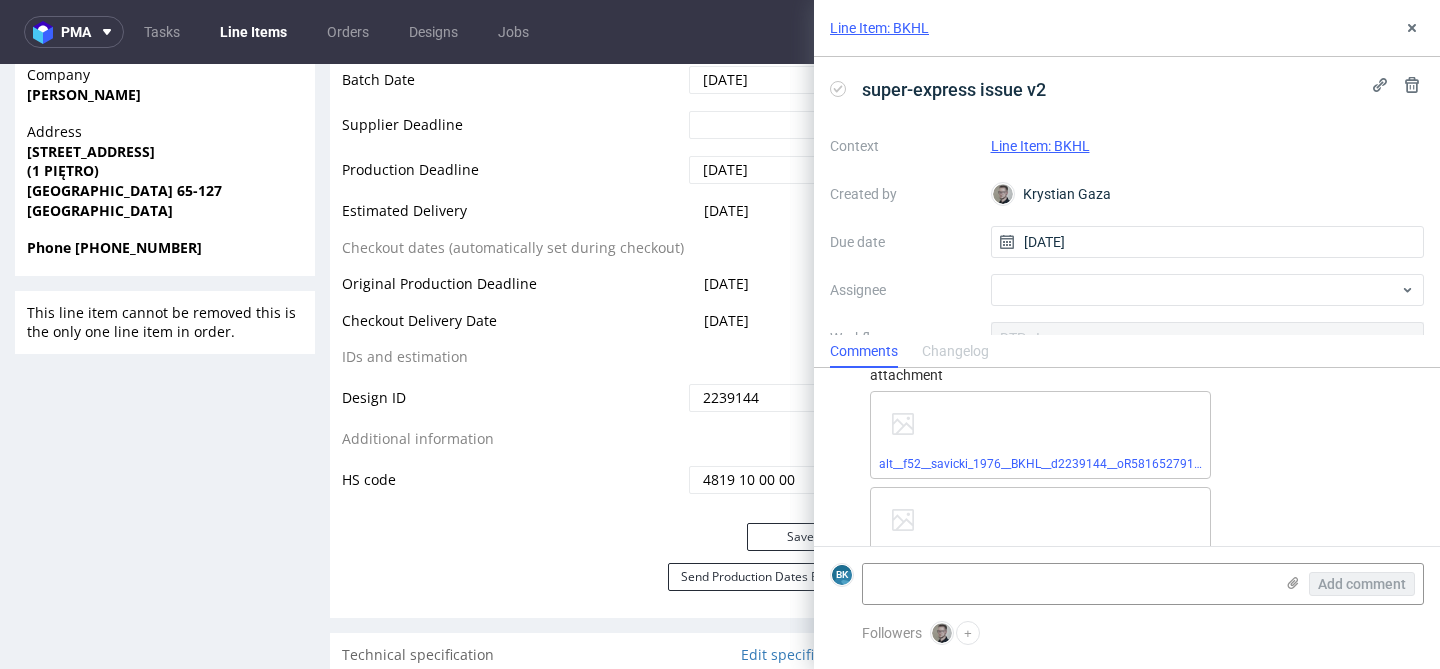 scroll, scrollTop: 93, scrollLeft: 0, axis: vertical 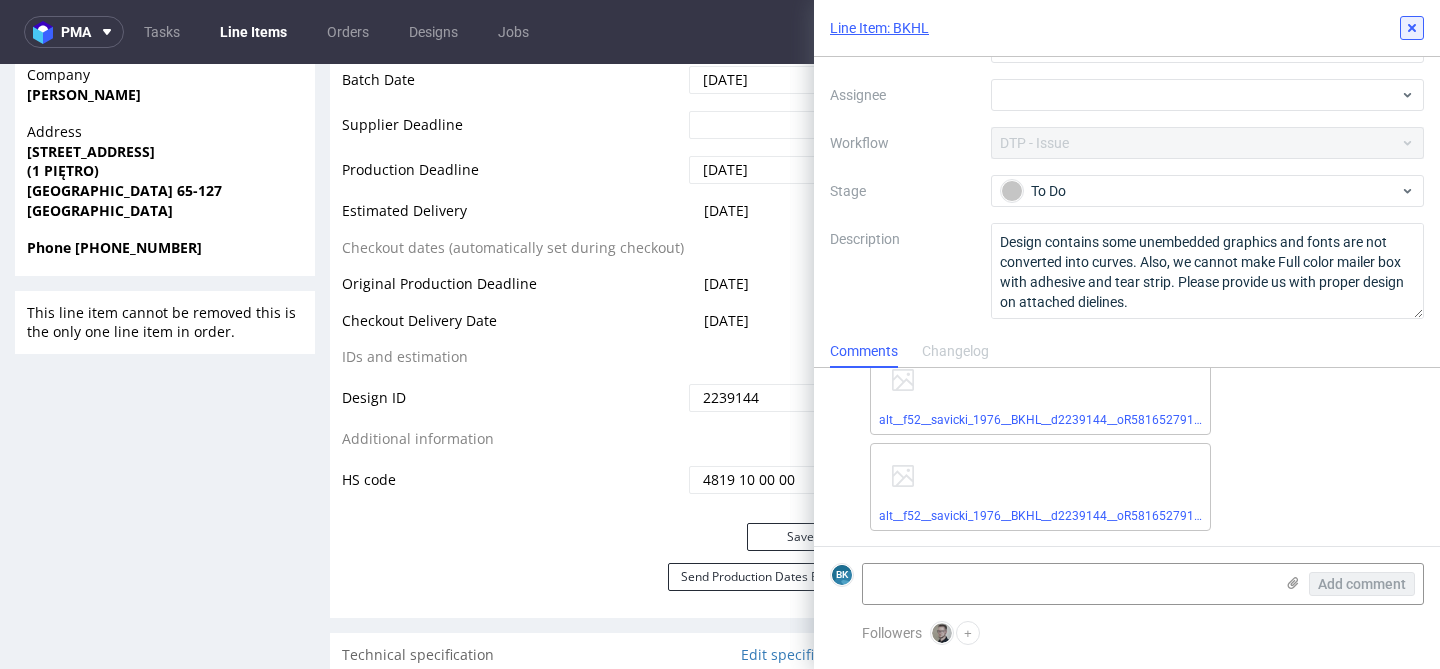 click 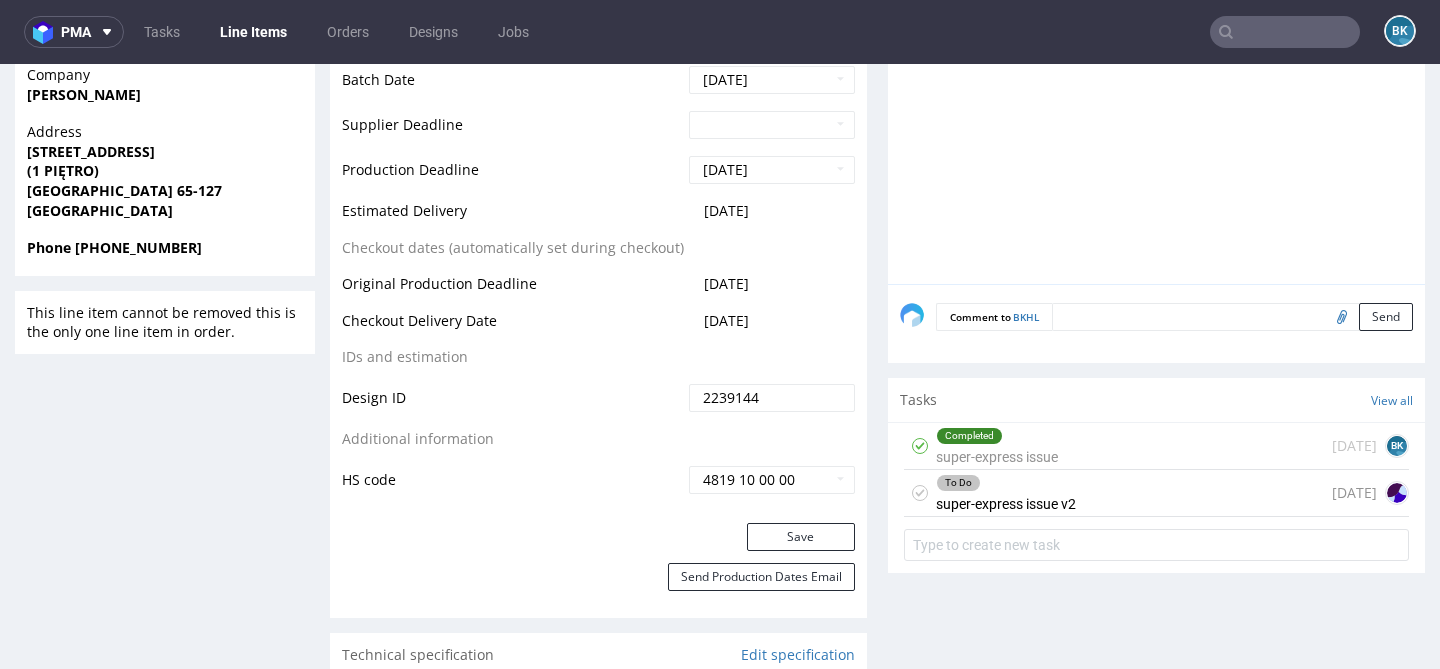 click on "Completed super-express issue 1 day ago BK" at bounding box center (1156, 446) 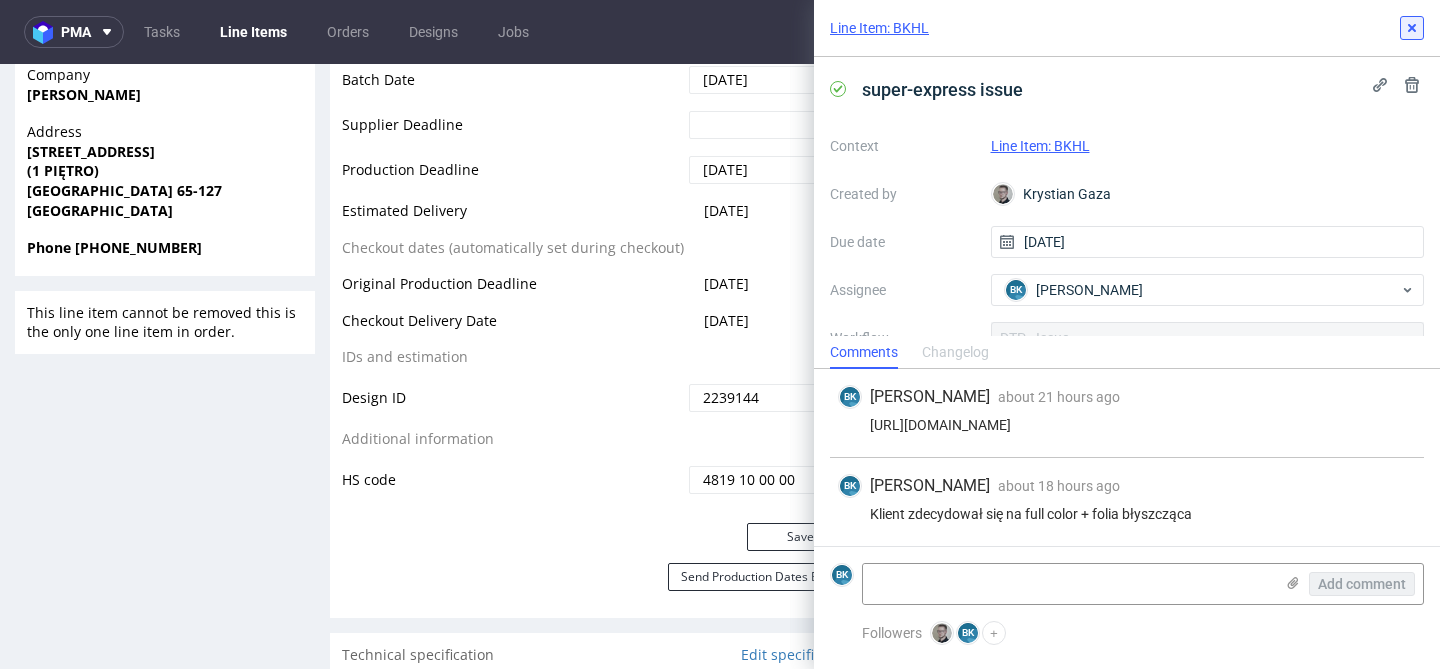 click 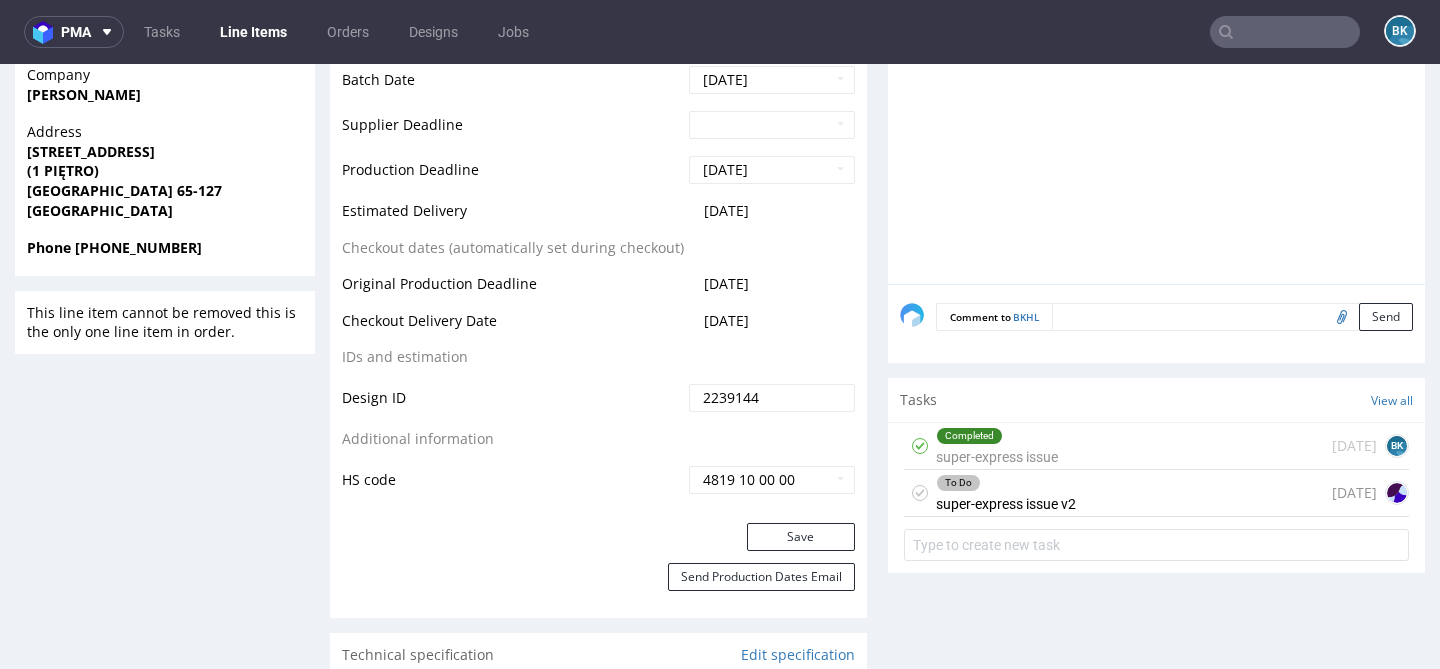 click on "To Do super-express issue v2" at bounding box center [1006, 493] 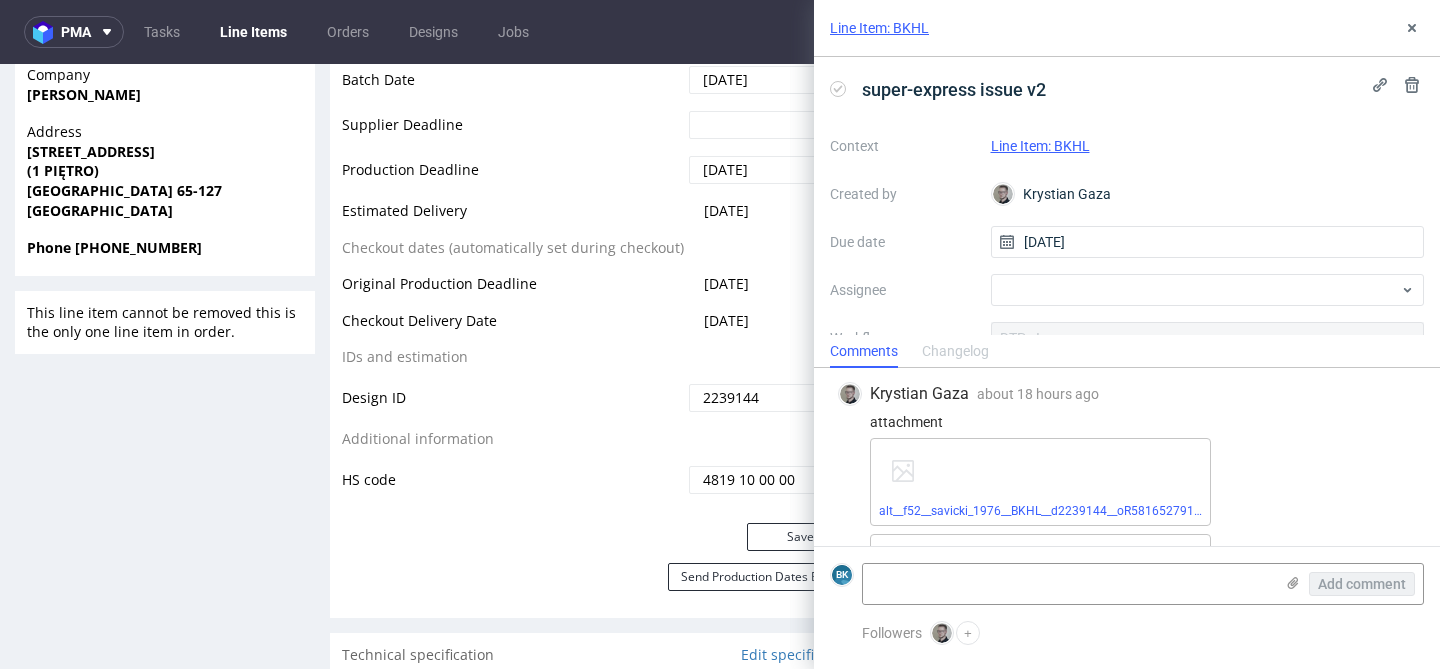 scroll, scrollTop: 93, scrollLeft: 0, axis: vertical 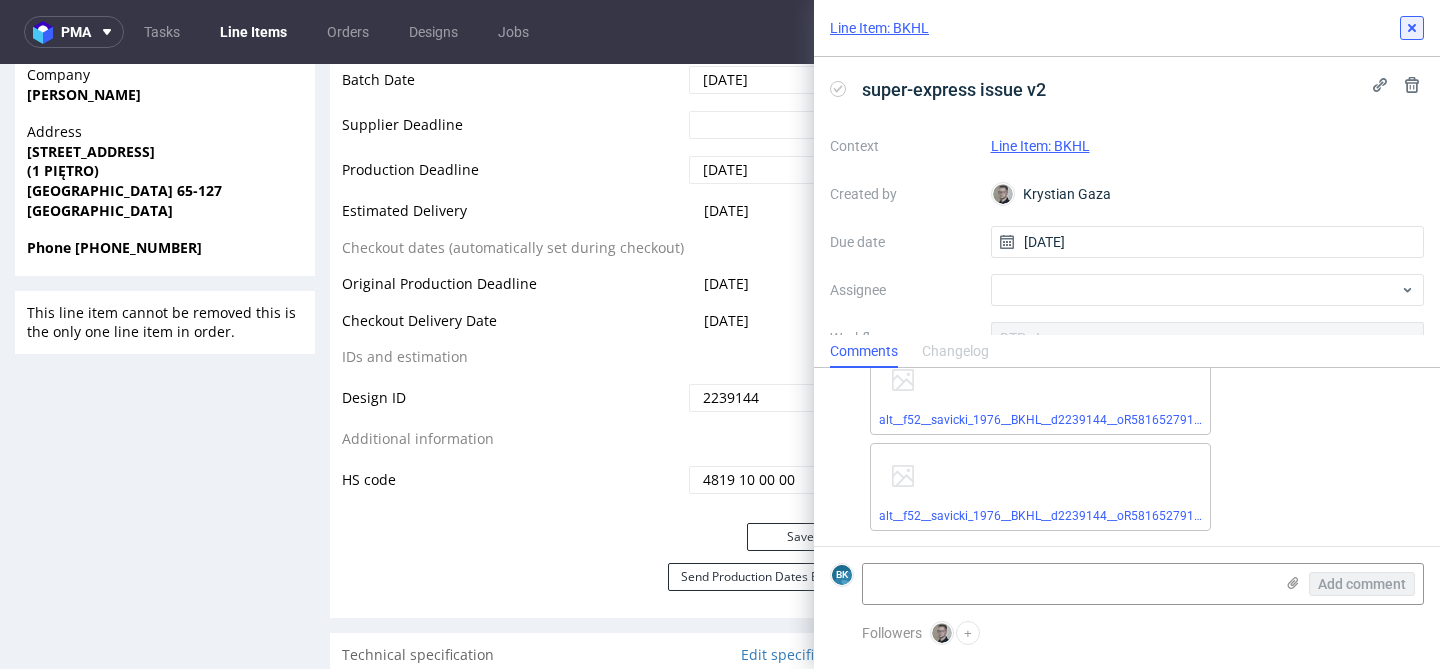 click 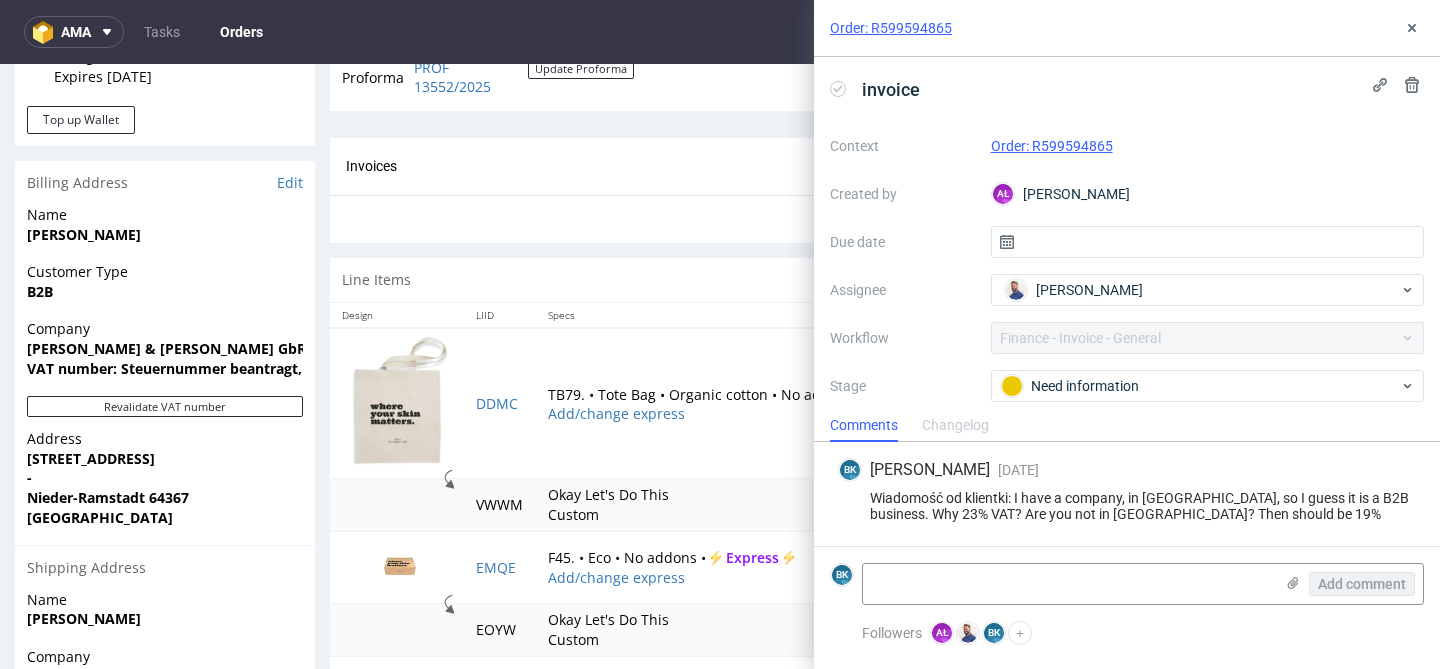 scroll, scrollTop: 805, scrollLeft: 0, axis: vertical 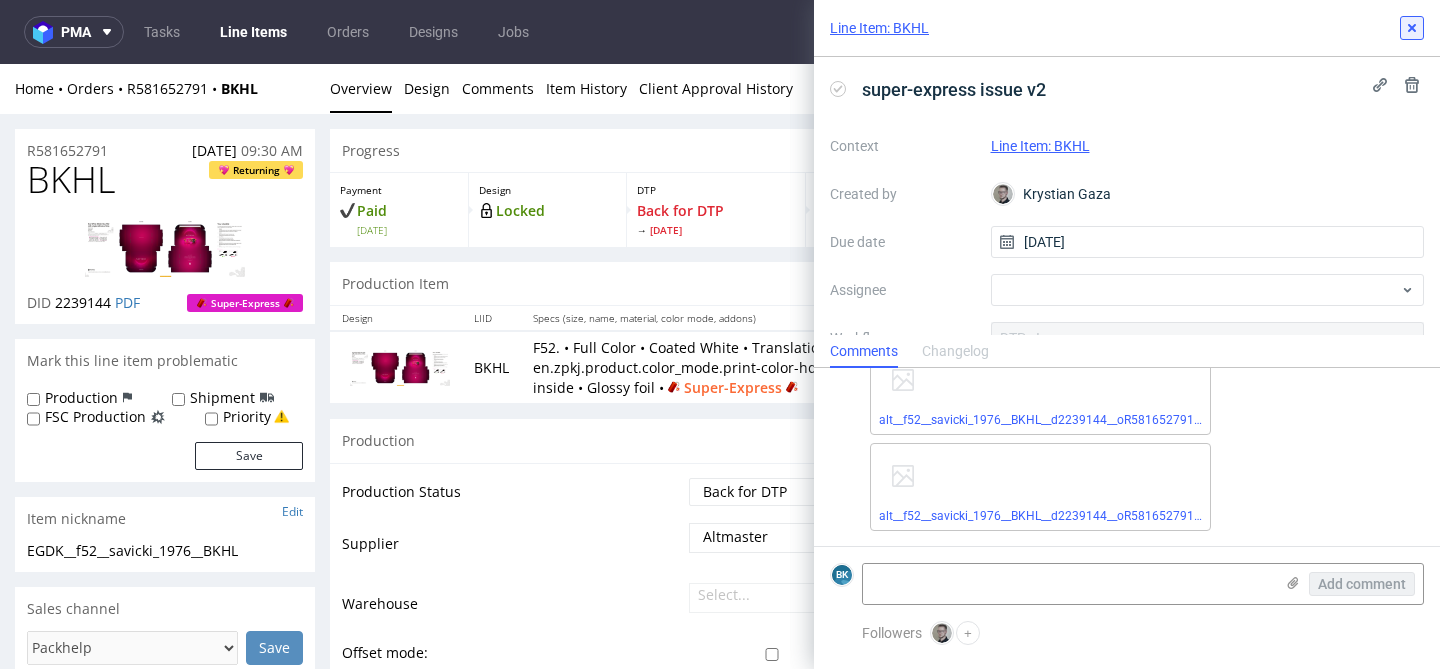 click 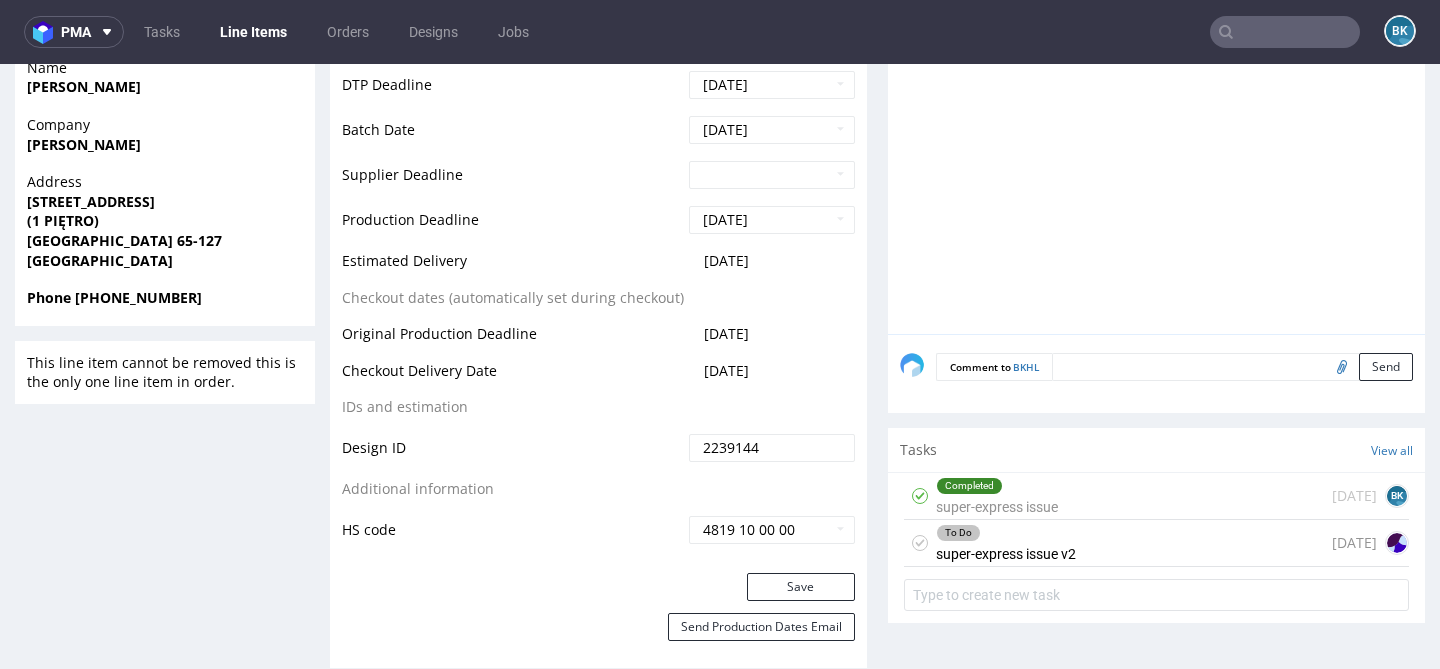scroll, scrollTop: 839, scrollLeft: 0, axis: vertical 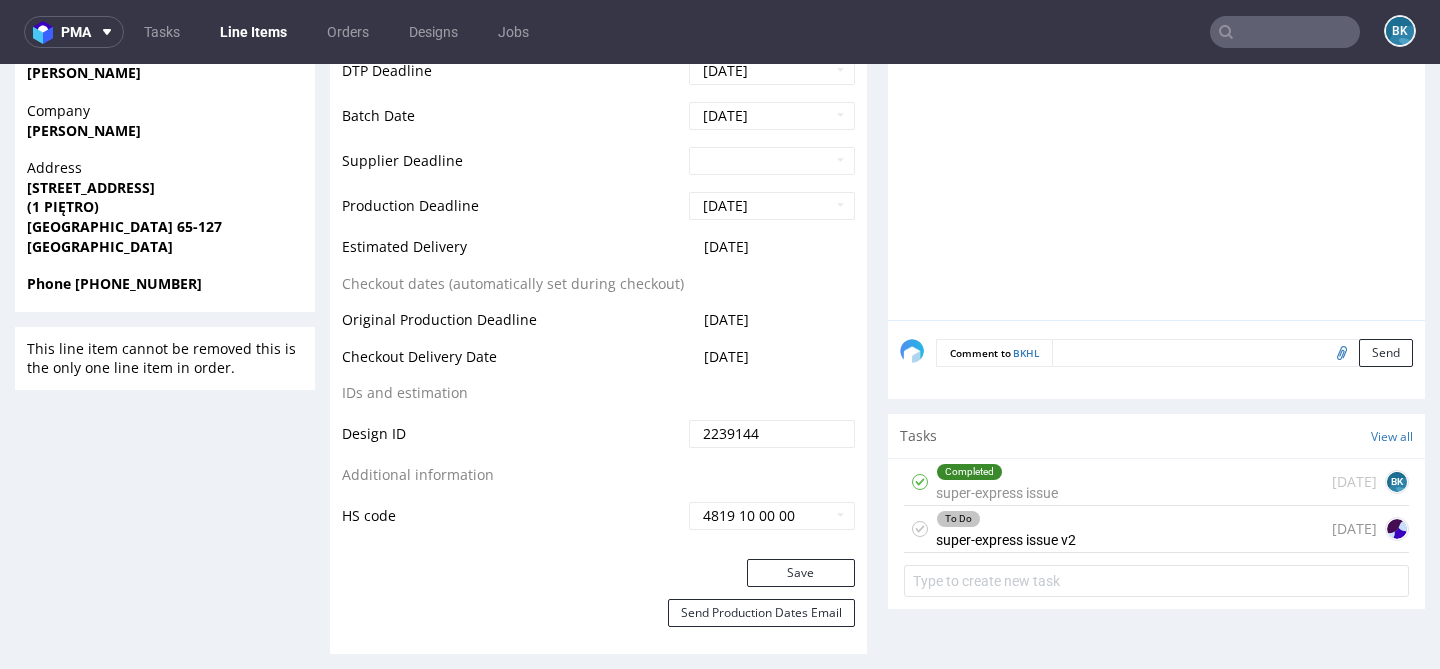 click on "To Do super-express issue v2" 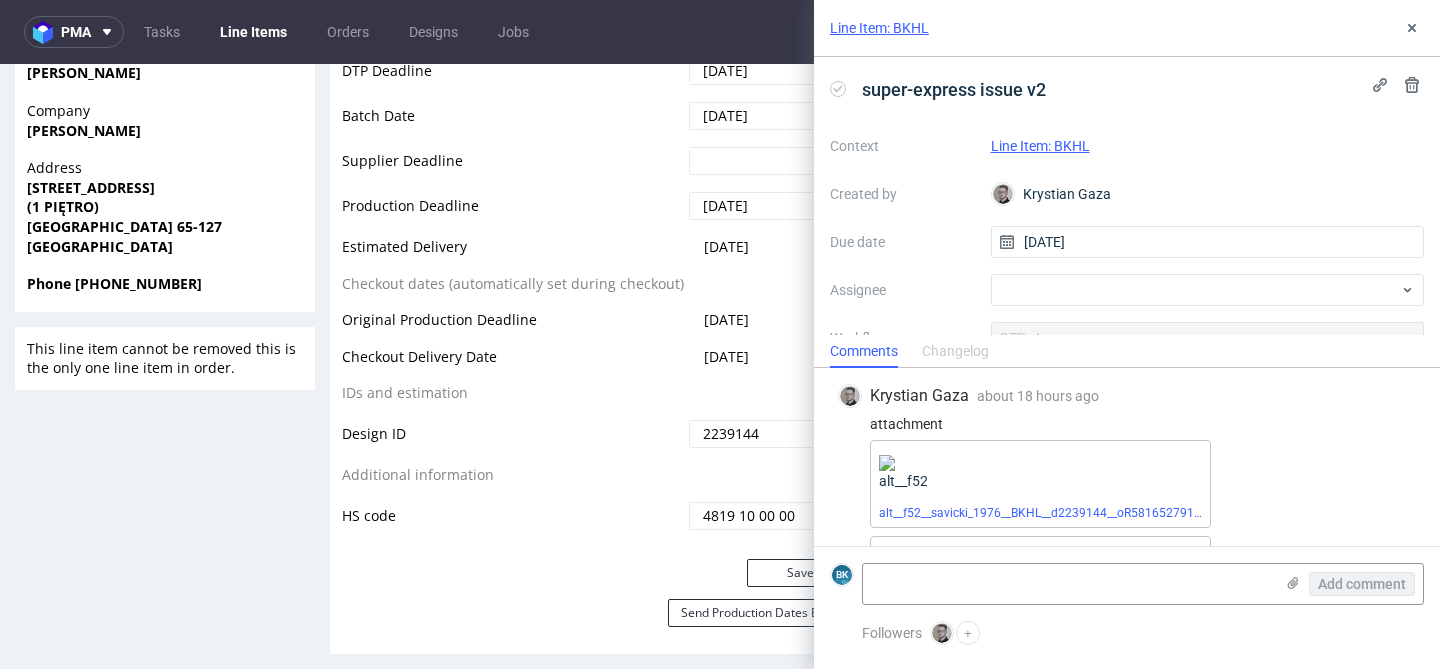 scroll, scrollTop: 93, scrollLeft: 0, axis: vertical 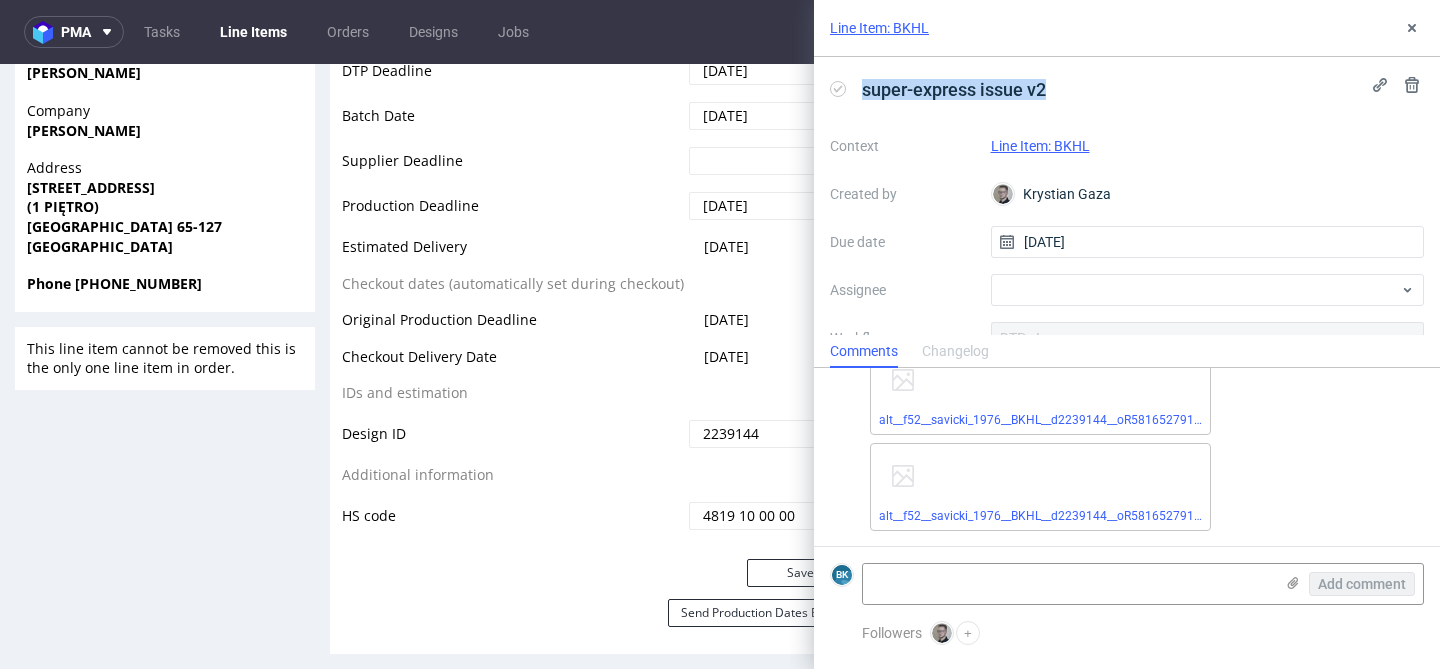 drag, startPoint x: 1064, startPoint y: 89, endPoint x: 850, endPoint y: 89, distance: 214 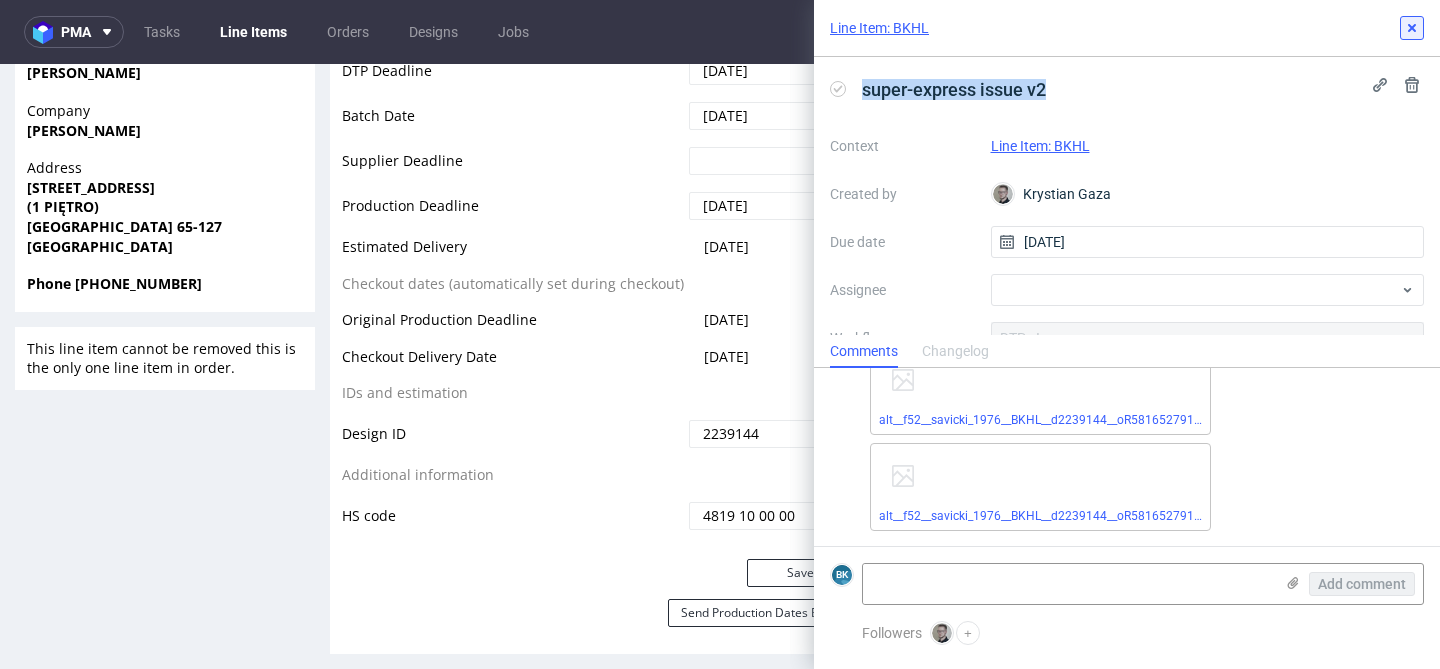 click 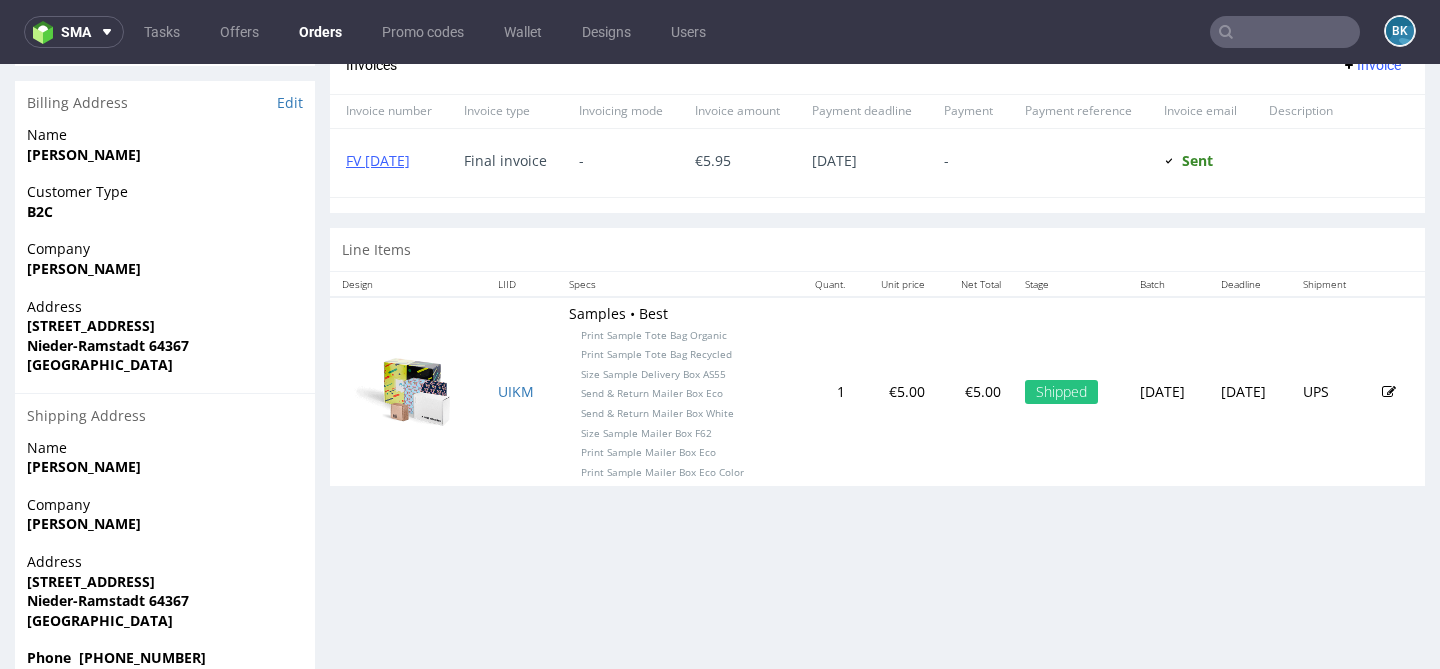 scroll, scrollTop: 889, scrollLeft: 0, axis: vertical 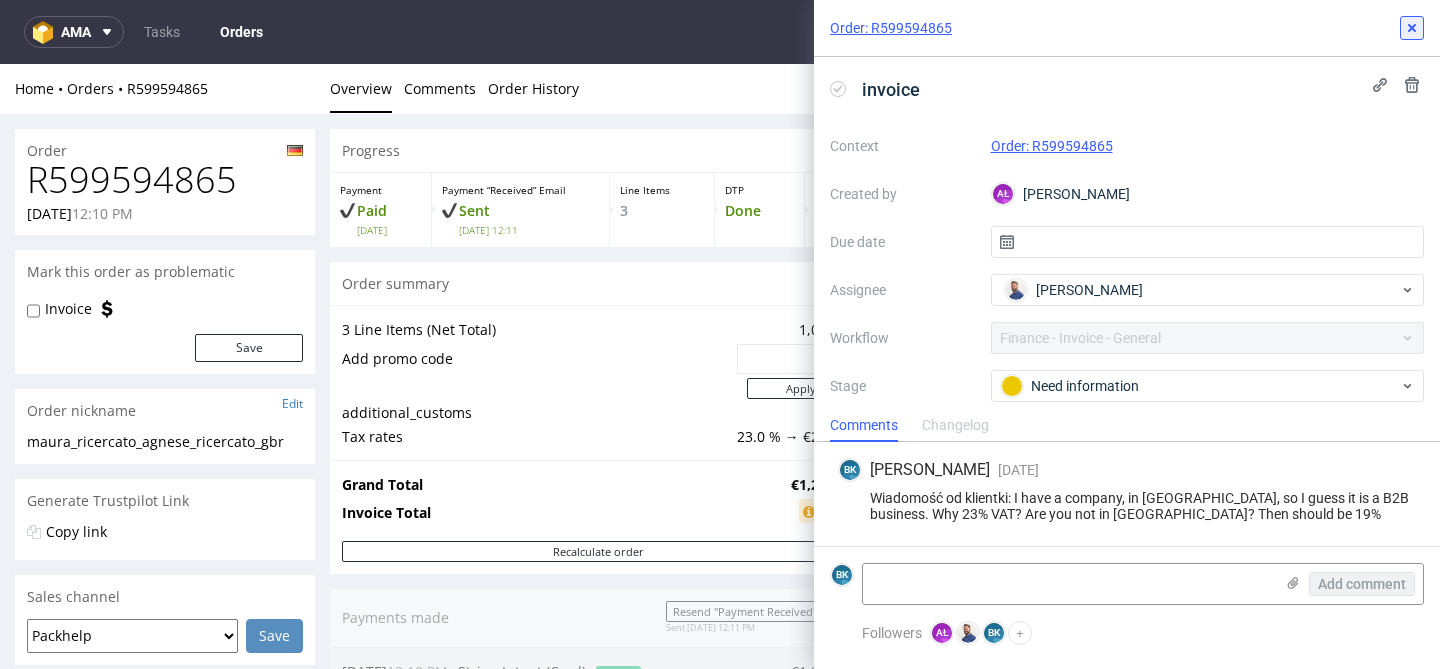 click 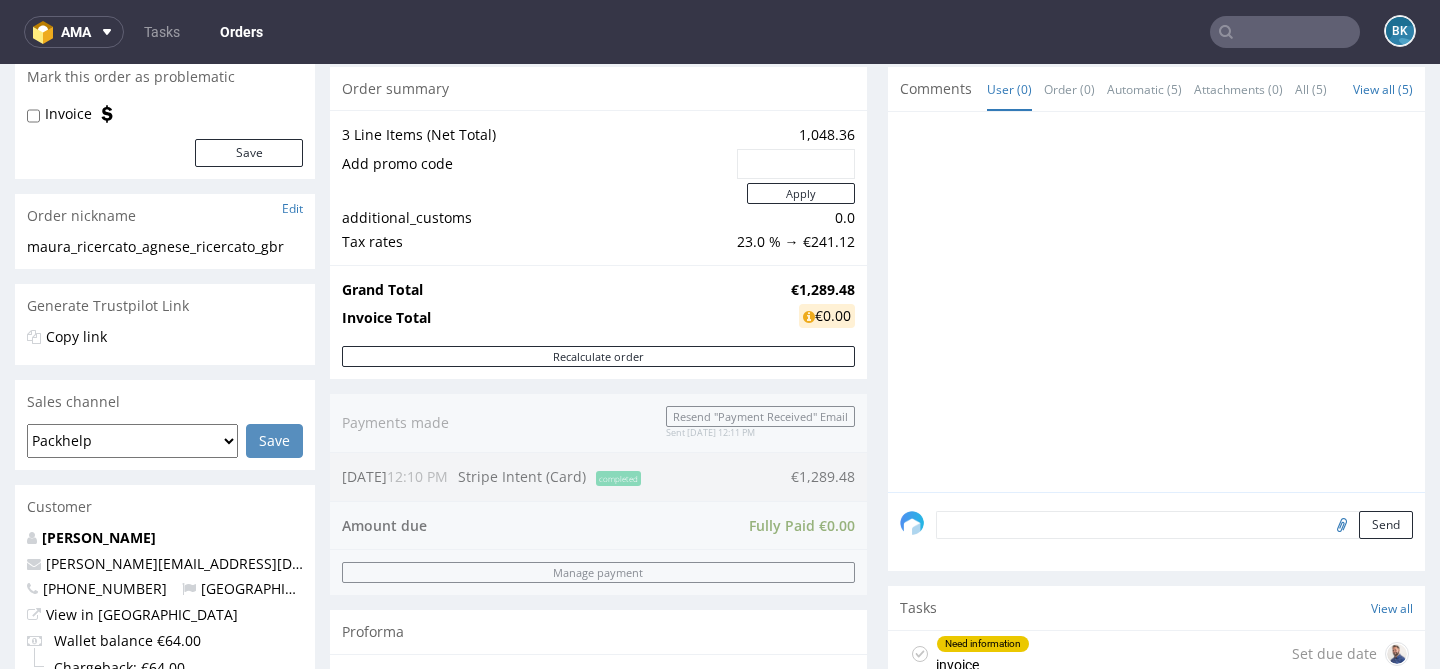 scroll, scrollTop: 199, scrollLeft: 0, axis: vertical 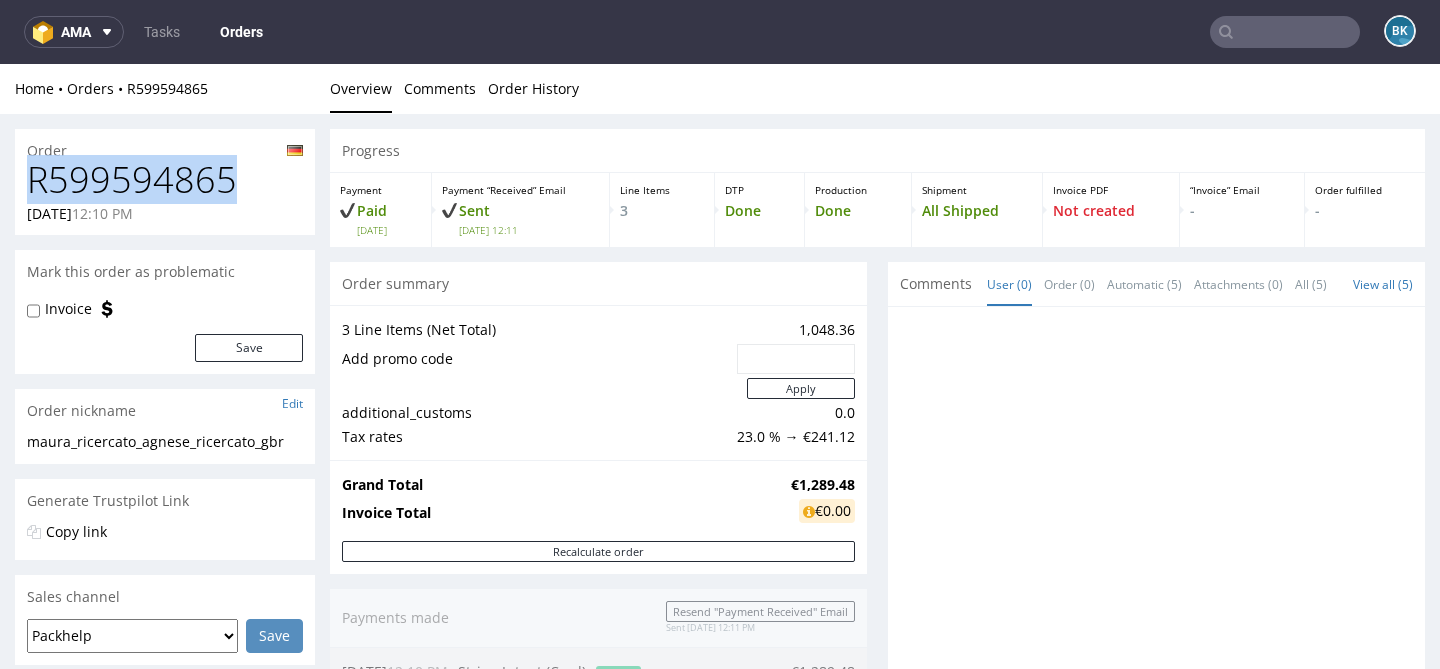 drag, startPoint x: 242, startPoint y: 180, endPoint x: 7, endPoint y: 180, distance: 235 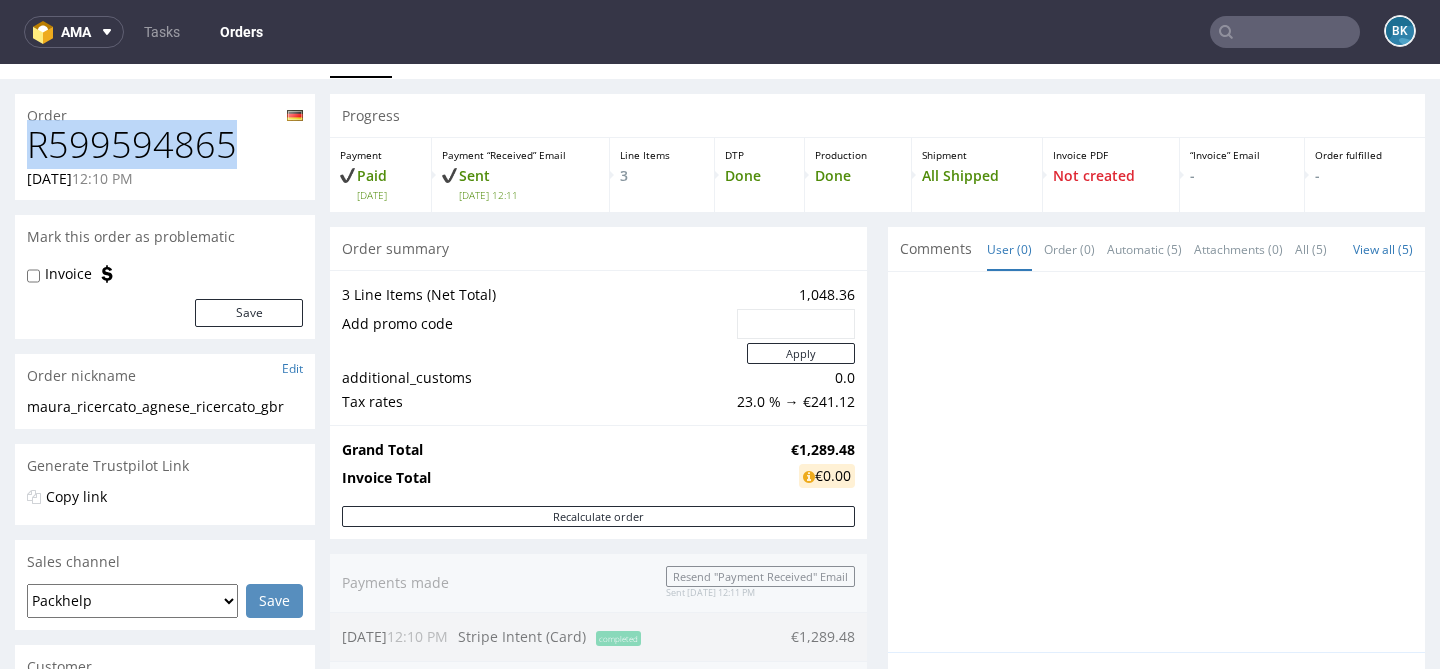 scroll, scrollTop: 0, scrollLeft: 0, axis: both 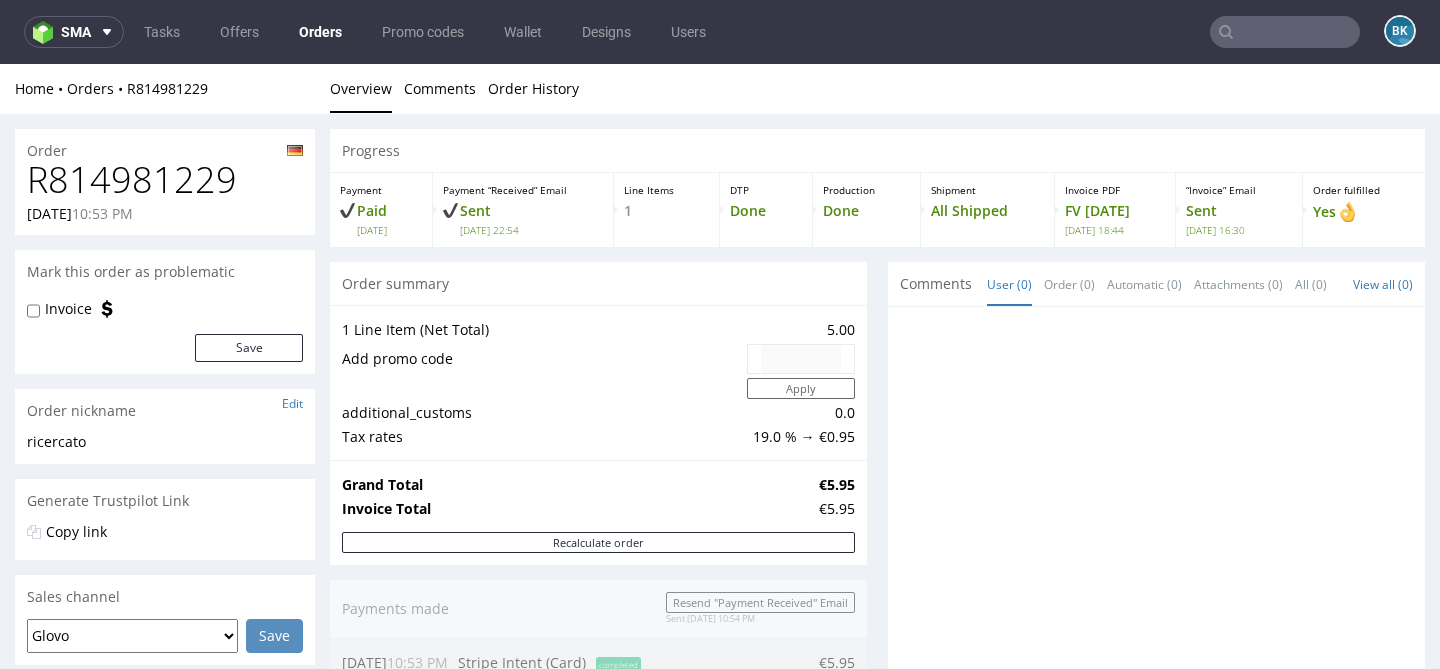 click on "R814981229" at bounding box center [165, 180] 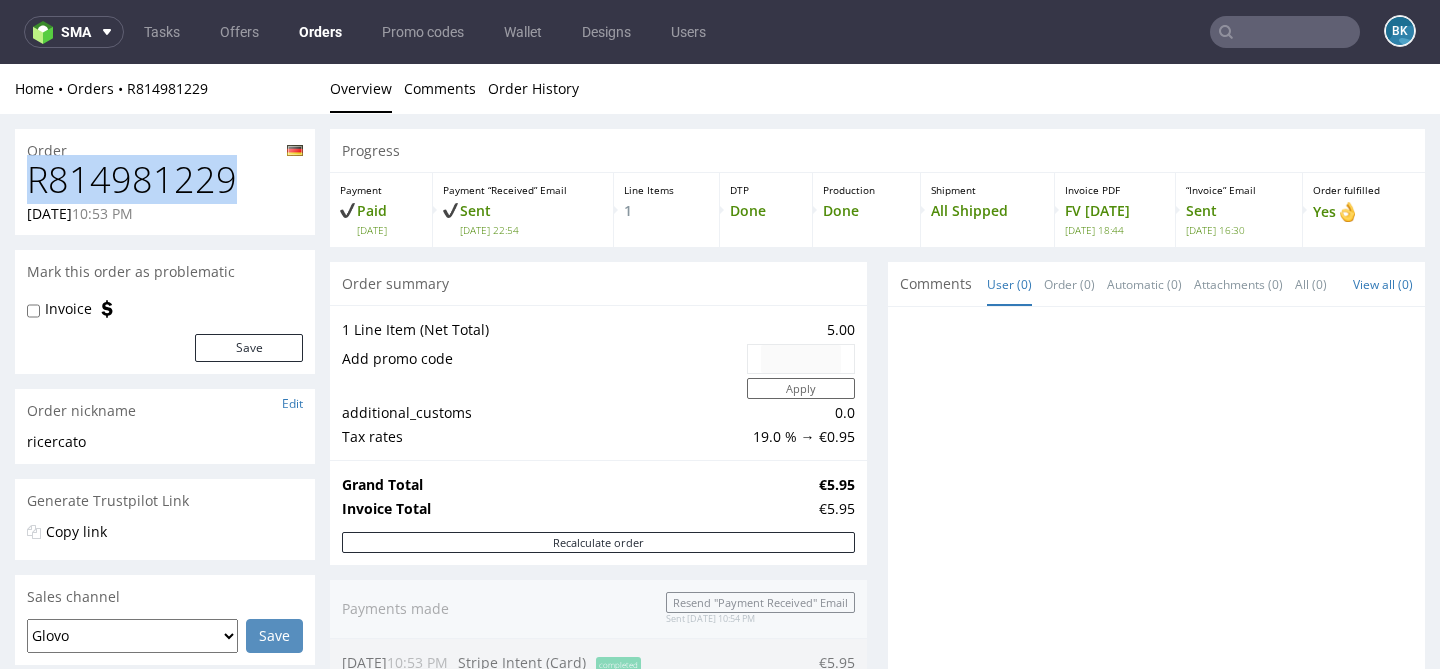 click on "R814981229" at bounding box center (165, 180) 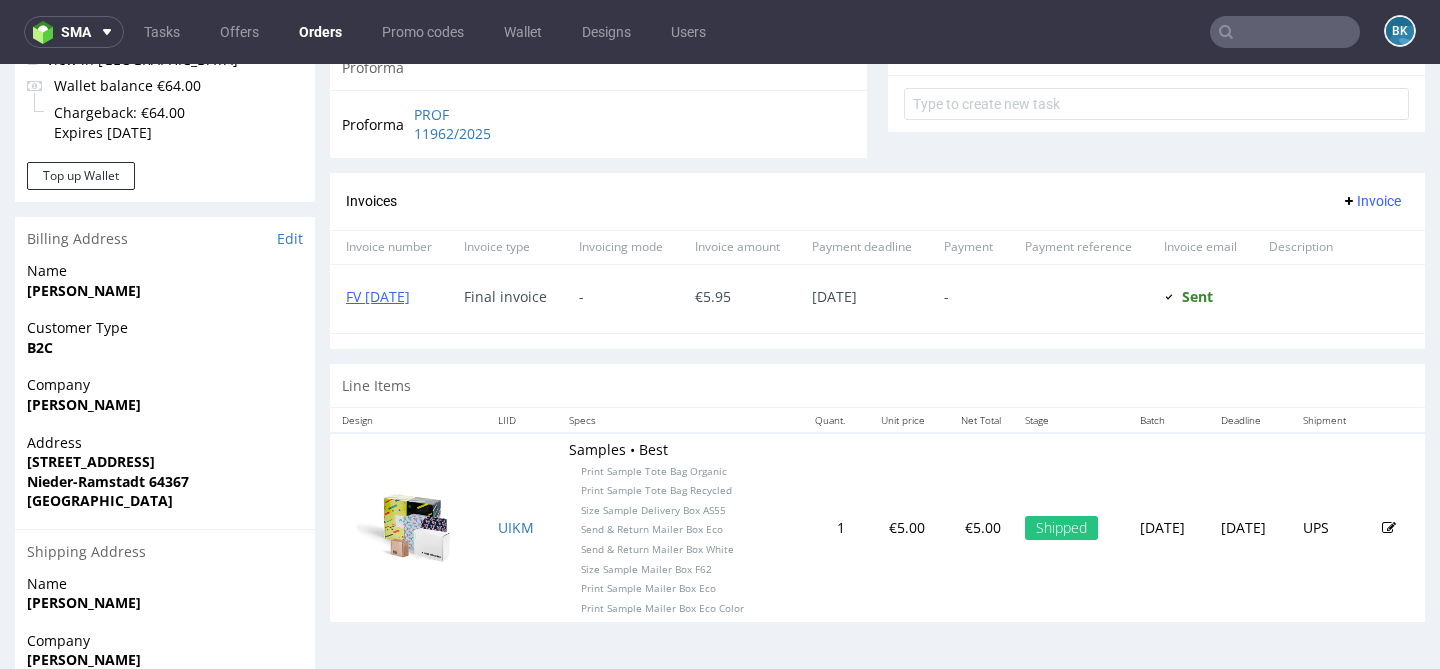 scroll, scrollTop: 751, scrollLeft: 0, axis: vertical 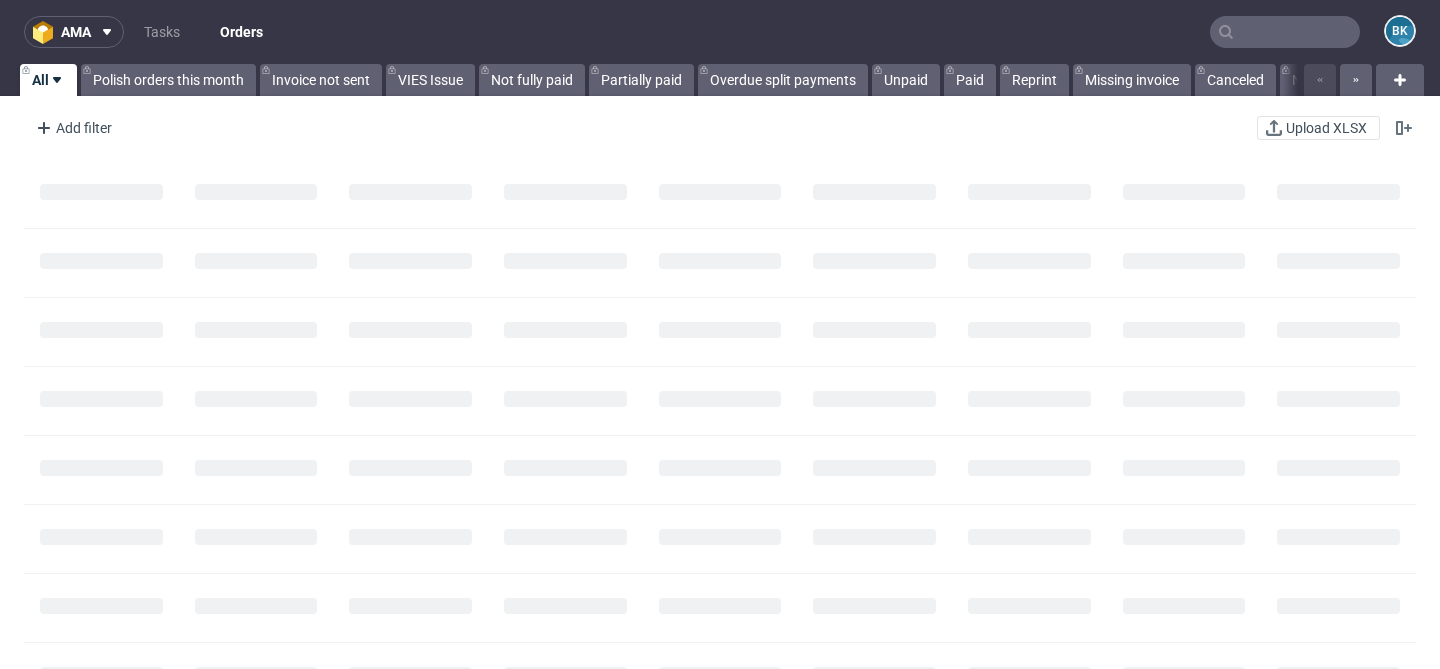 click at bounding box center [1285, 32] 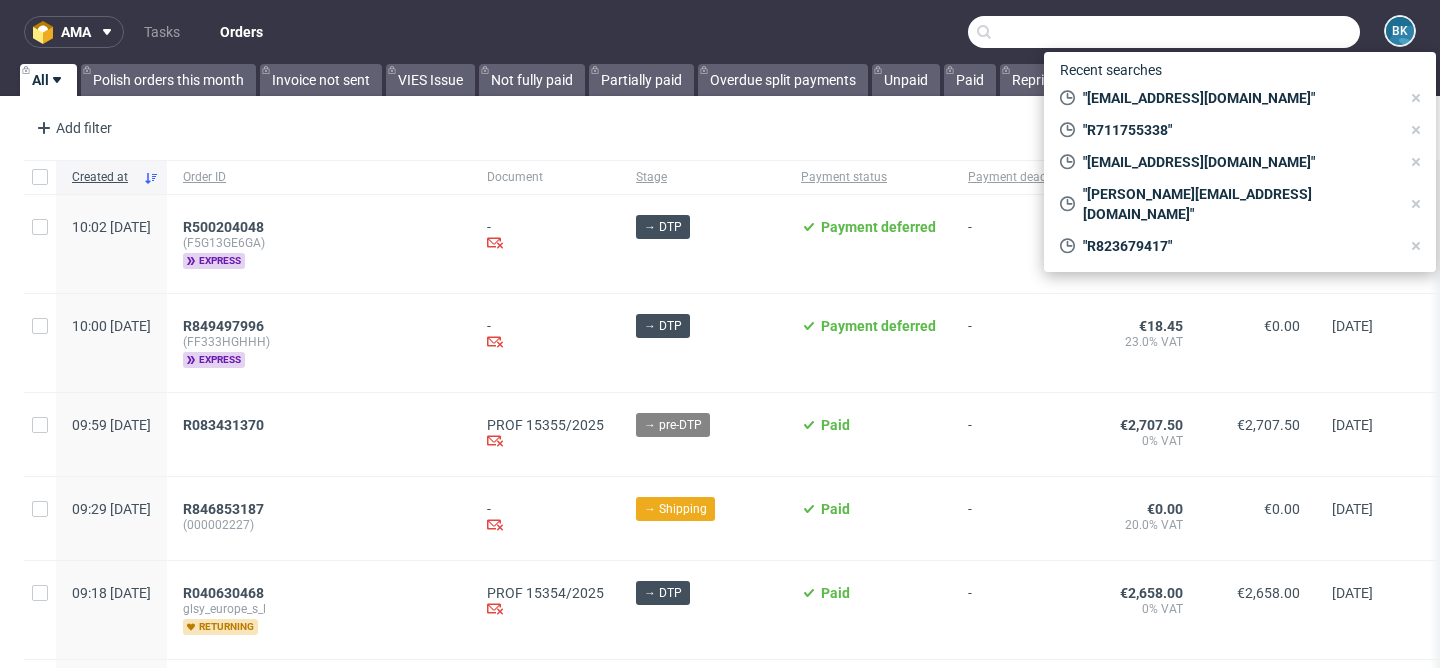 paste on "[PERSON_NAME][EMAIL_ADDRESS][DOMAIN_NAME]" 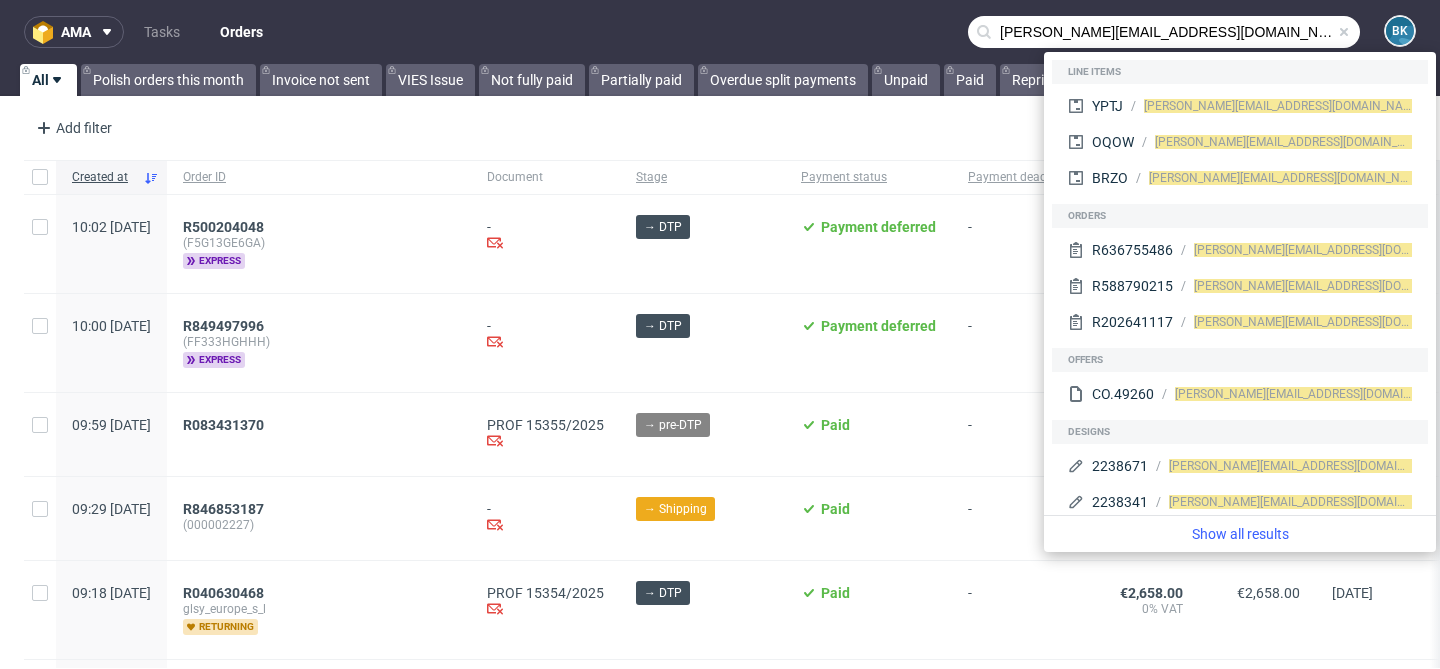 type on "[PERSON_NAME][EMAIL_ADDRESS][DOMAIN_NAME]" 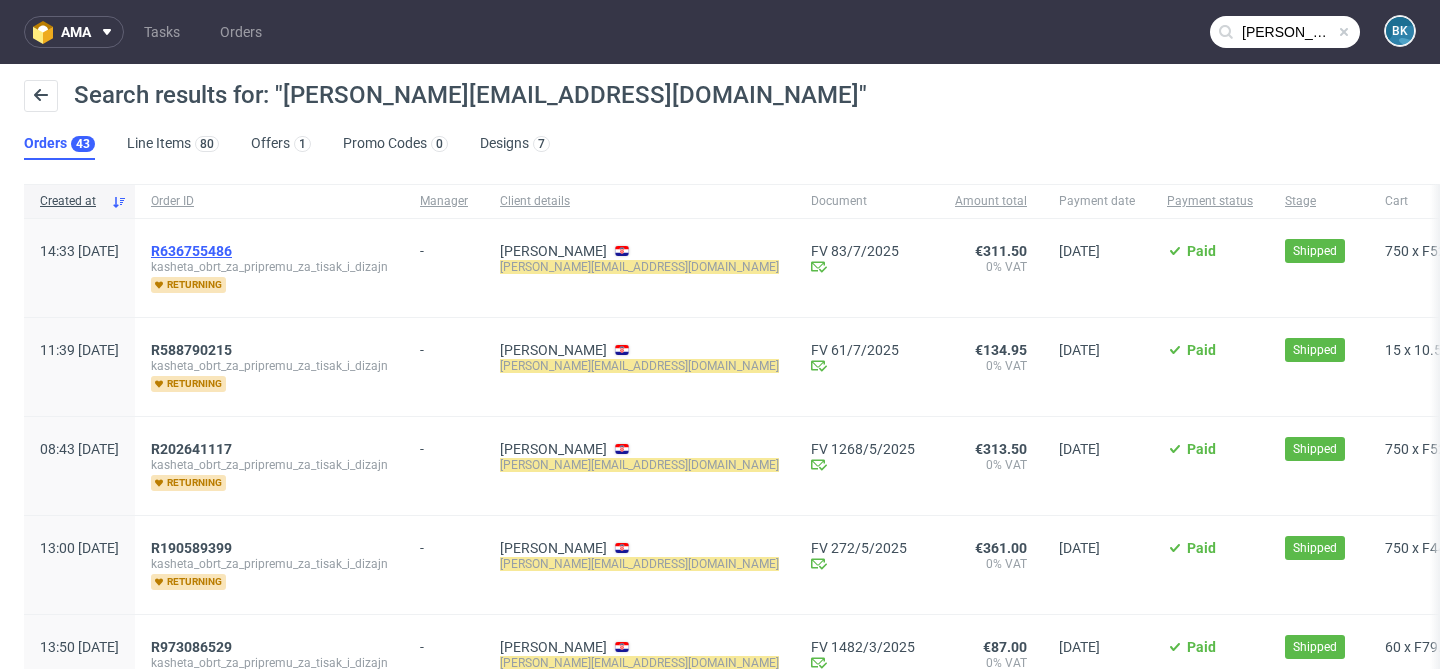 click on "R636755486" at bounding box center (191, 251) 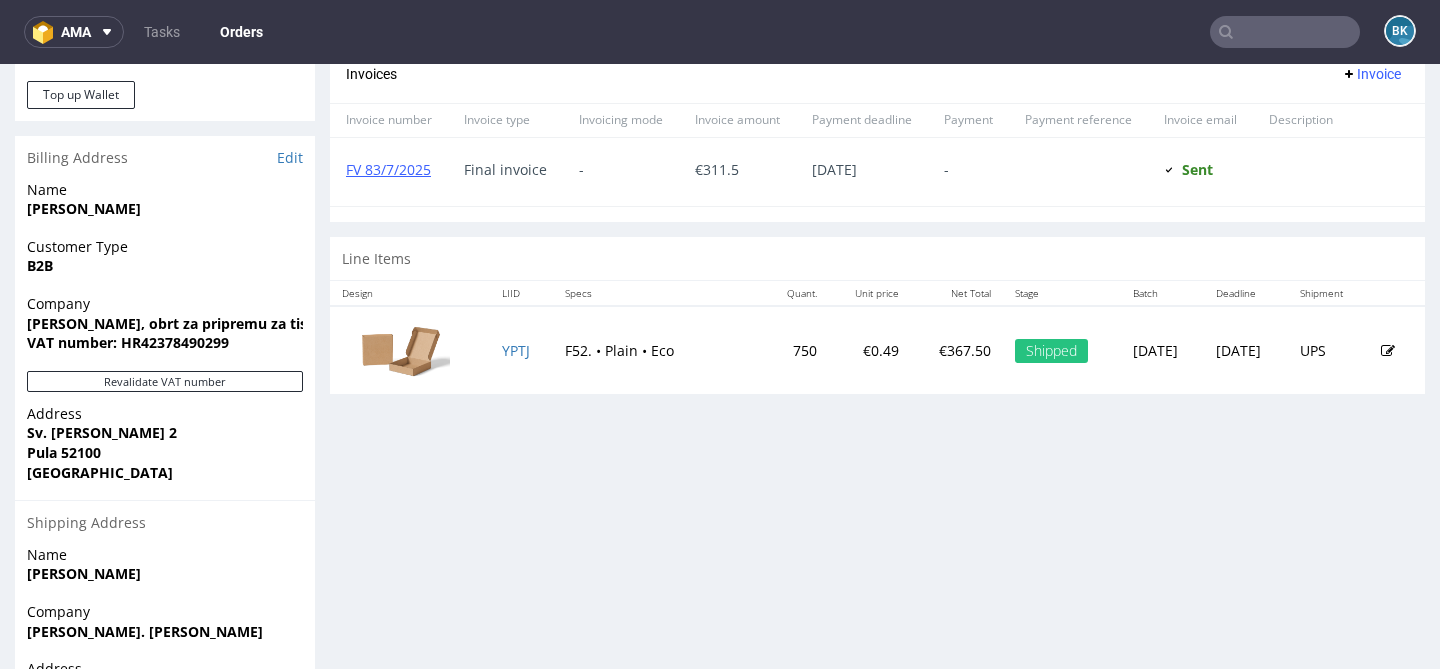 scroll, scrollTop: 1000, scrollLeft: 0, axis: vertical 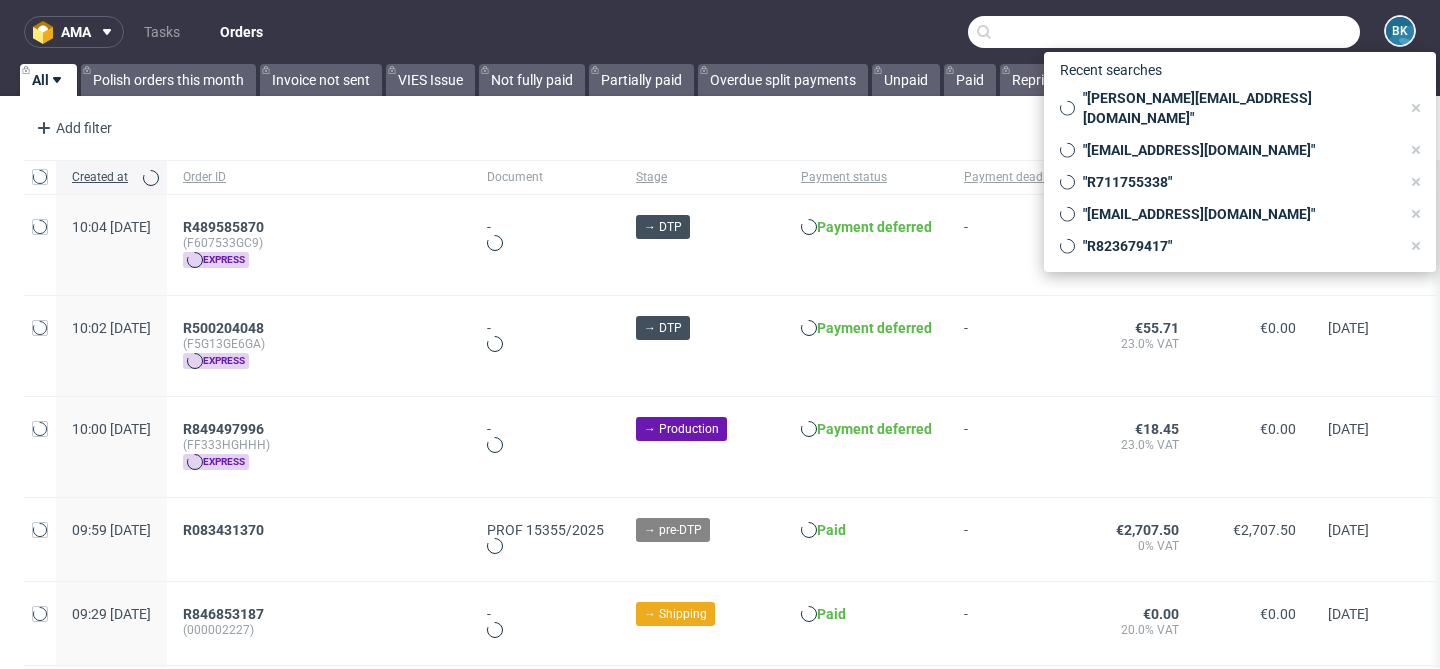 click at bounding box center (1164, 32) 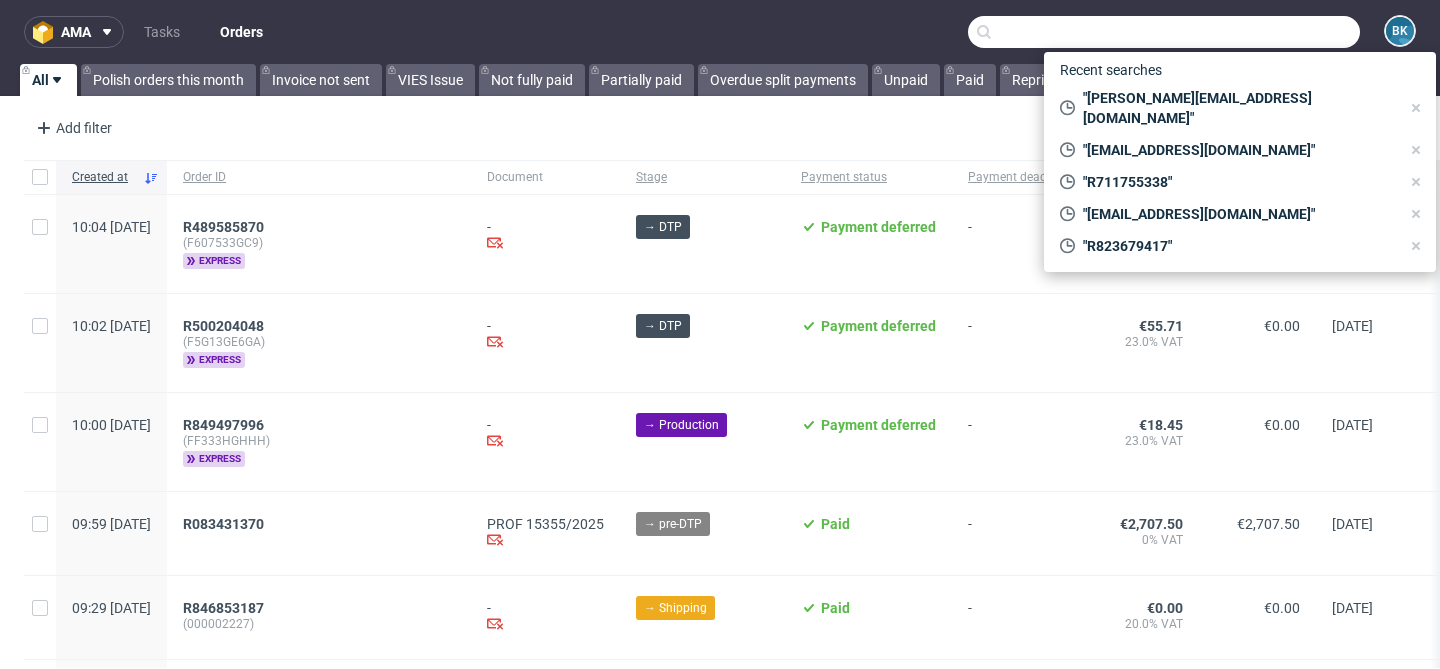 paste on "kasheta.pack@gmail.com" 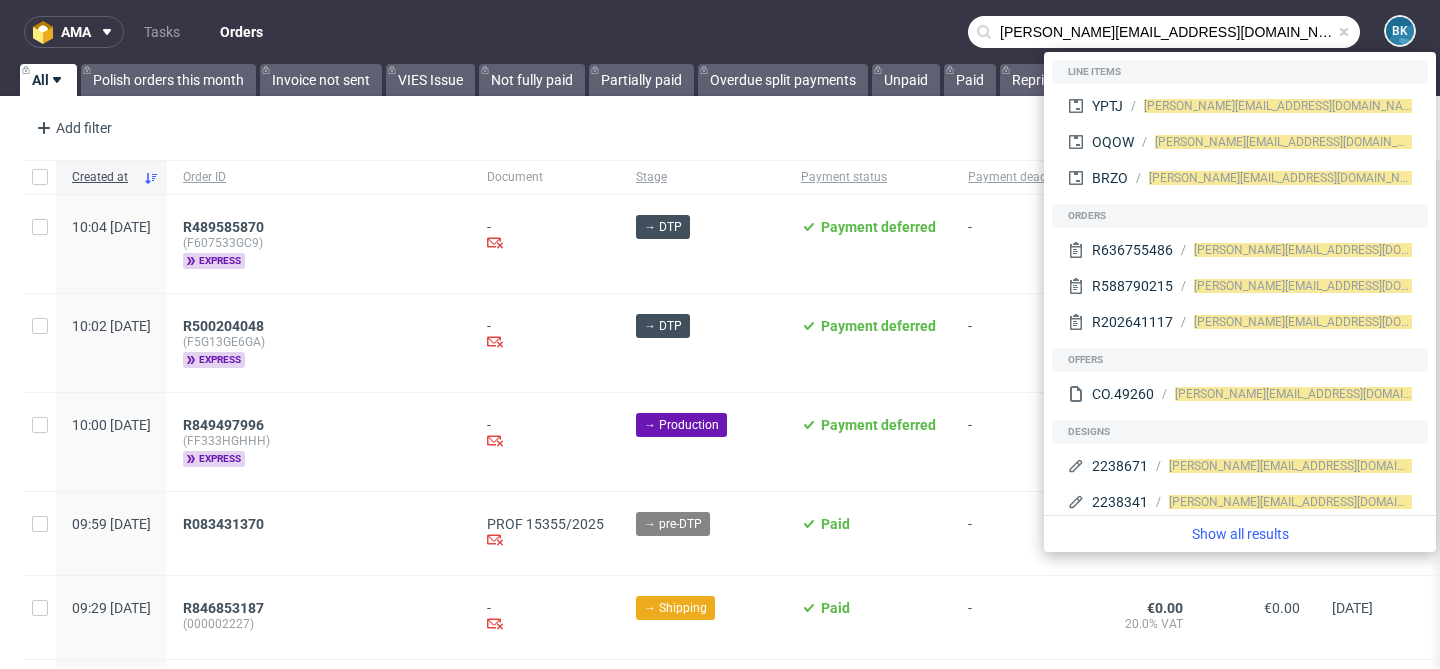 type on "kasheta.pack@gmail.com" 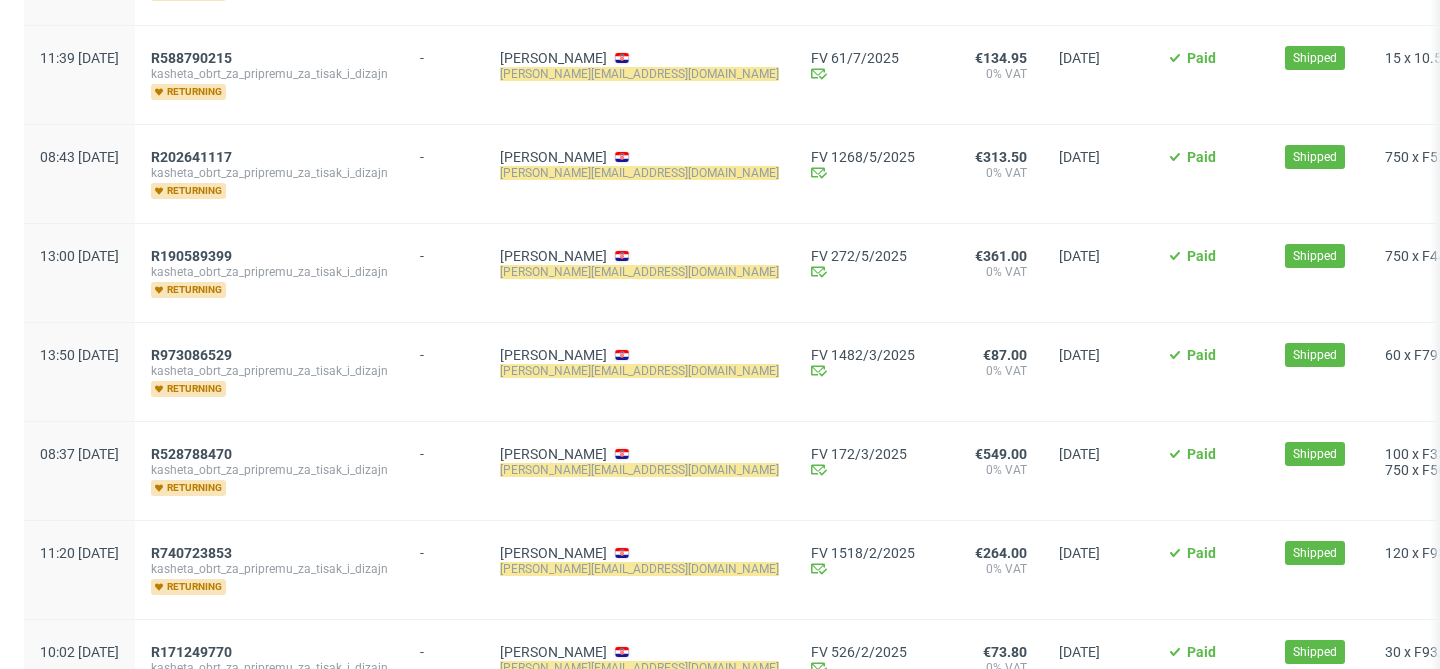 scroll, scrollTop: 300, scrollLeft: 0, axis: vertical 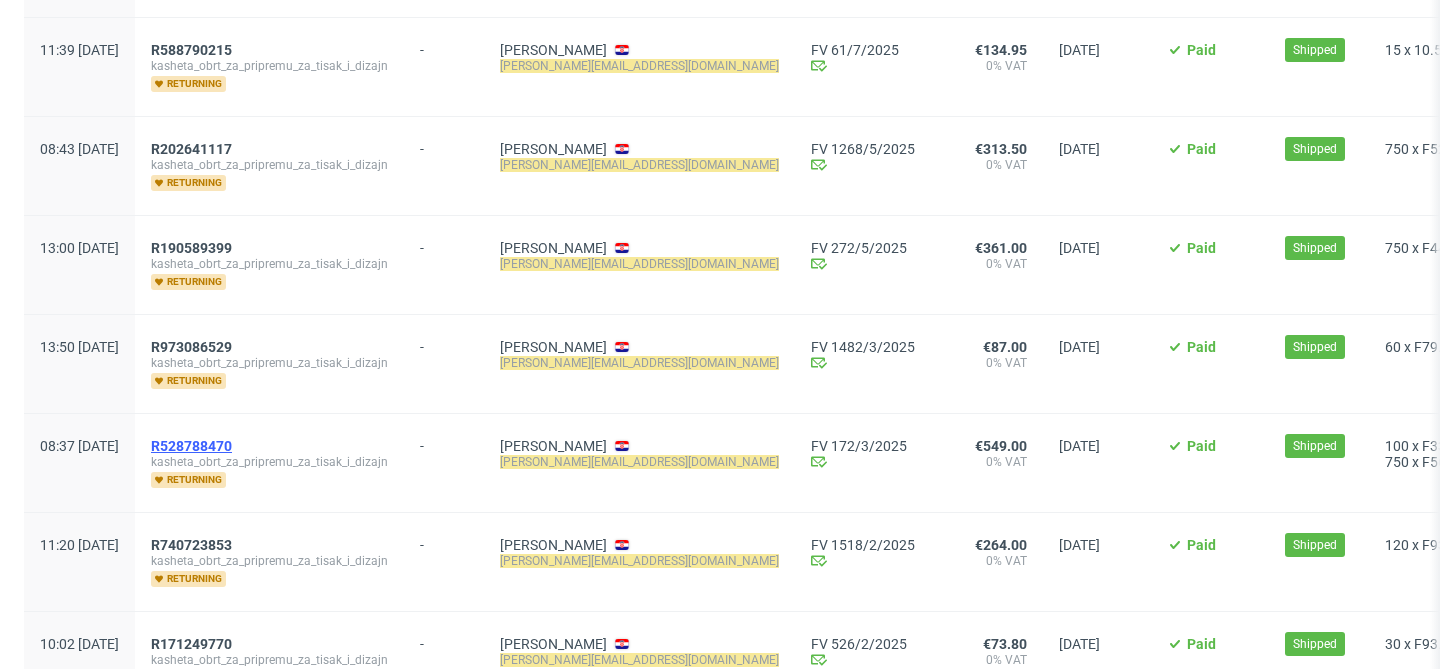 click on "R528788470" at bounding box center (191, 446) 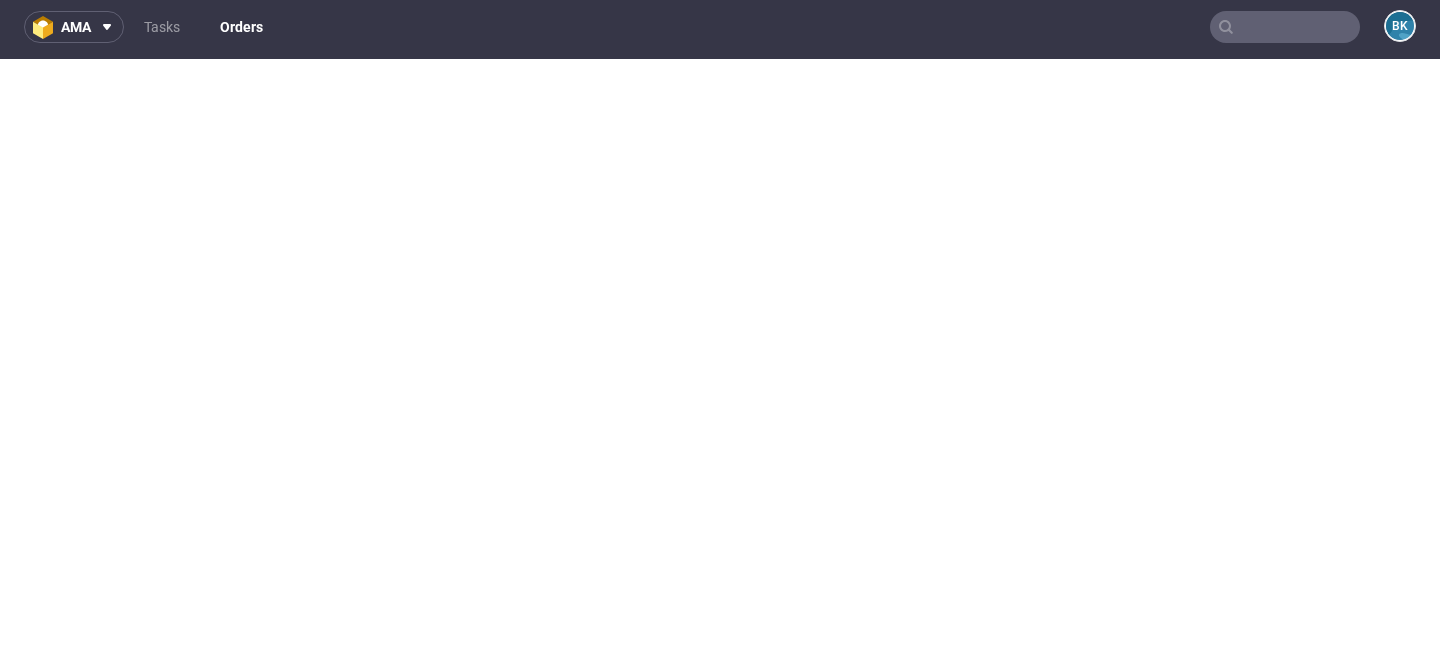 scroll, scrollTop: 5, scrollLeft: 0, axis: vertical 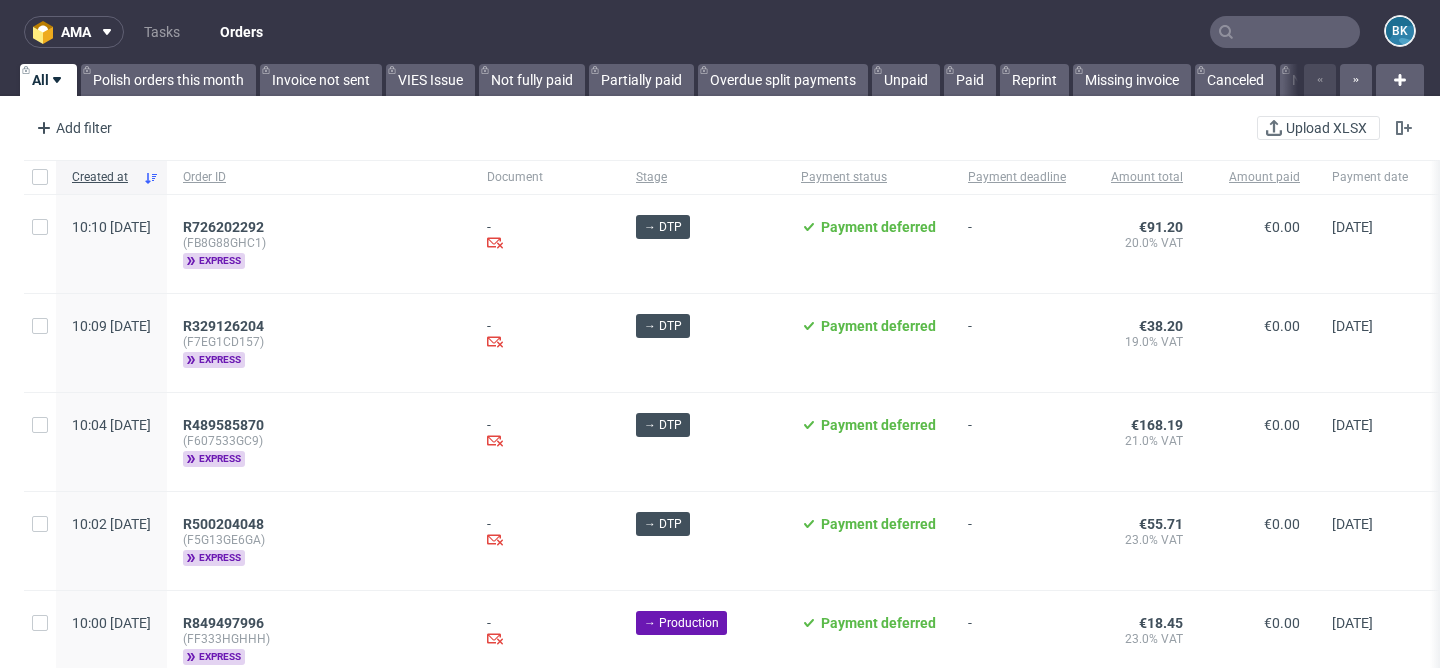click at bounding box center [1285, 32] 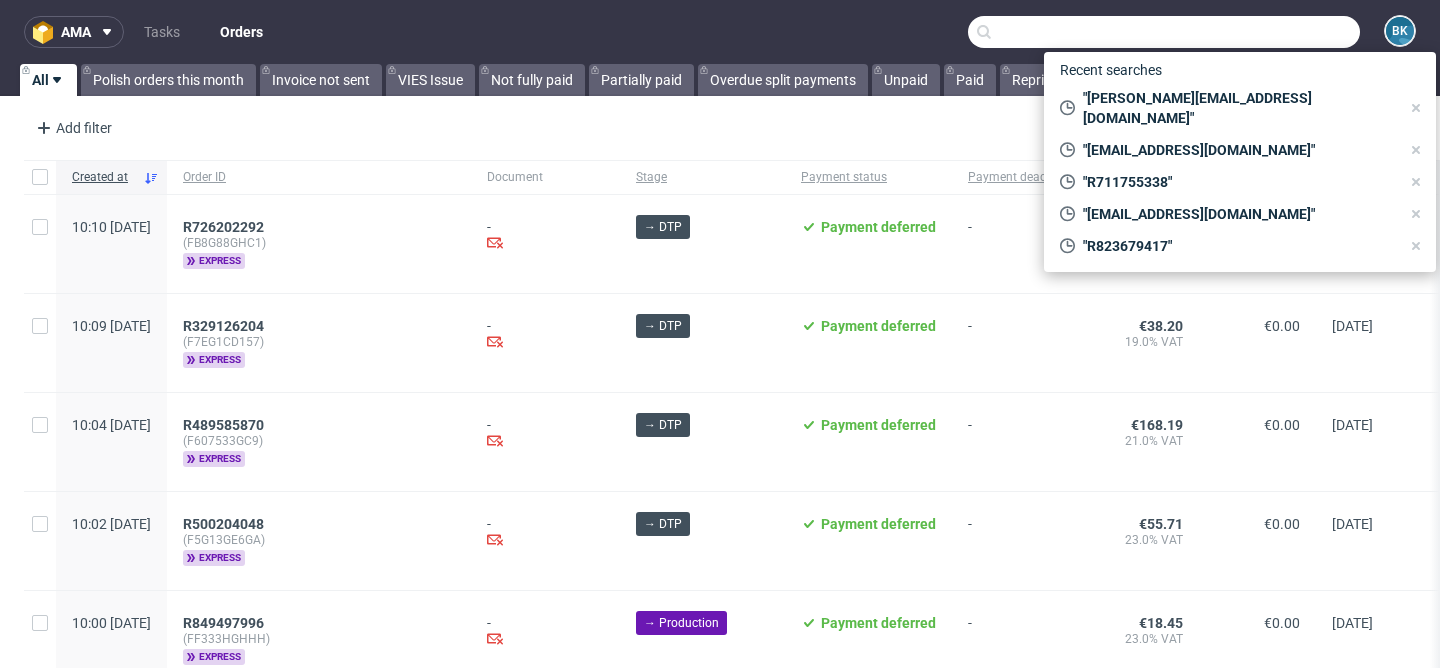 click on "ama Tasks Orders BK" at bounding box center [720, 32] 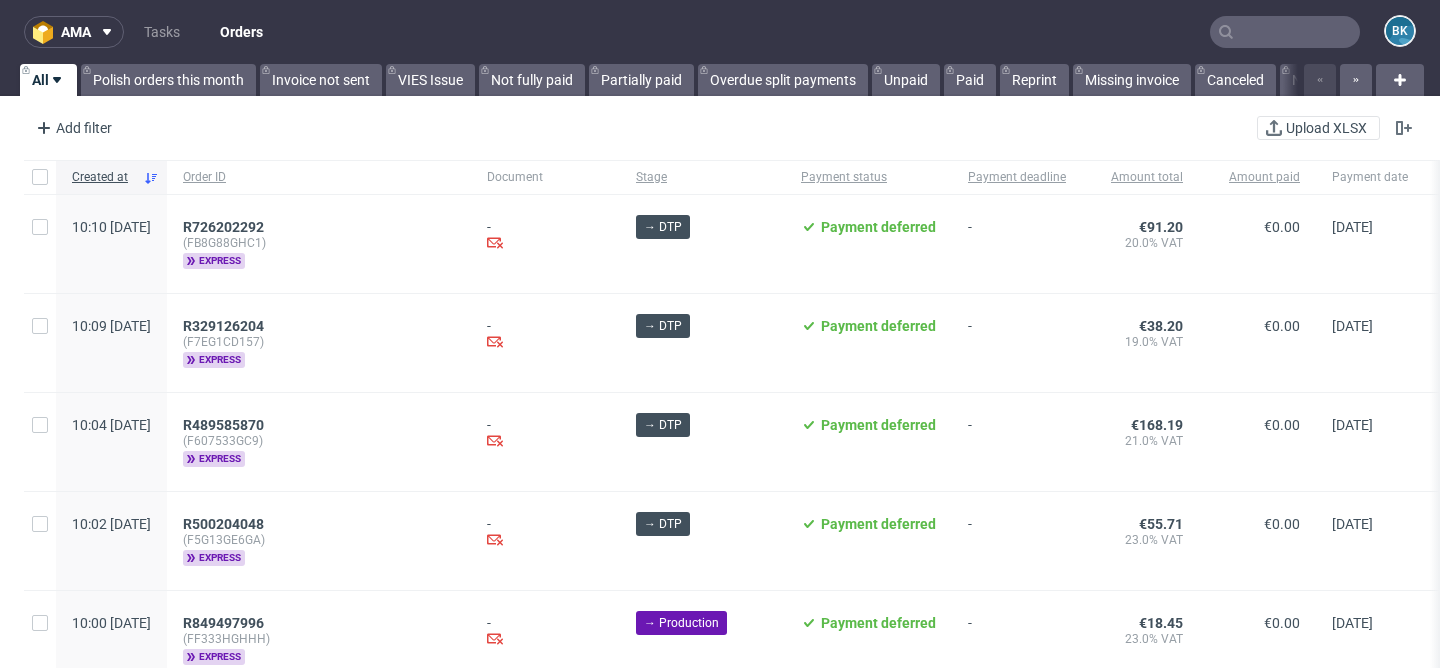 click at bounding box center (1285, 32) 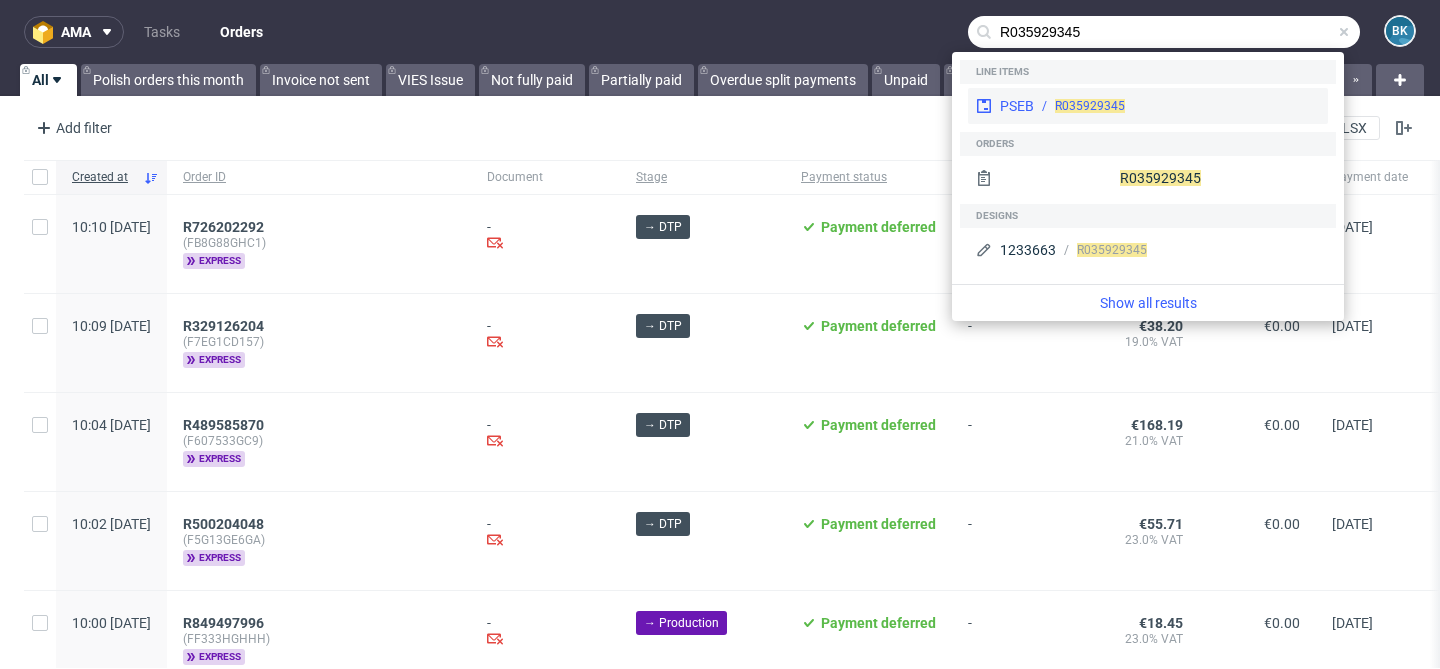 type on "R035929345" 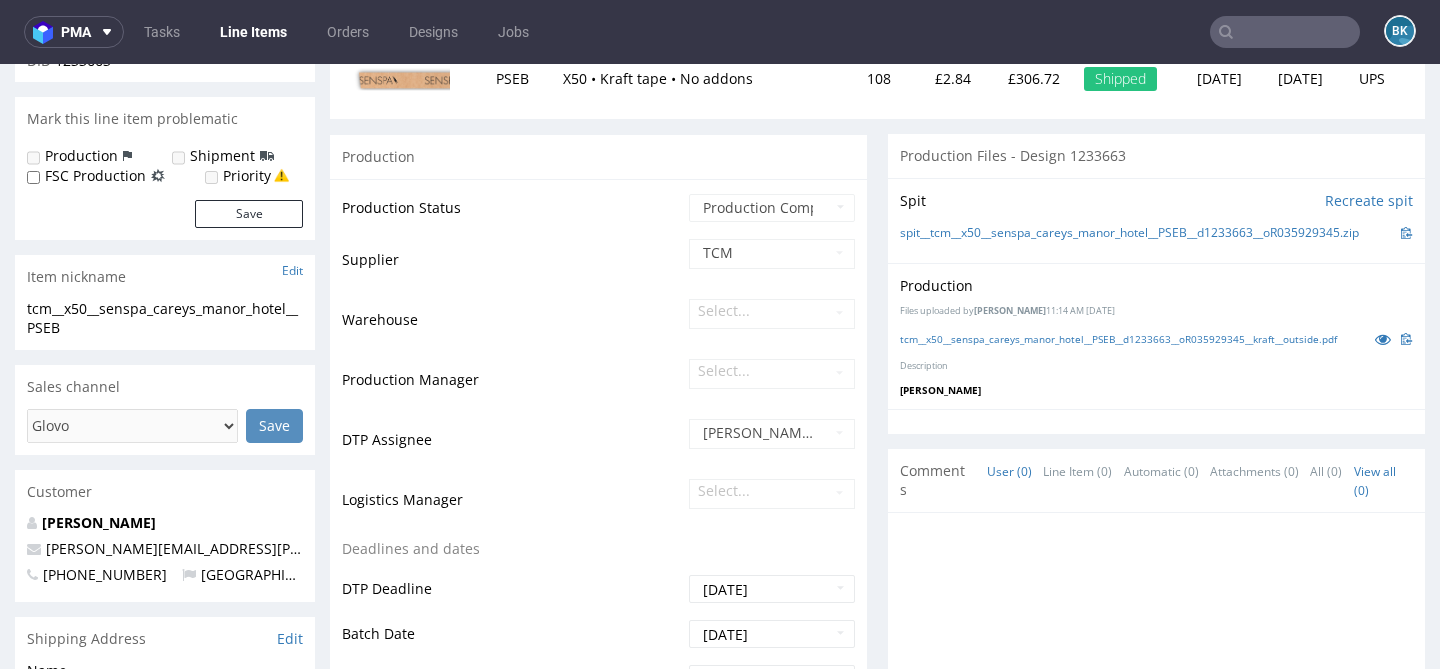 scroll, scrollTop: 0, scrollLeft: 0, axis: both 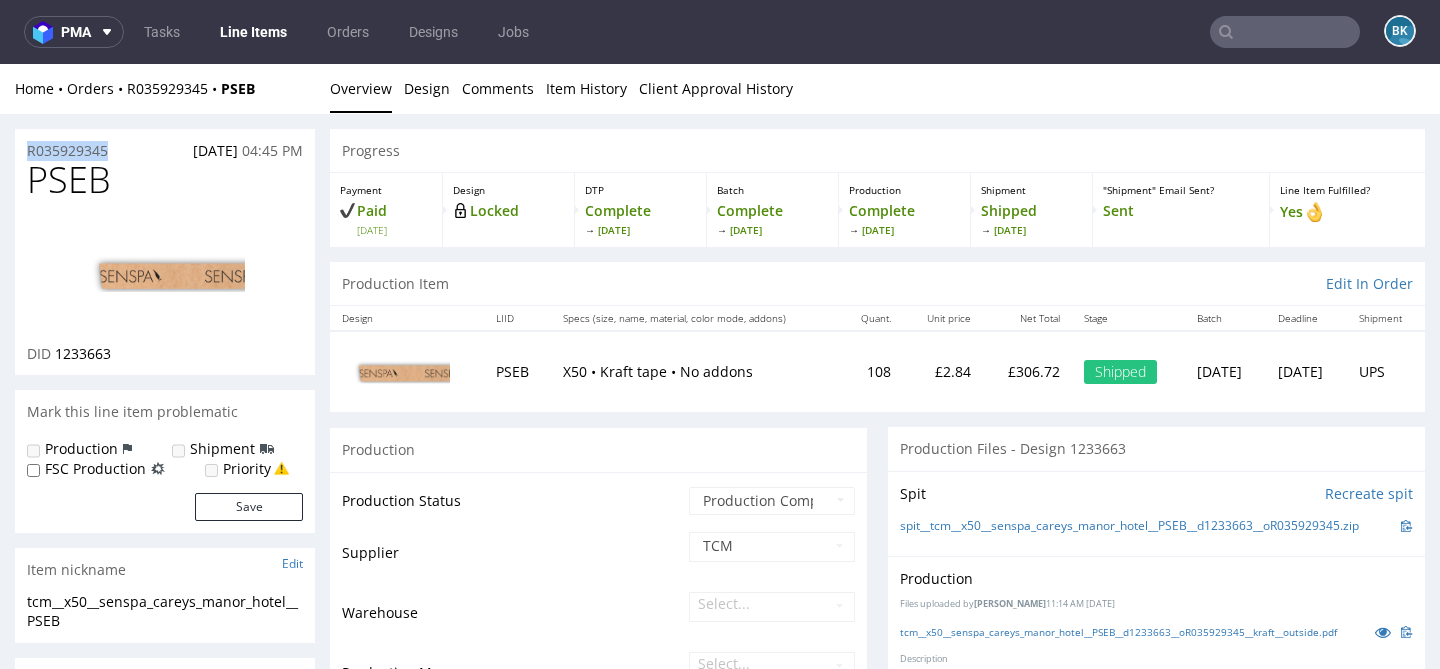 drag, startPoint x: 123, startPoint y: 146, endPoint x: 14, endPoint y: 149, distance: 109.041275 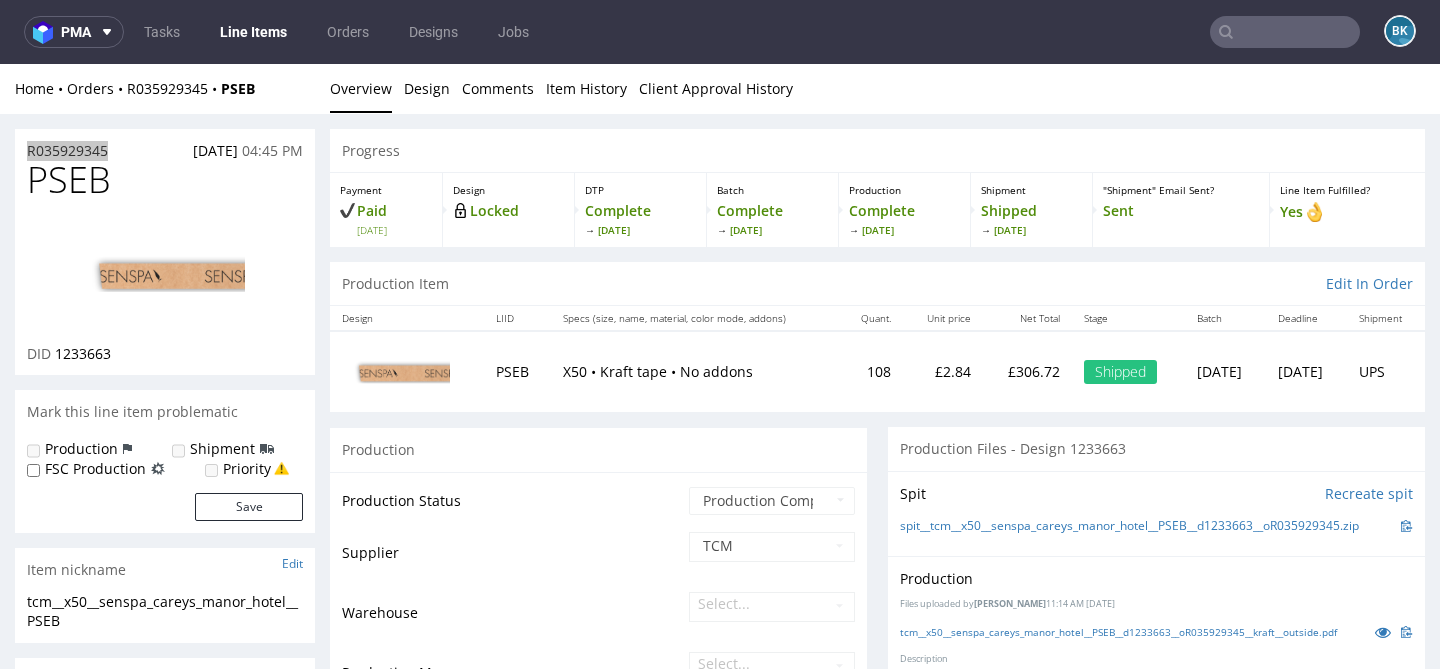 click at bounding box center [1285, 32] 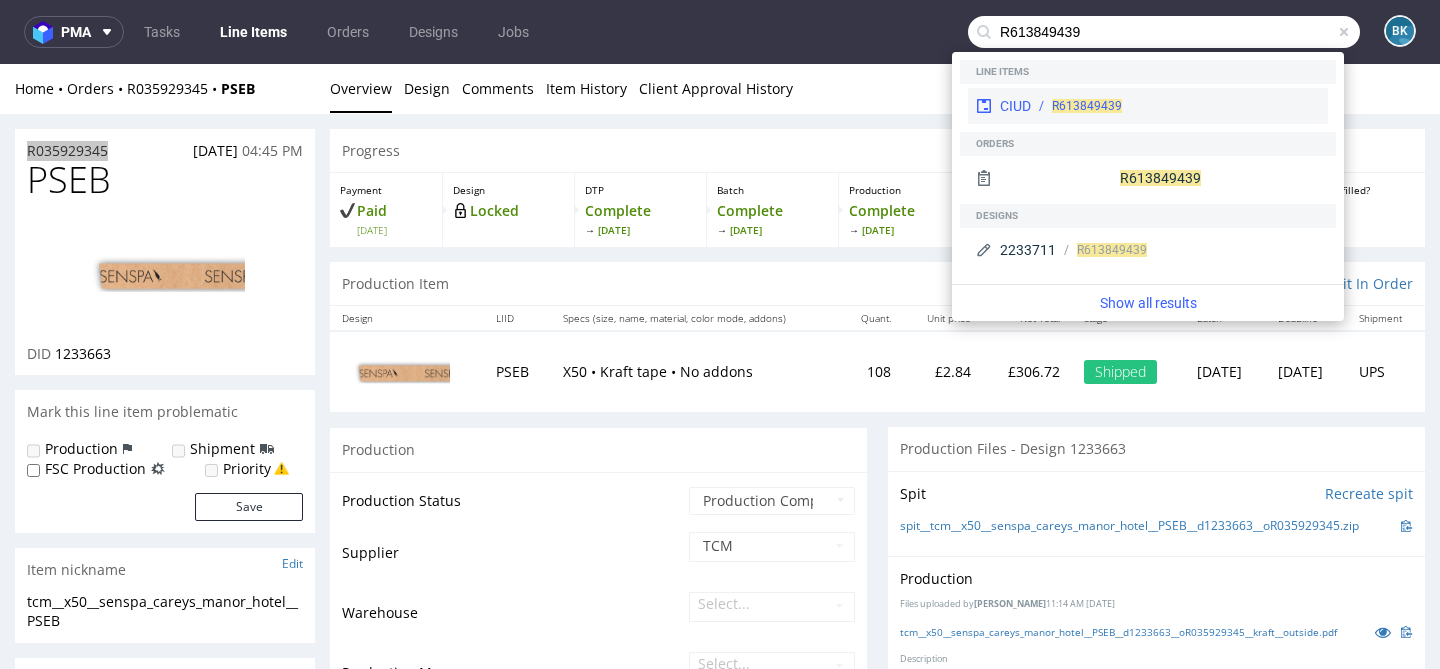 type on "R613849439" 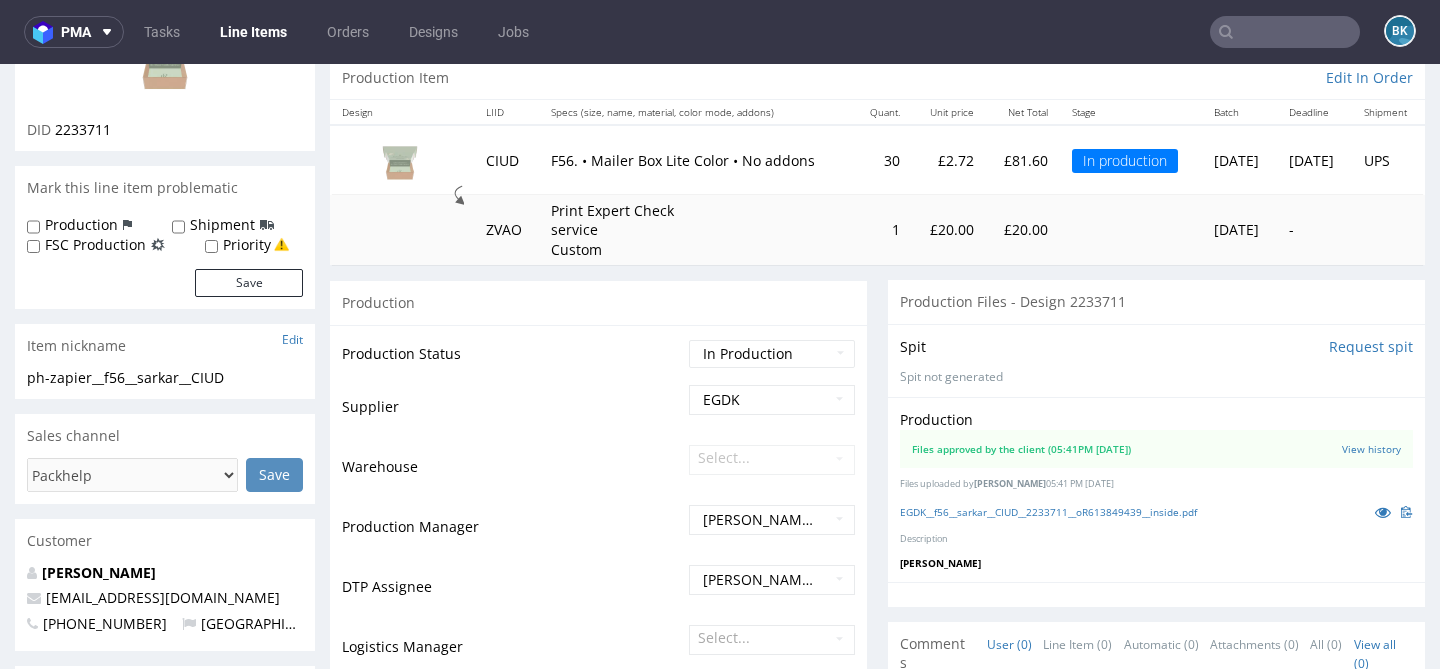 scroll, scrollTop: 0, scrollLeft: 0, axis: both 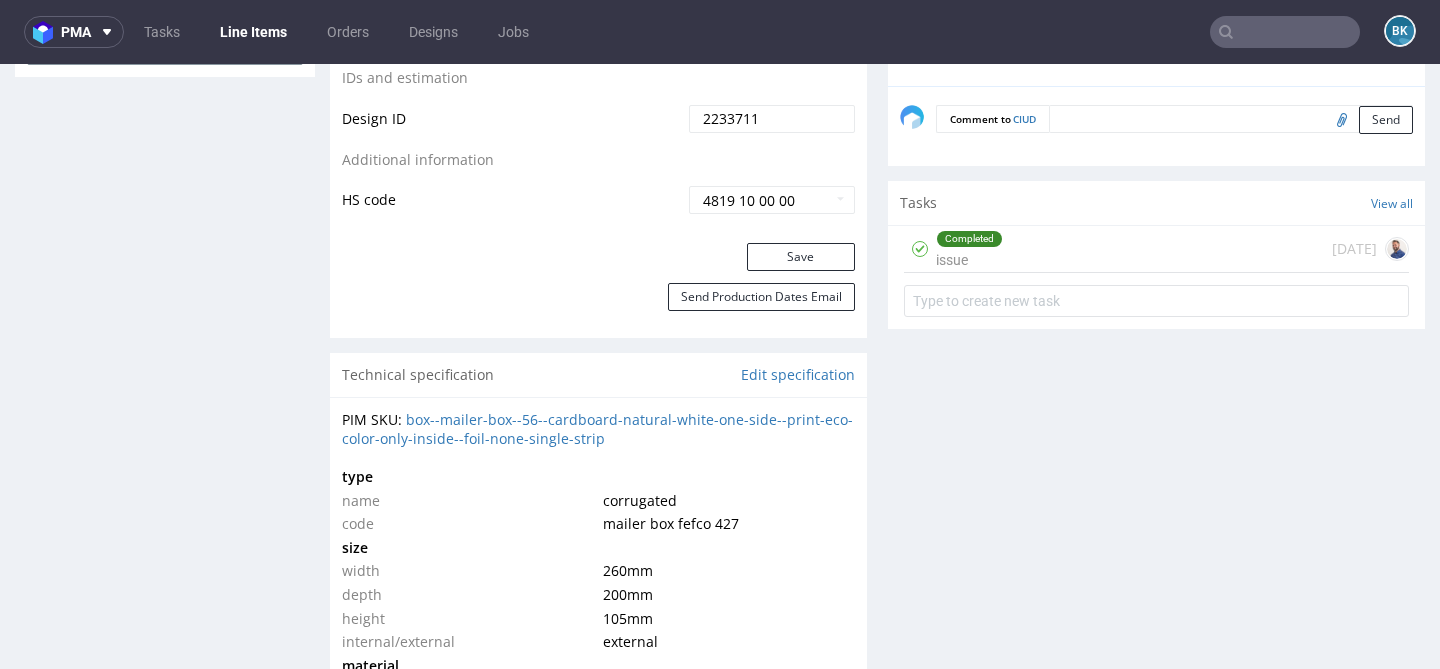 click on "Completed issue 14 days ago" at bounding box center [1156, 249] 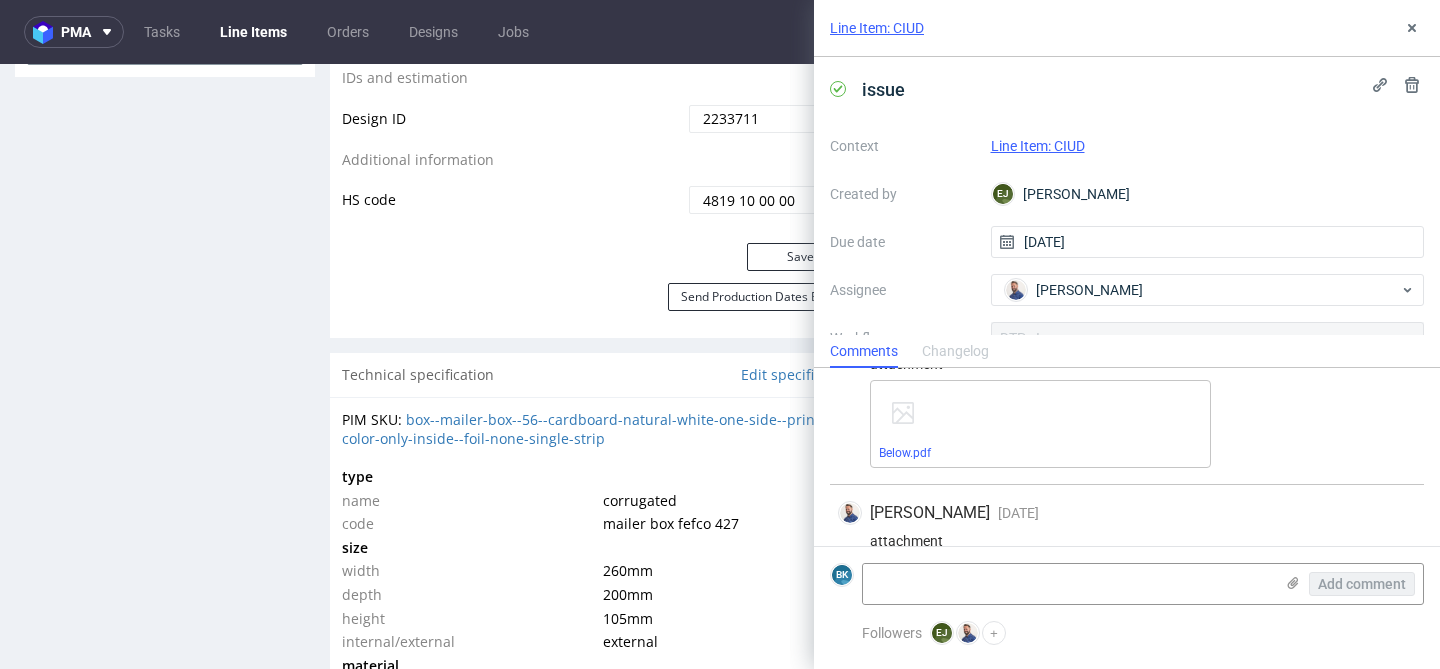 scroll, scrollTop: 430, scrollLeft: 0, axis: vertical 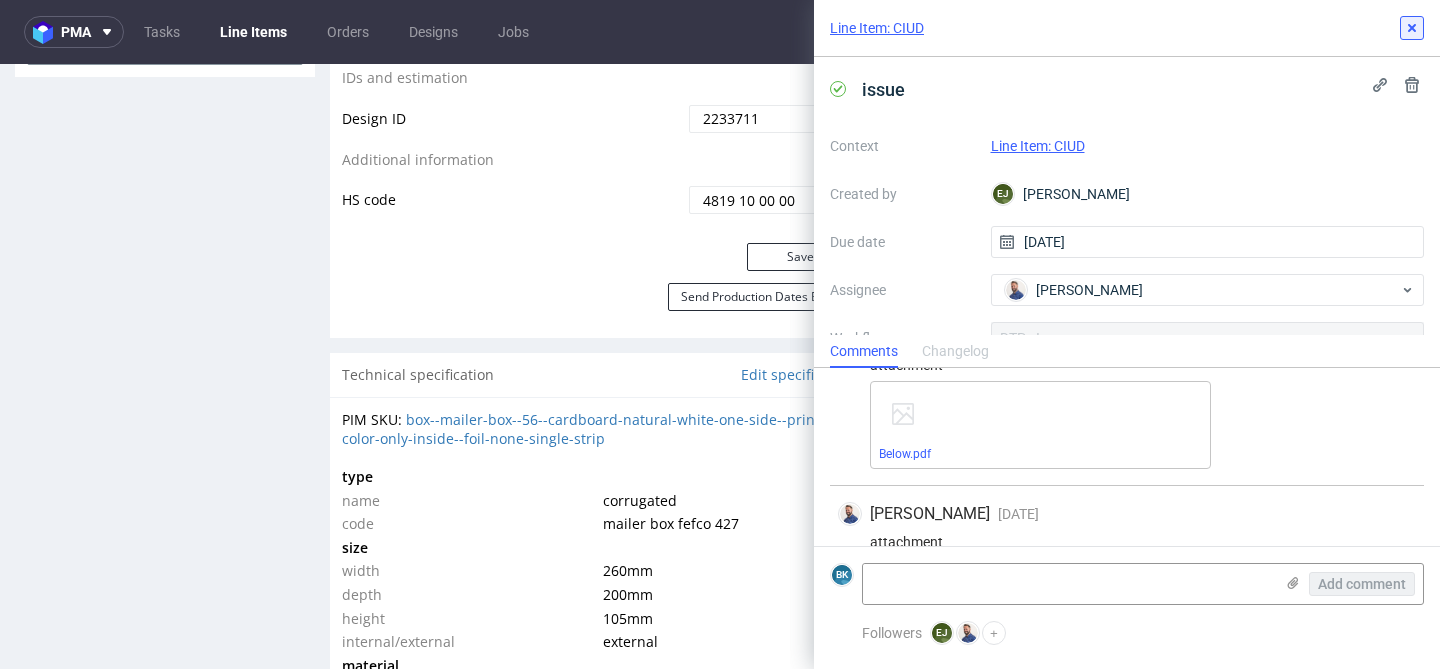 click 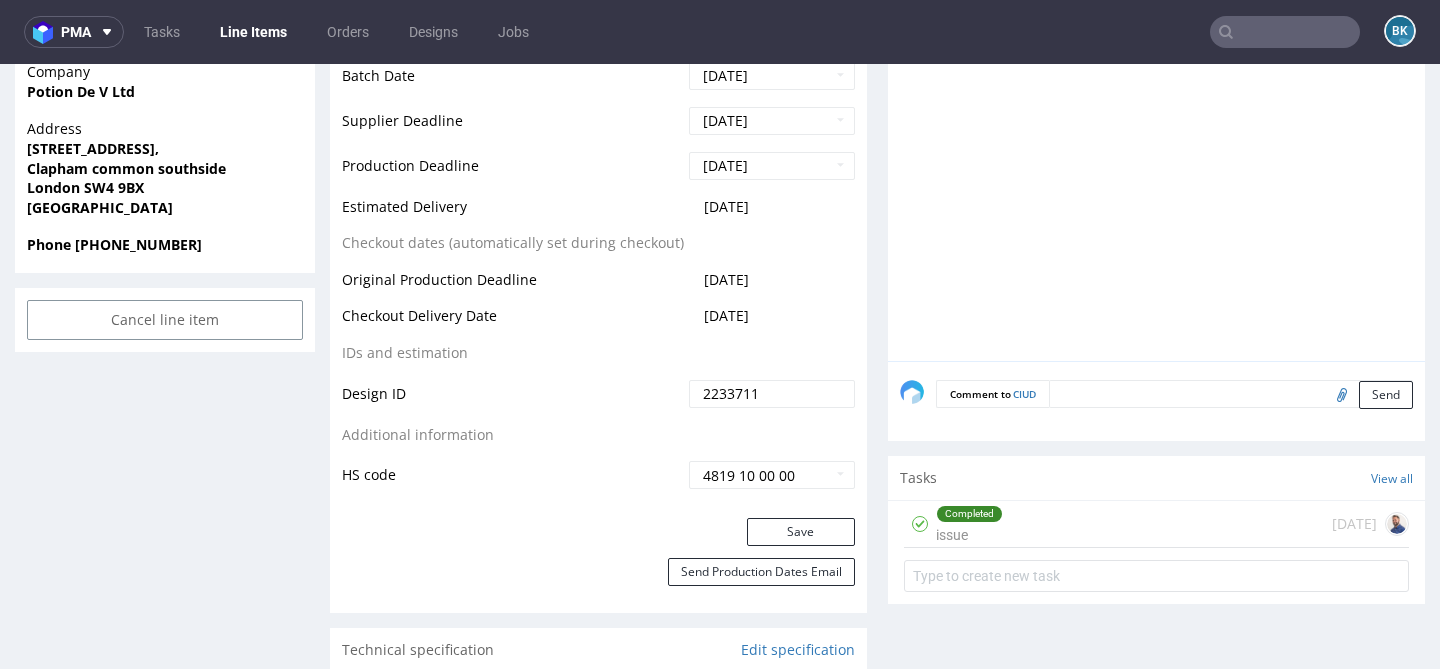 scroll, scrollTop: 908, scrollLeft: 0, axis: vertical 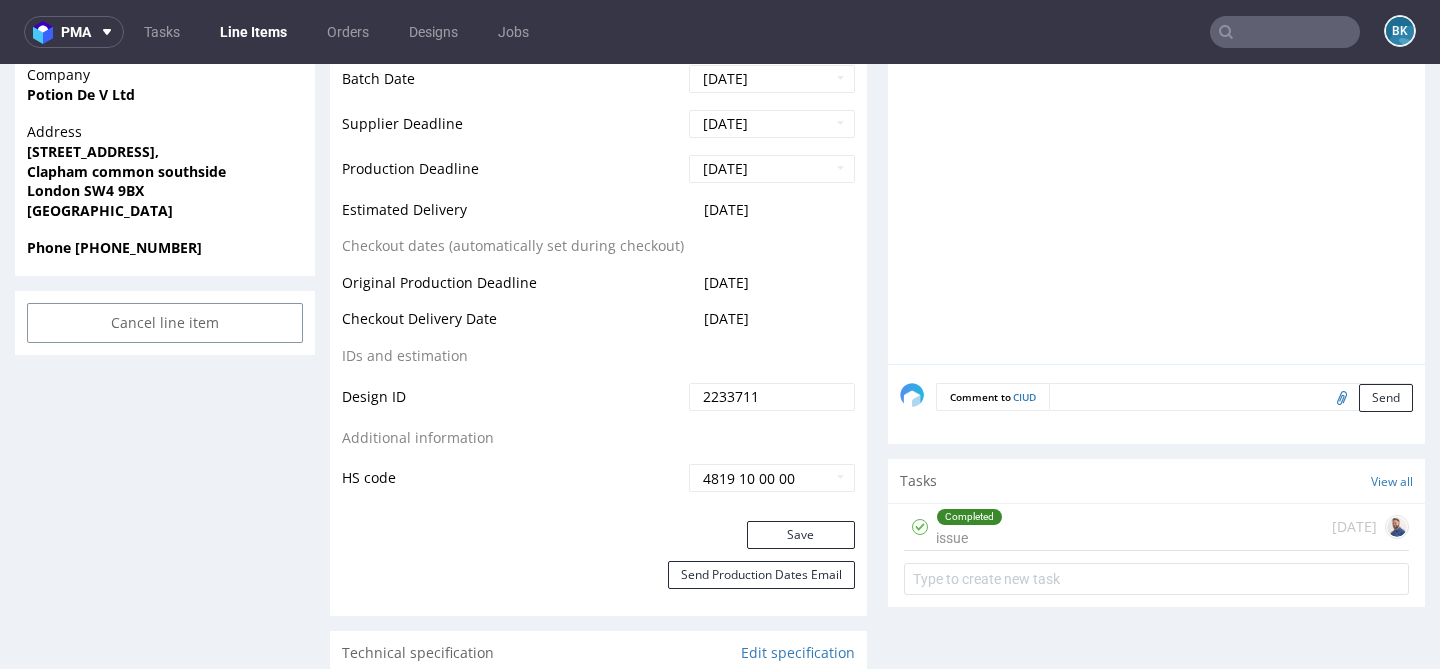 click on "Completed issue 14 days ago" at bounding box center [1156, 527] 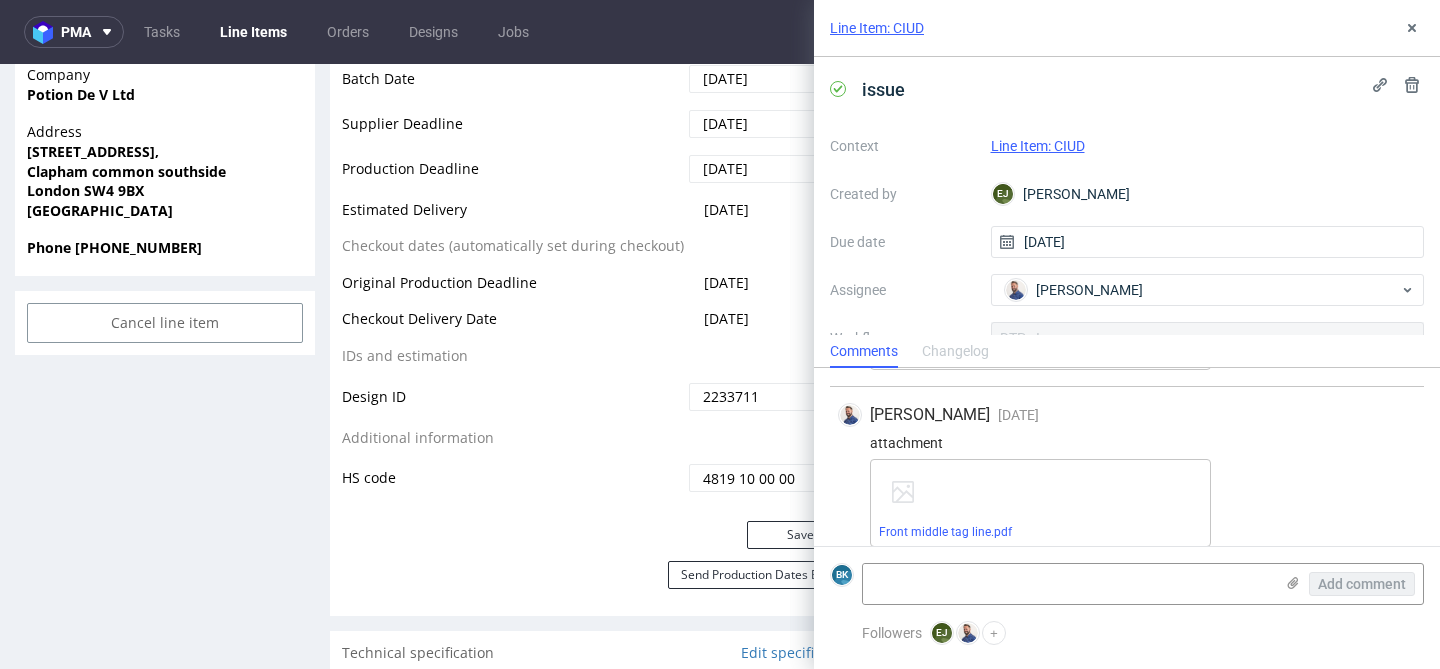 scroll, scrollTop: 545, scrollLeft: 0, axis: vertical 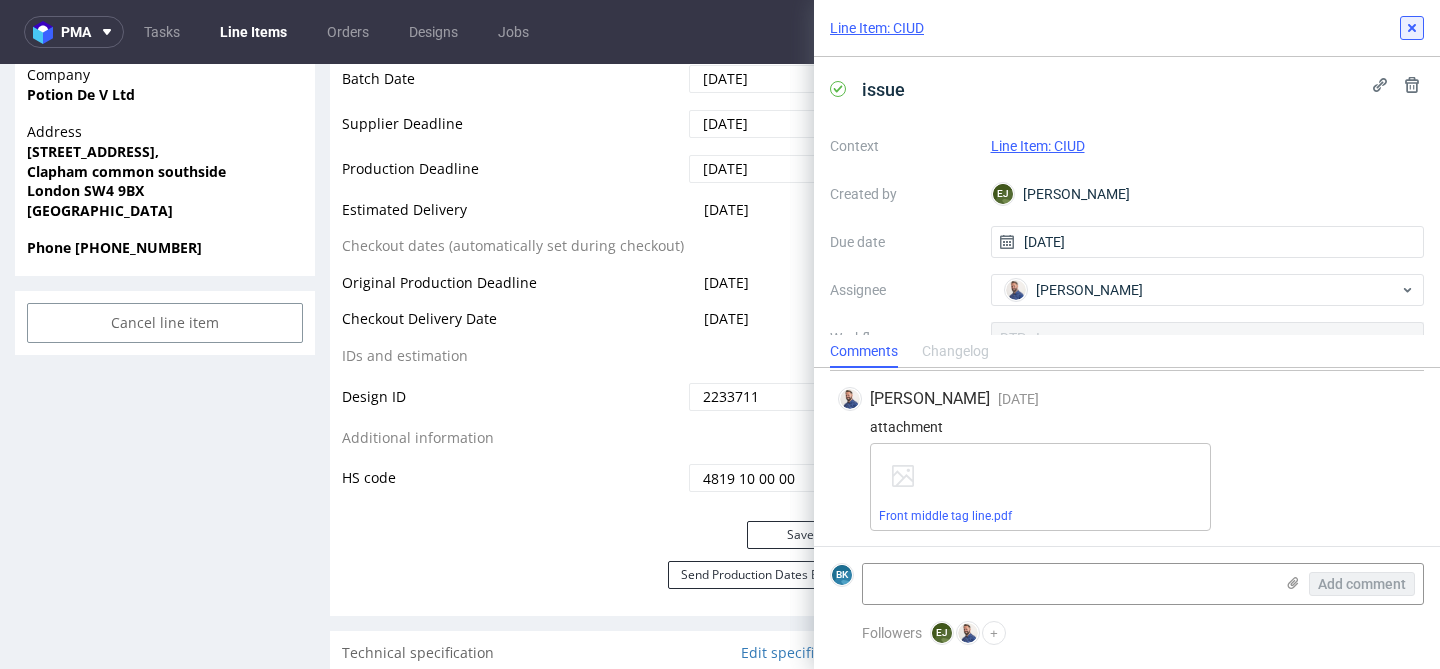click at bounding box center (1412, 28) 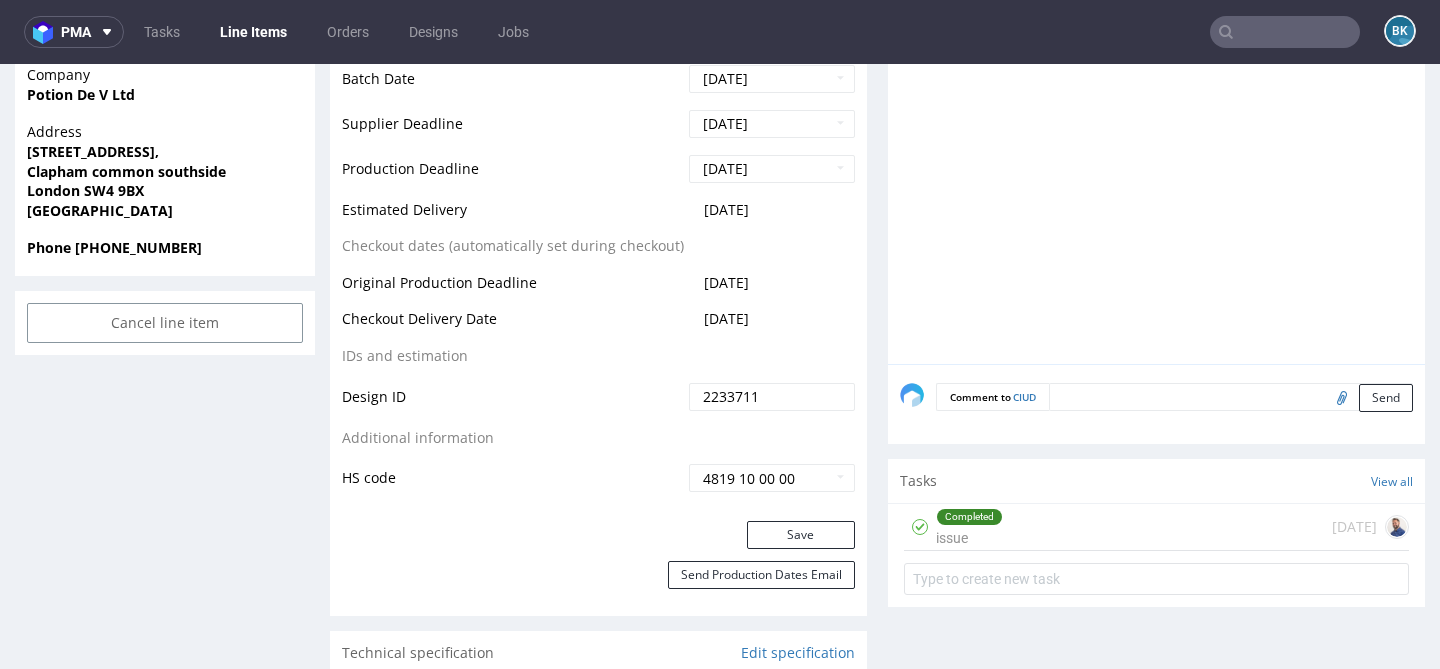 scroll, scrollTop: 0, scrollLeft: 0, axis: both 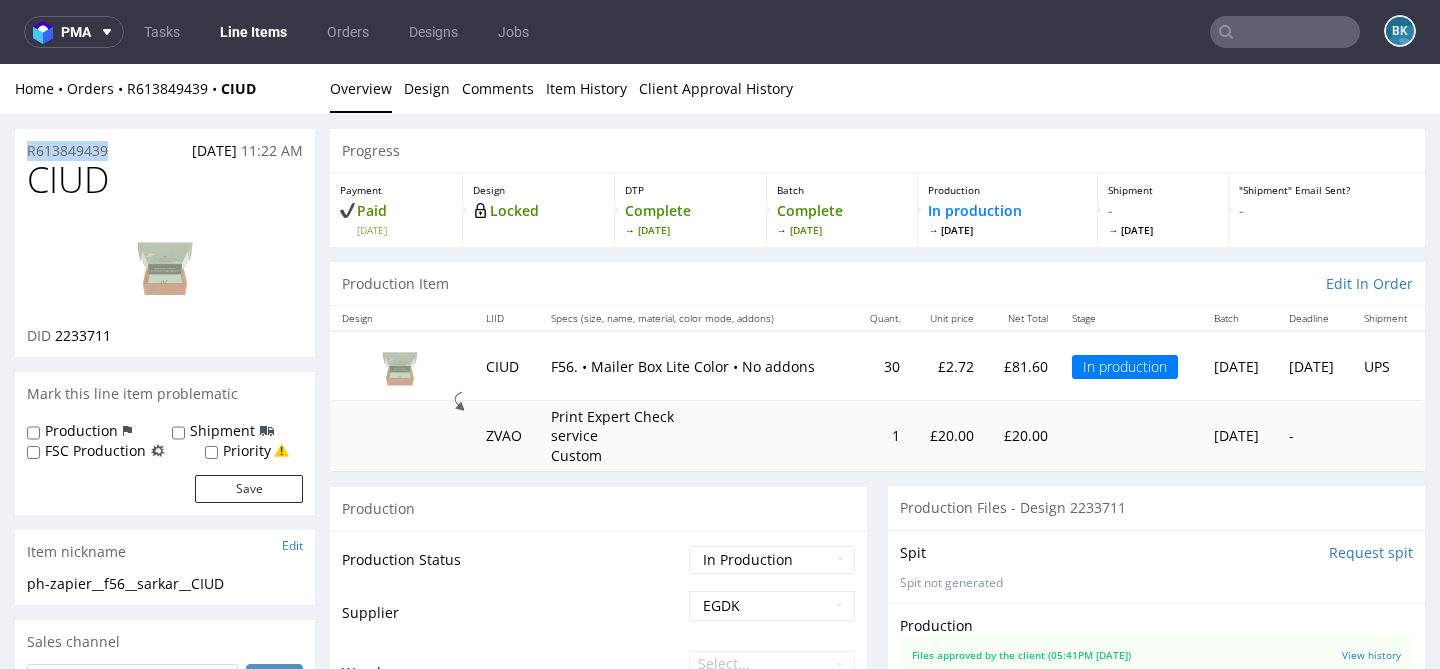 drag, startPoint x: 120, startPoint y: 148, endPoint x: 2, endPoint y: 148, distance: 118 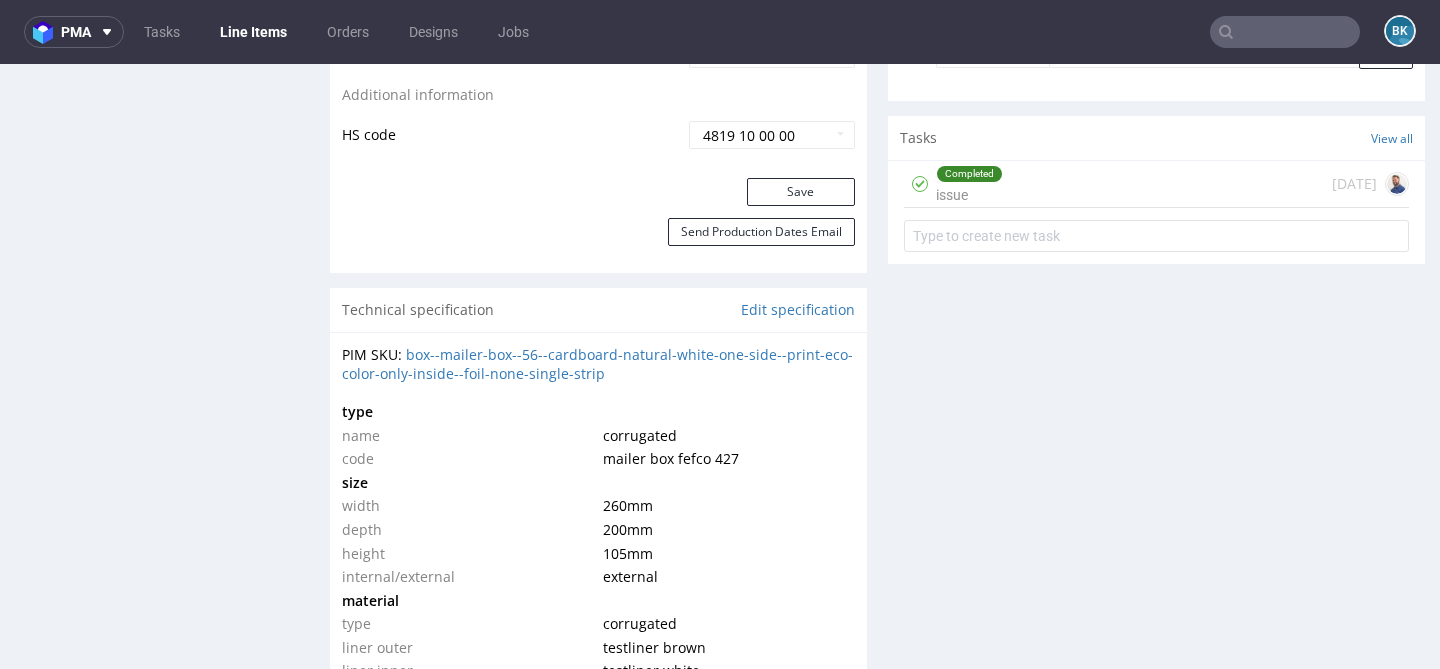 scroll, scrollTop: 1248, scrollLeft: 0, axis: vertical 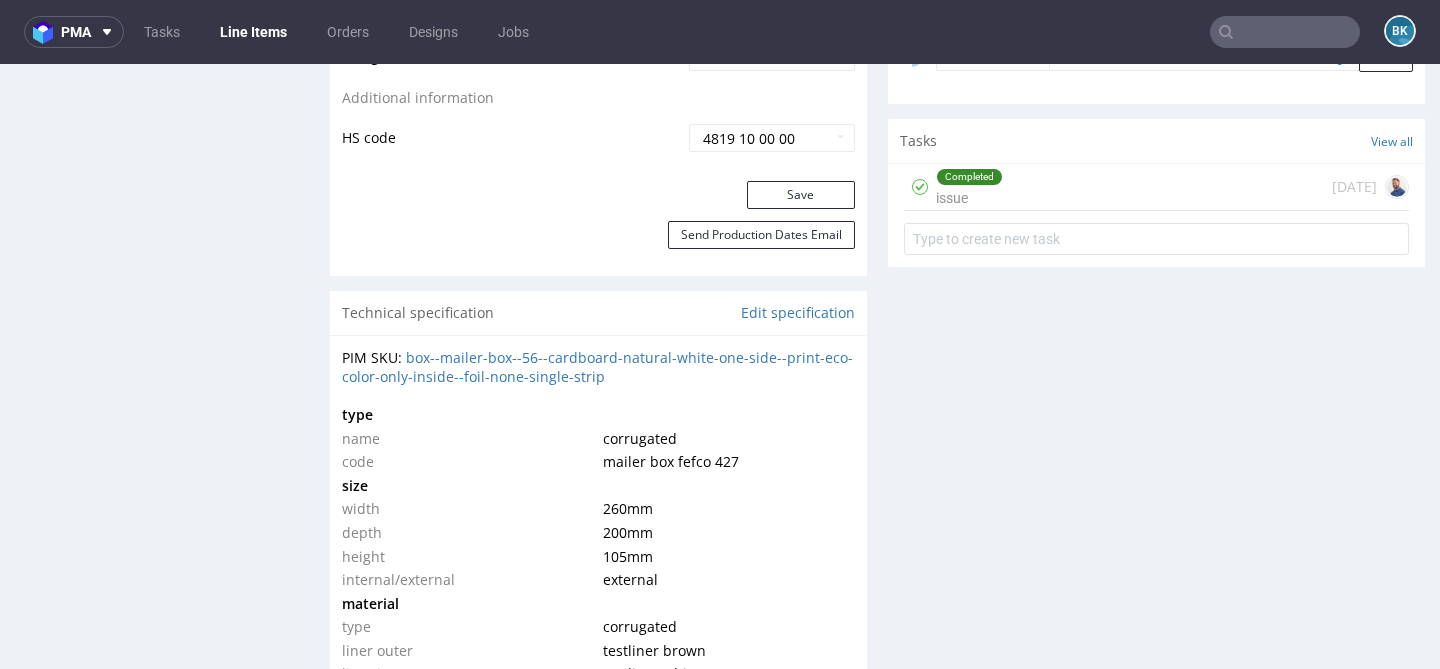 click on "Completed issue 14 days ago" at bounding box center (1156, 187) 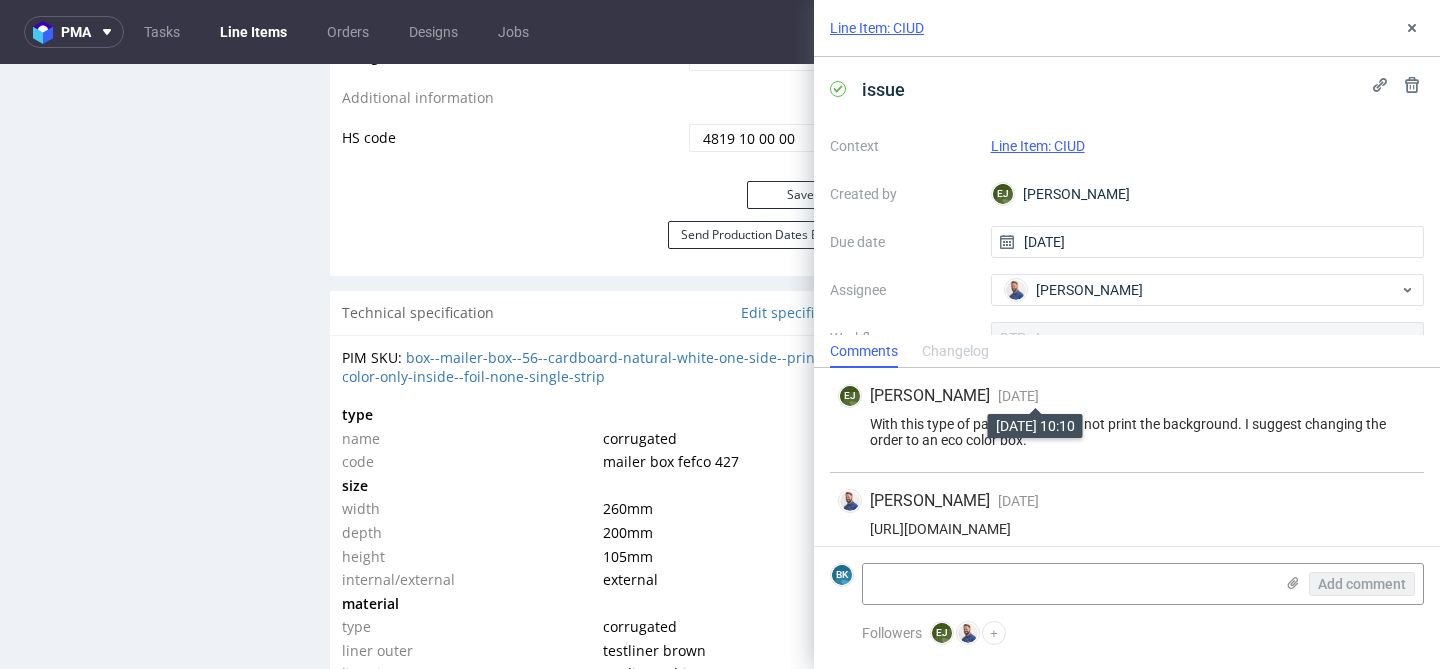 scroll, scrollTop: 13, scrollLeft: 0, axis: vertical 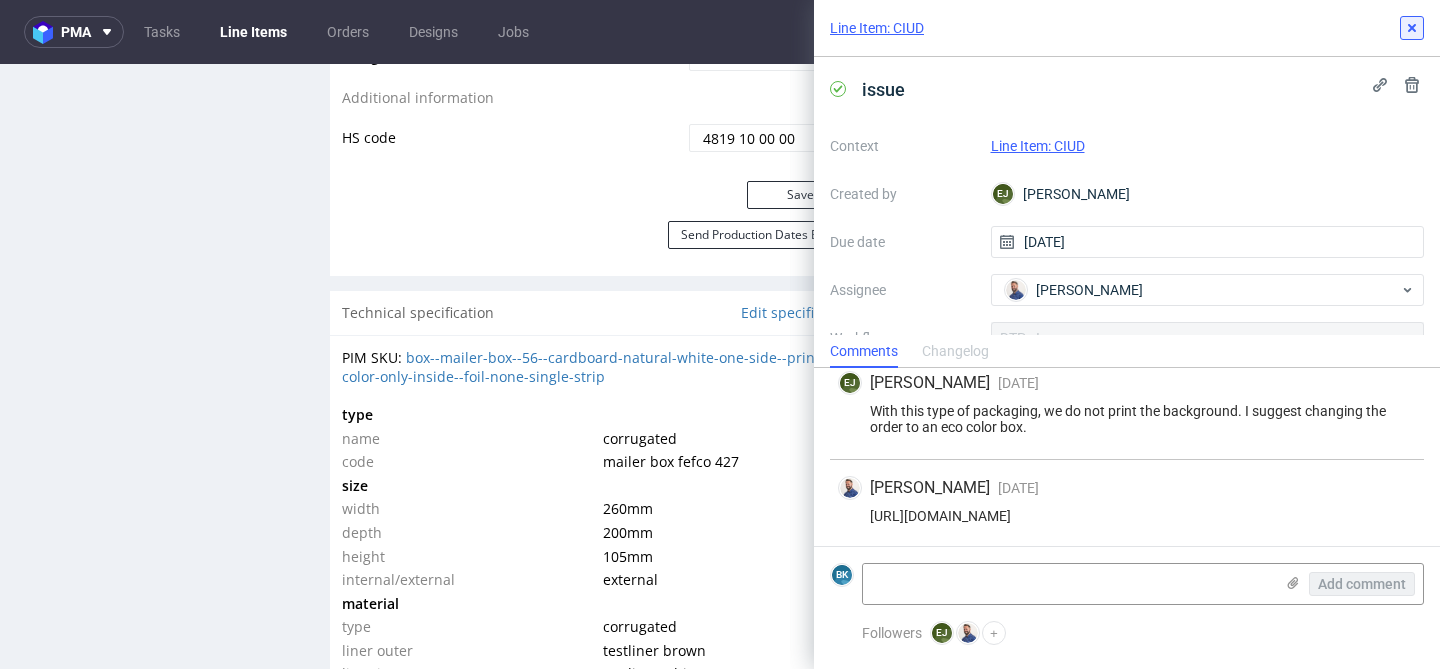 click 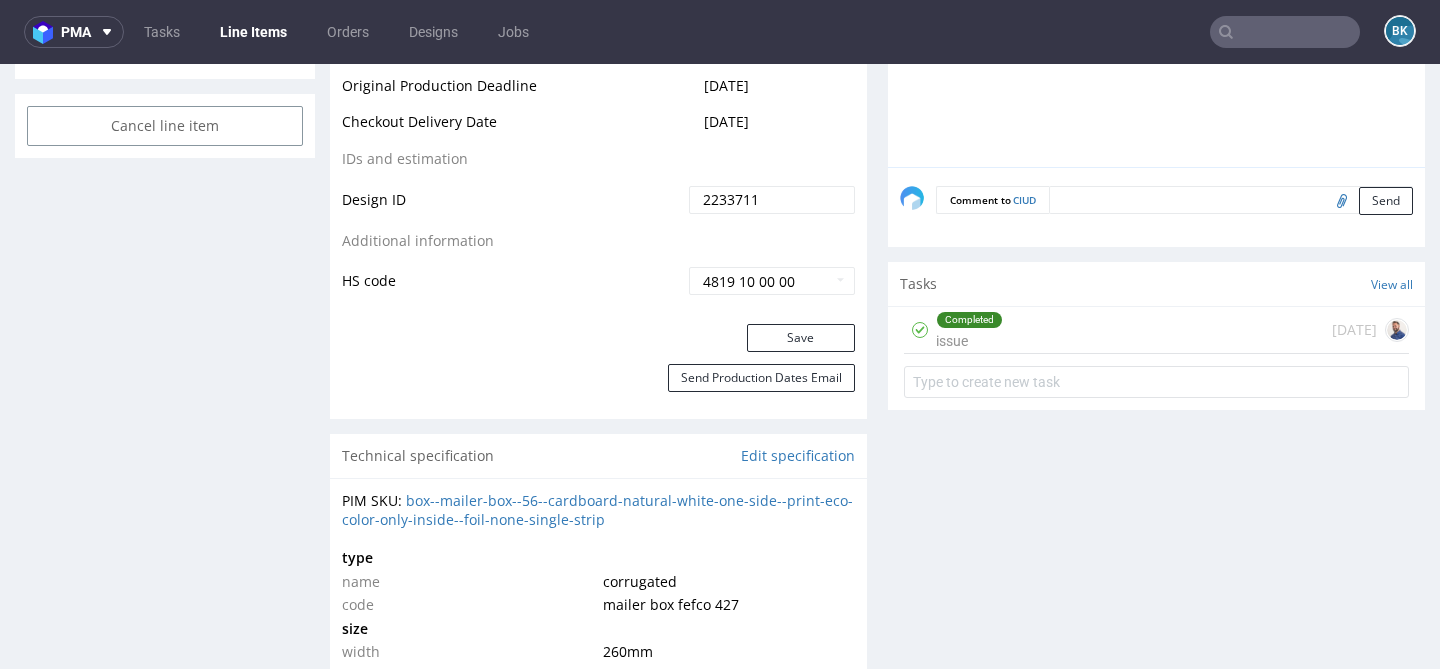 scroll, scrollTop: 1123, scrollLeft: 0, axis: vertical 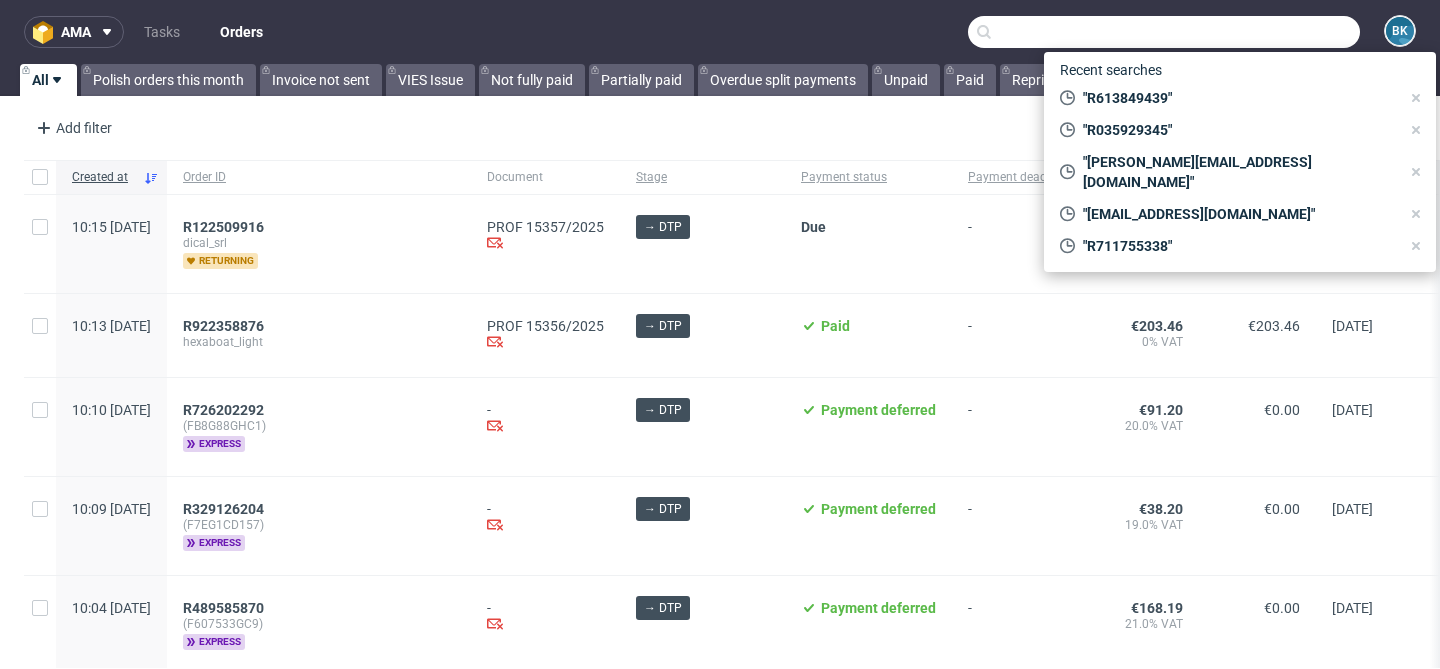 click at bounding box center [1164, 32] 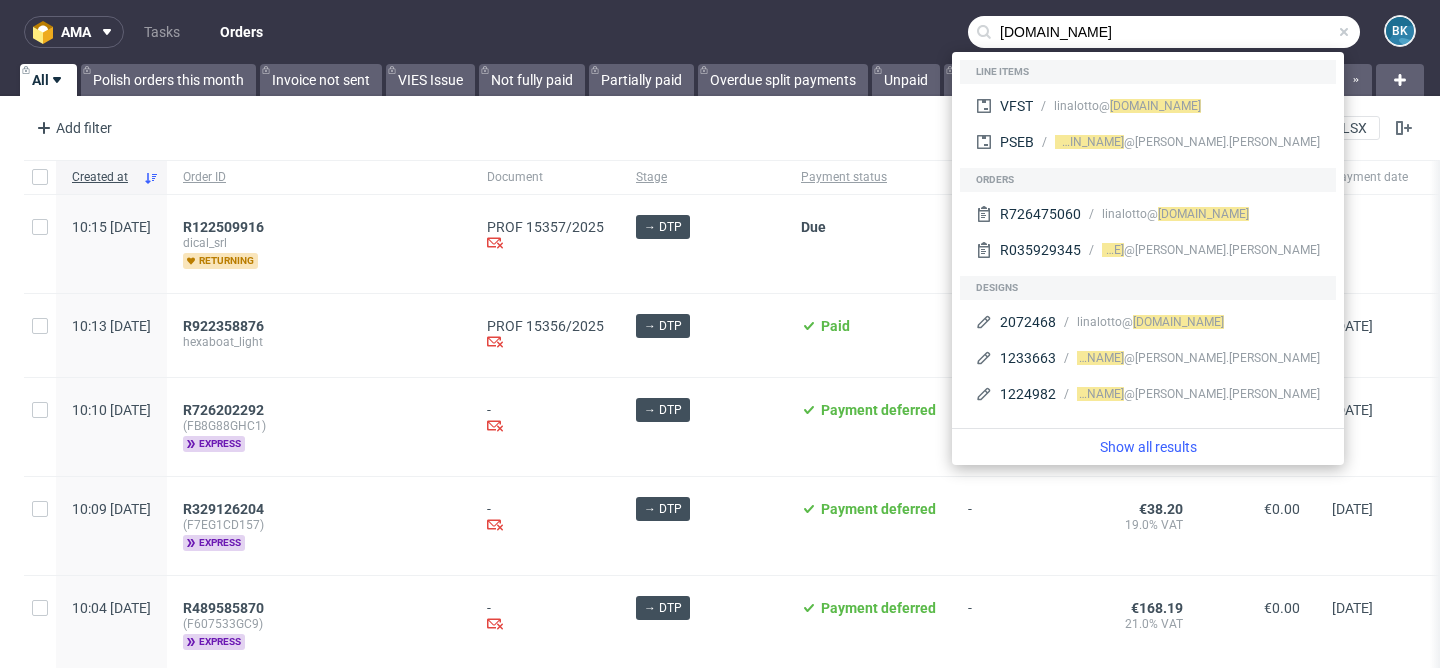 type on "senspa.co.uk" 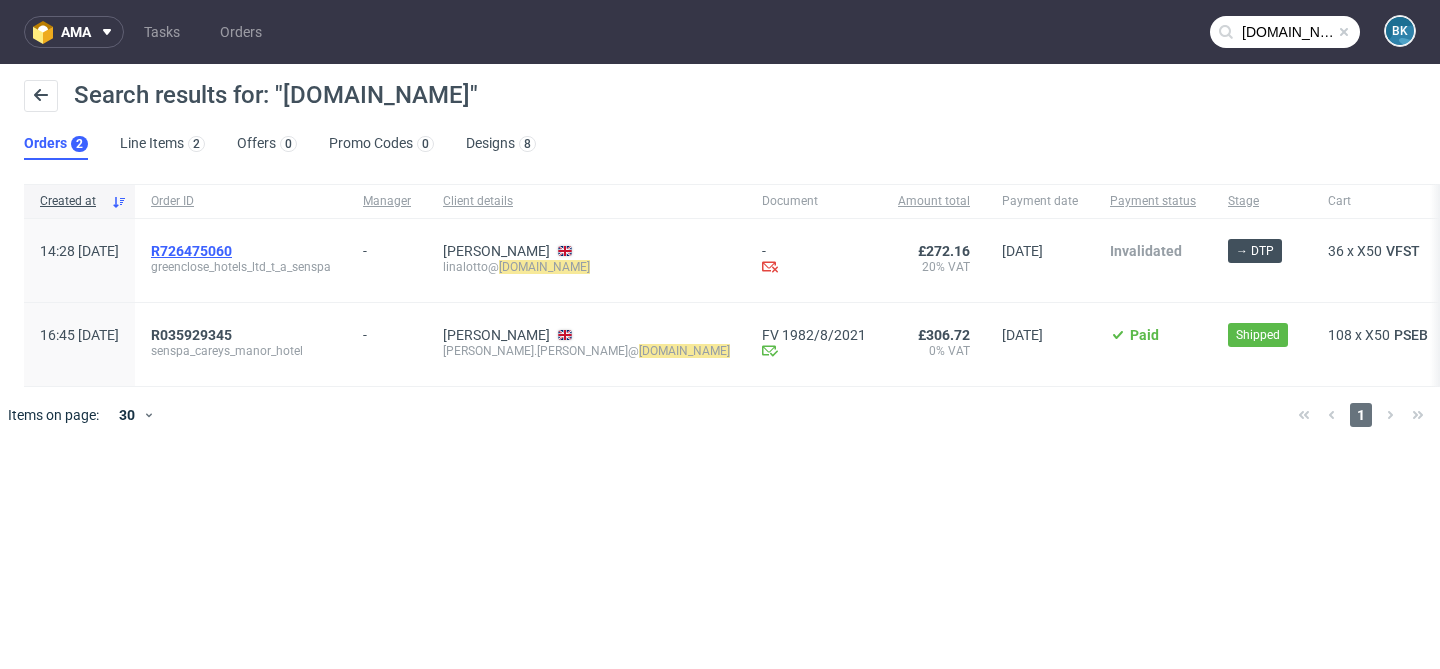 click on "R726475060" at bounding box center [191, 251] 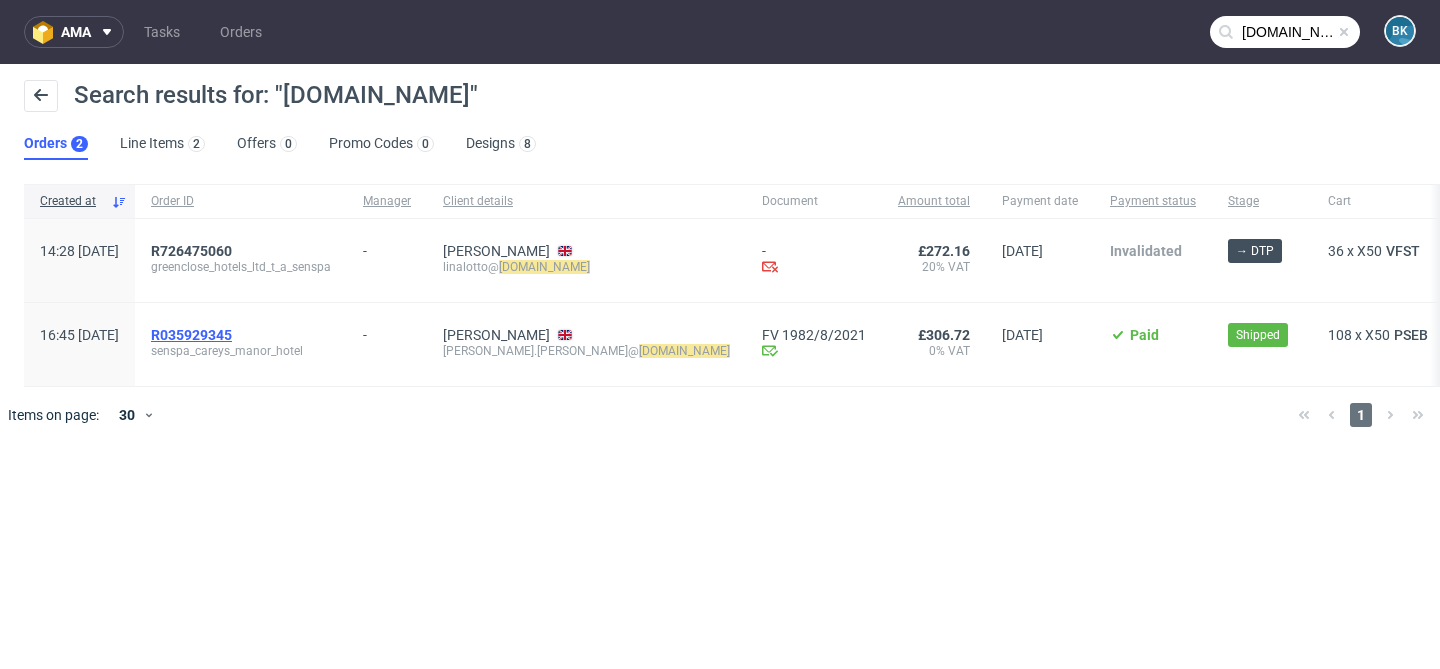 click on "R035929345" at bounding box center (191, 335) 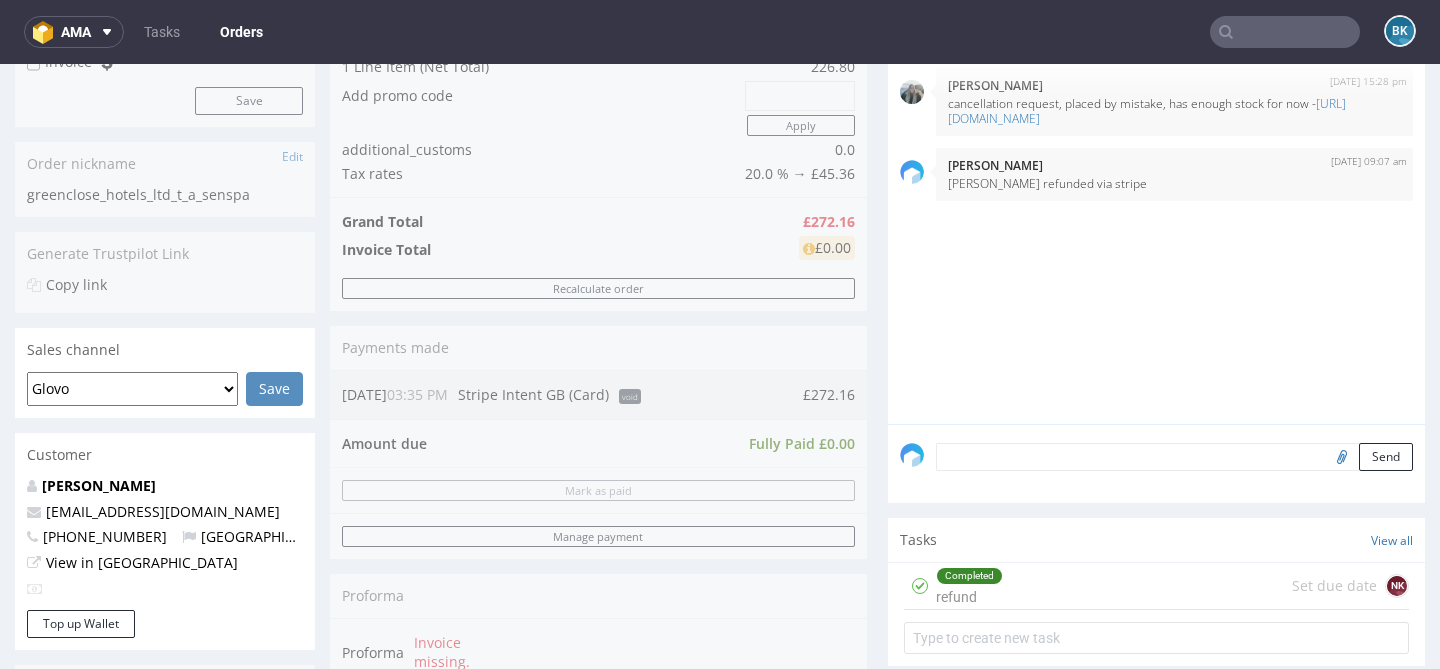 scroll, scrollTop: 364, scrollLeft: 0, axis: vertical 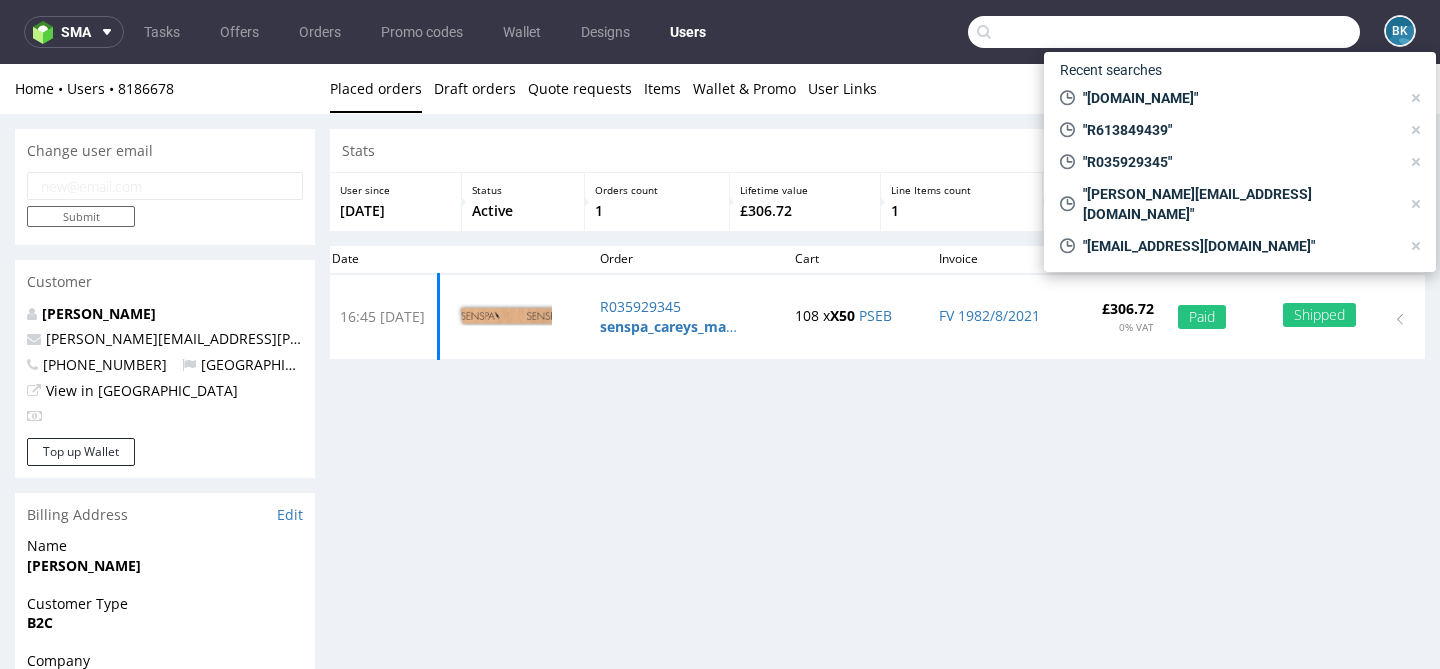 click at bounding box center (1164, 32) 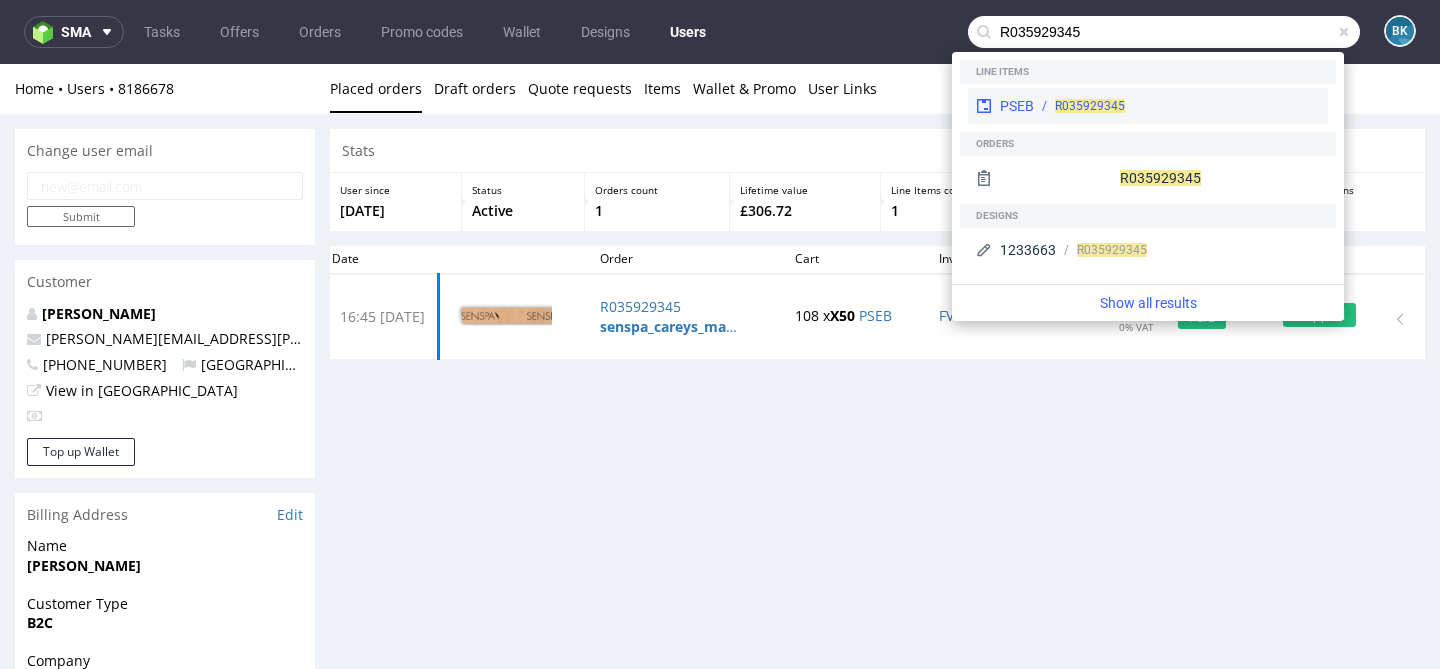 type on "R035929345" 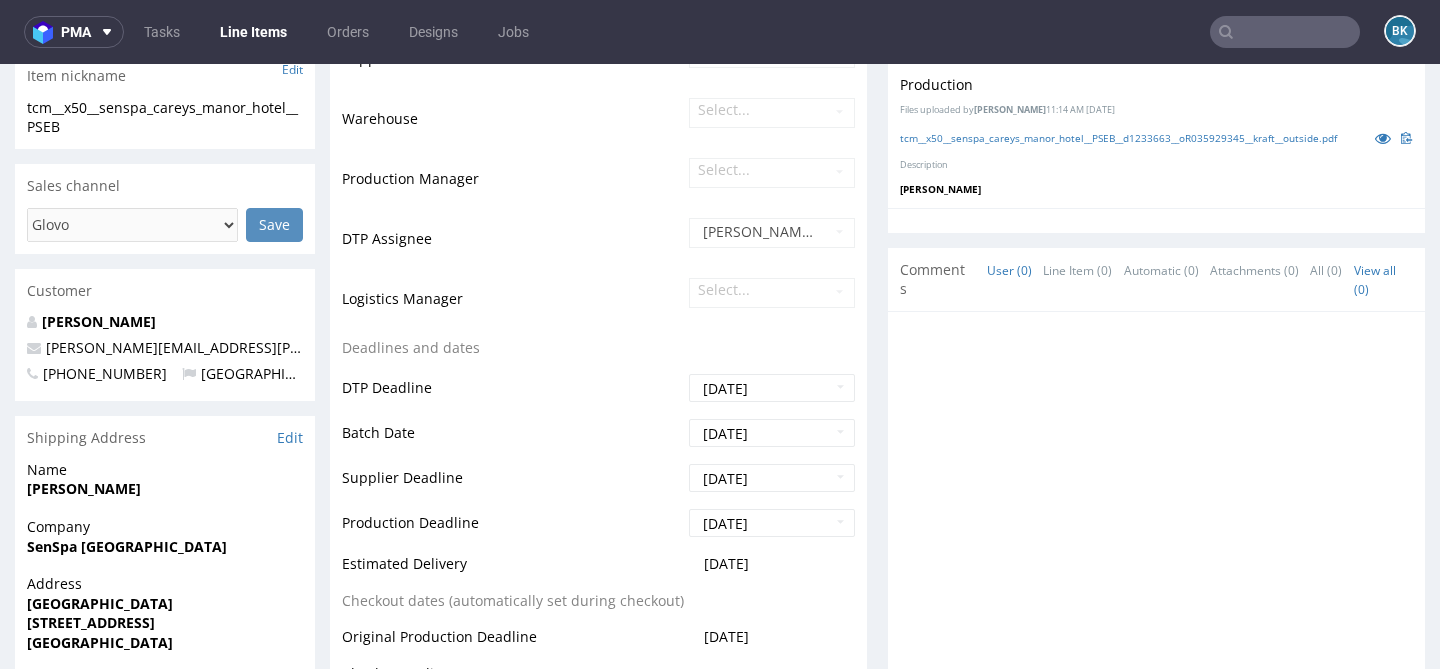 scroll, scrollTop: 496, scrollLeft: 0, axis: vertical 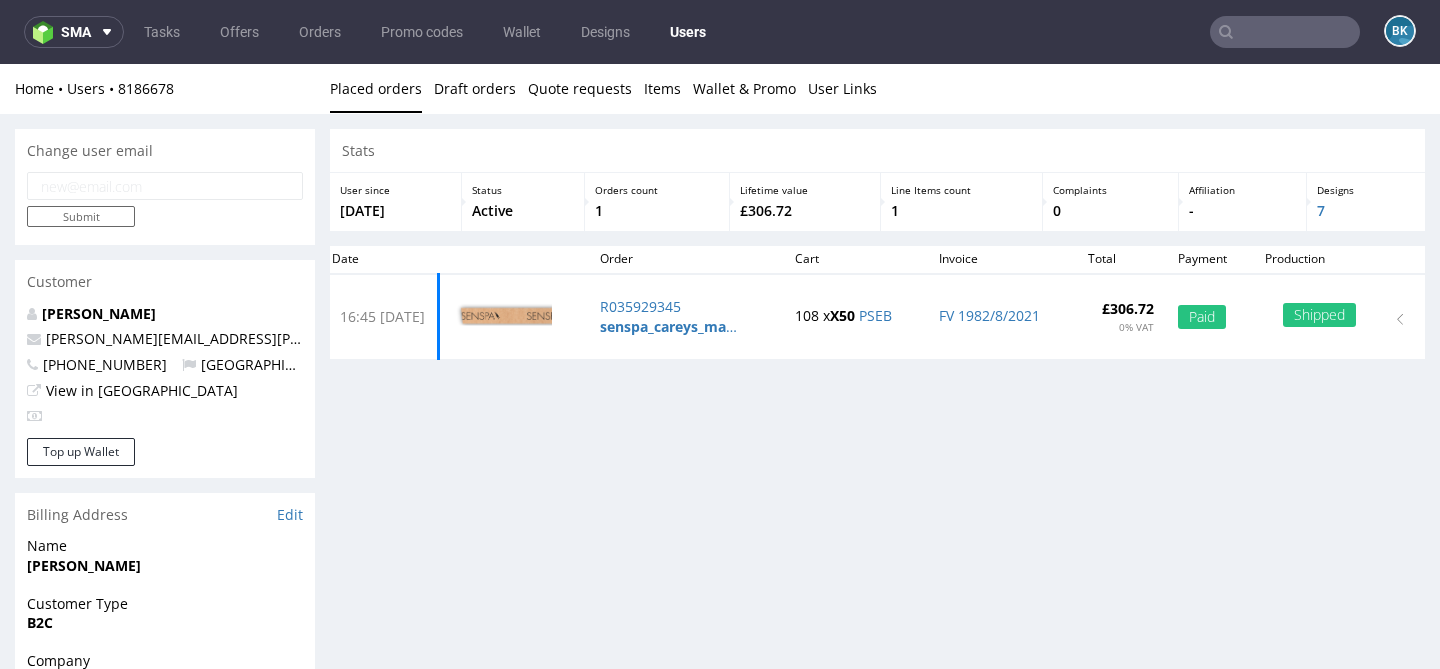 click at bounding box center (165, 186) 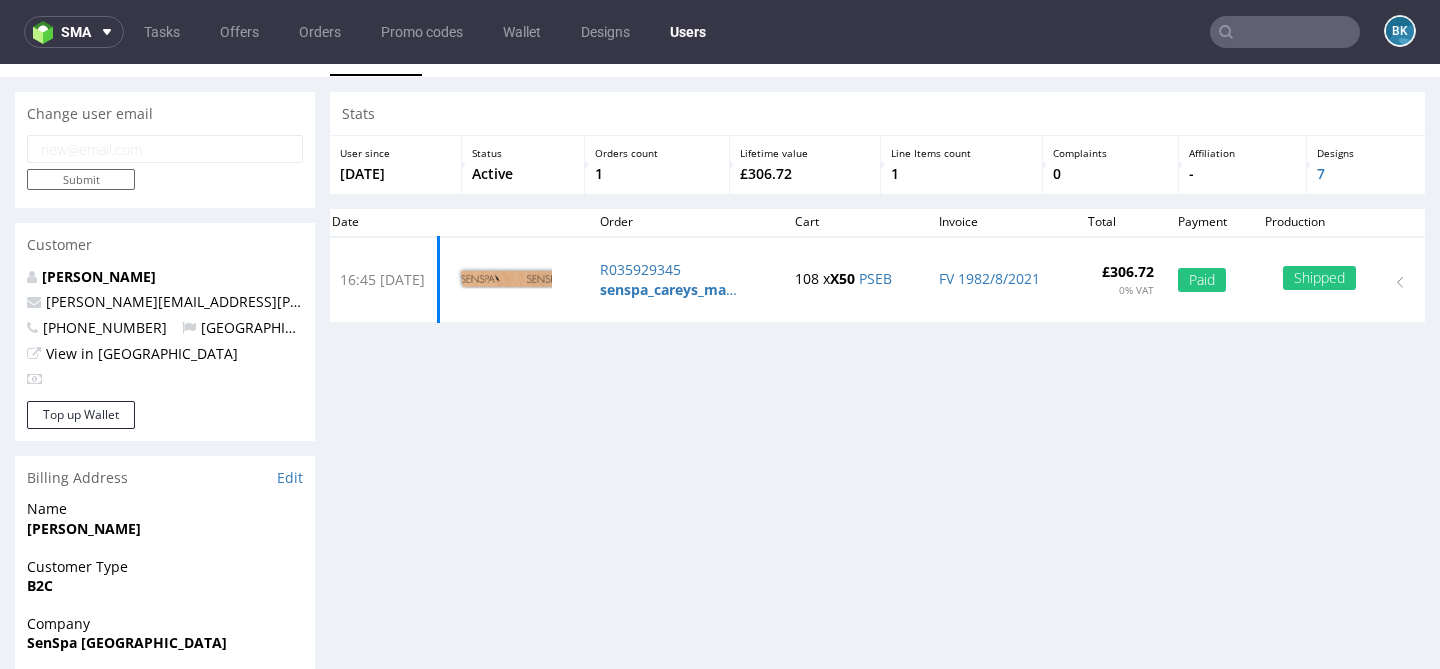 scroll, scrollTop: 0, scrollLeft: 0, axis: both 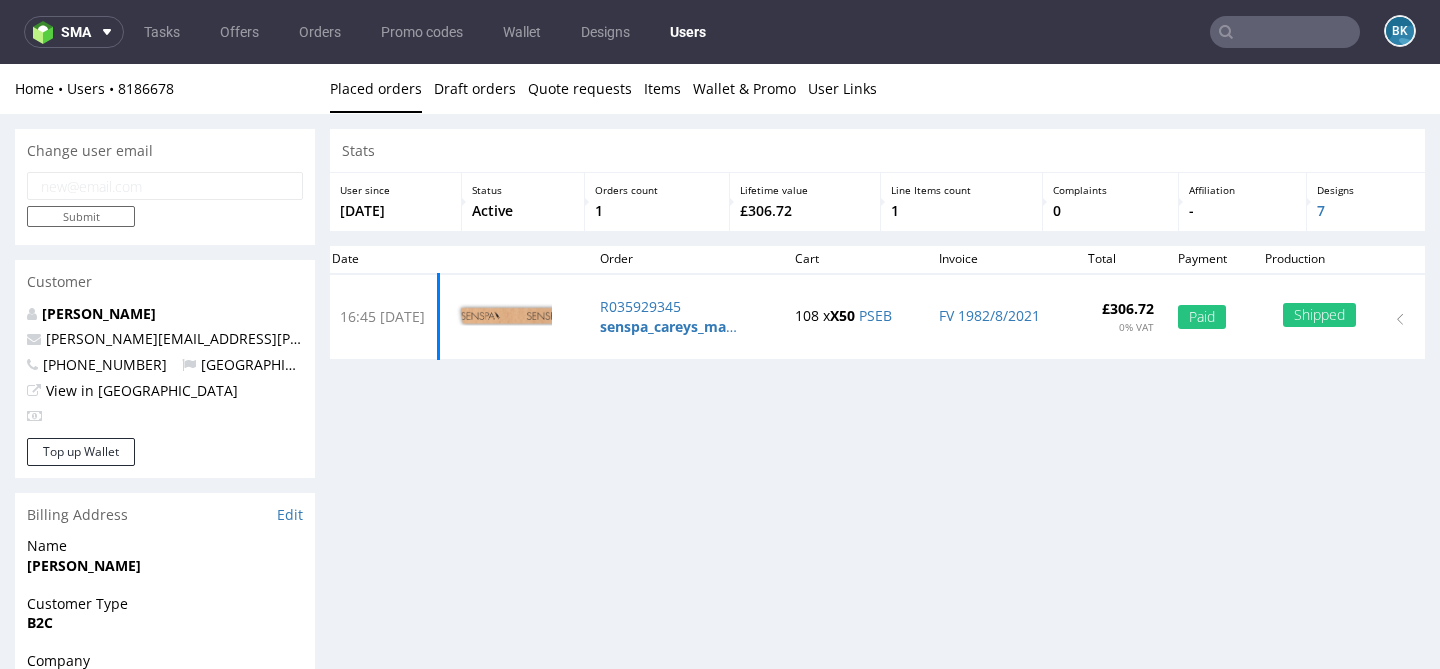 click at bounding box center (165, 186) 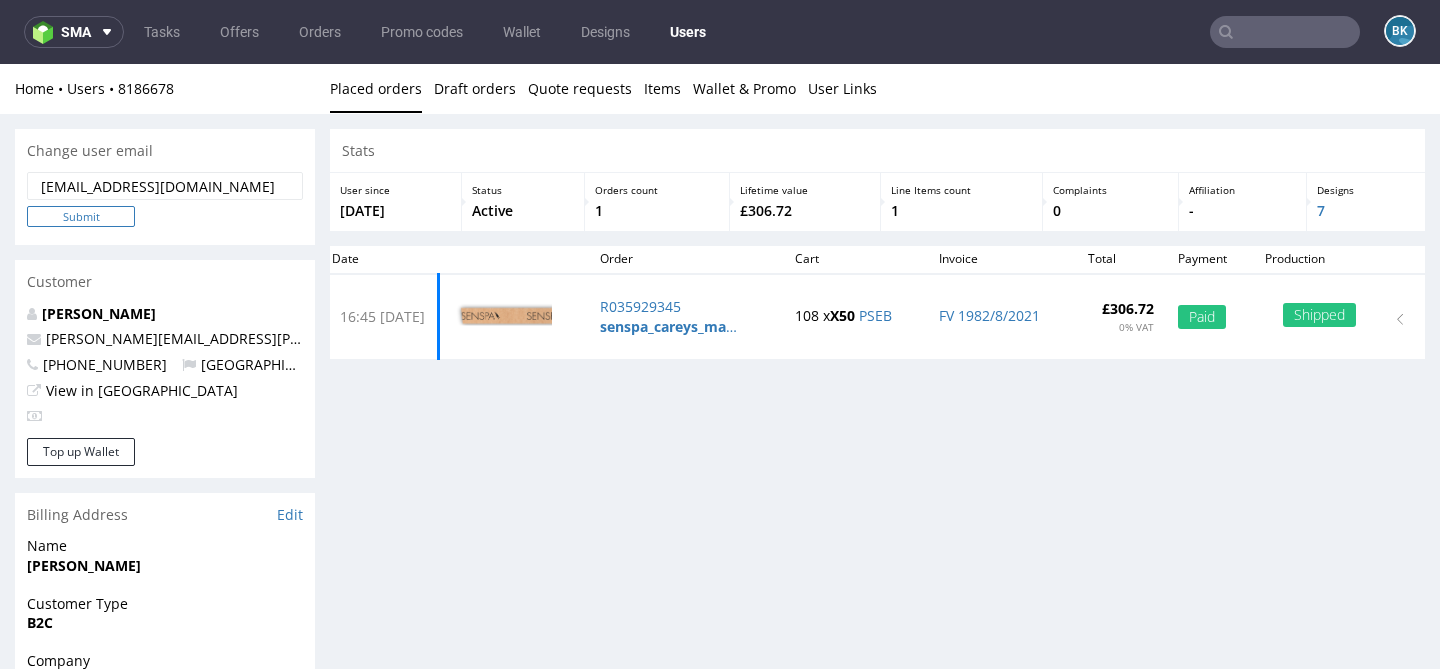 type on "therapy@senspa.co.uk" 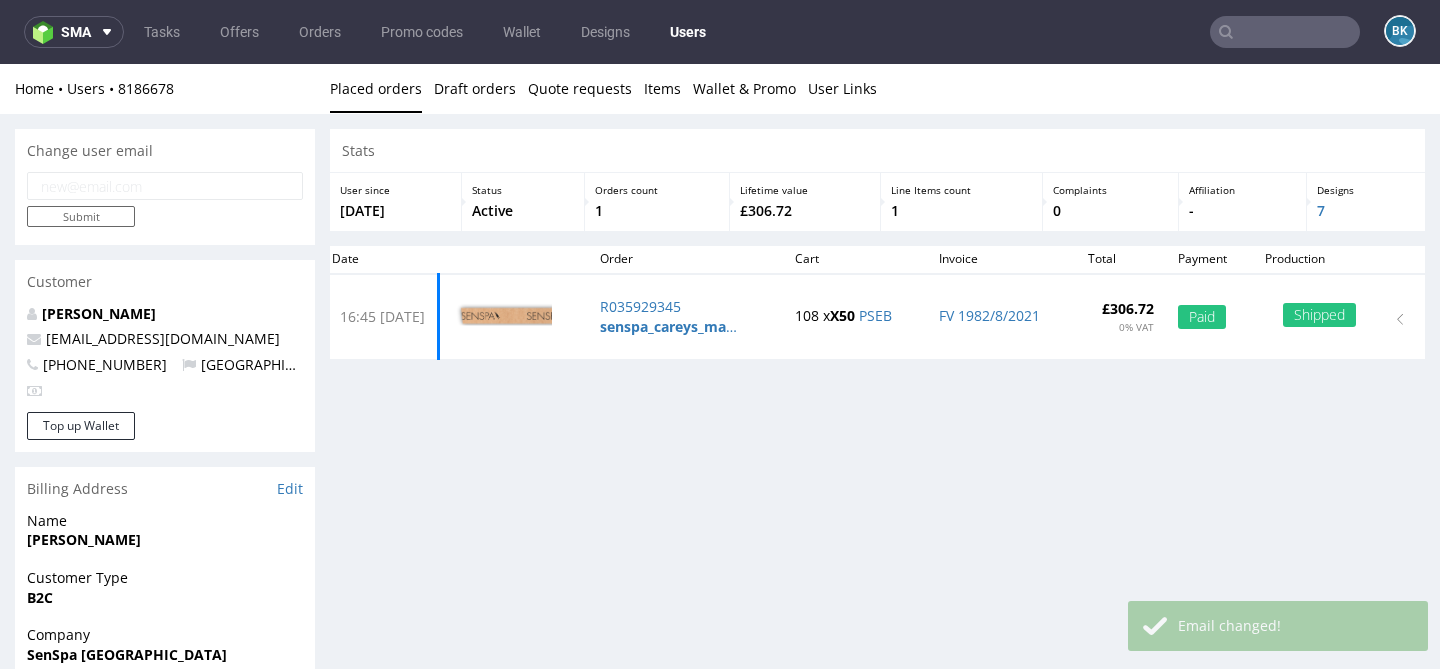 scroll, scrollTop: 0, scrollLeft: 0, axis: both 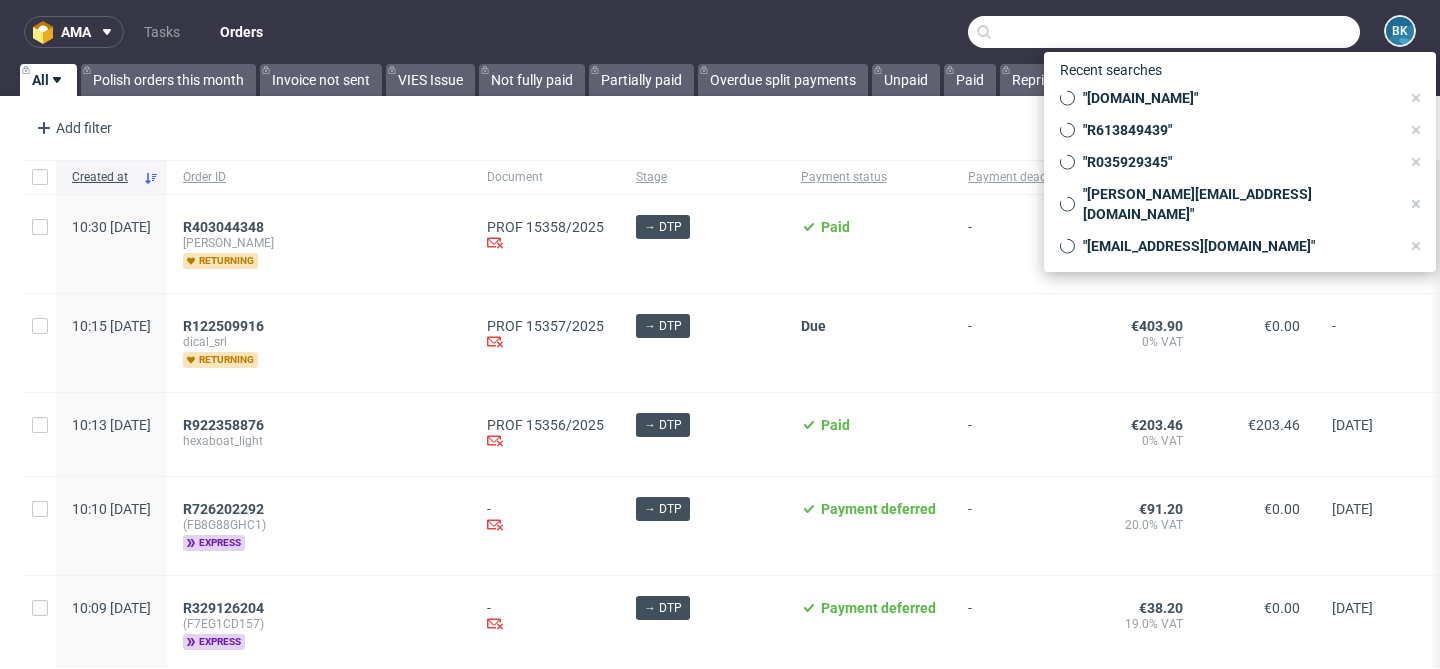 click at bounding box center [1164, 32] 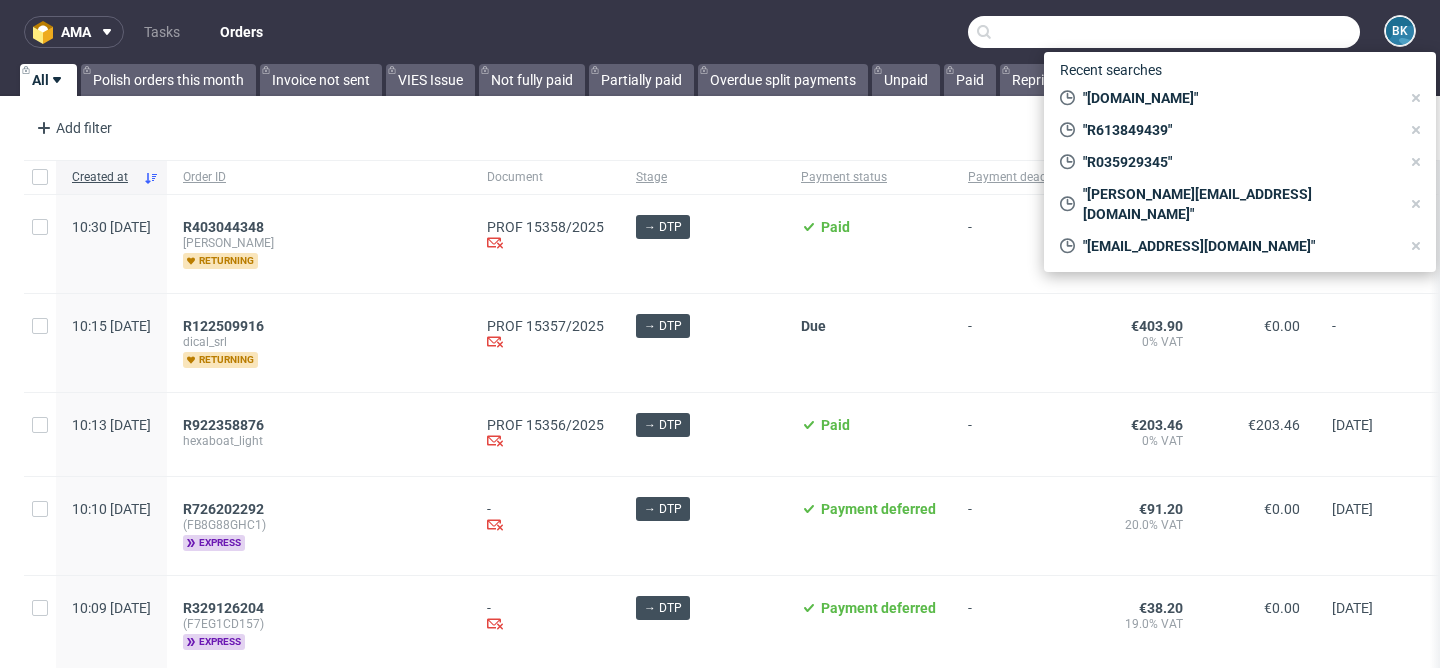 paste on "R294839358" 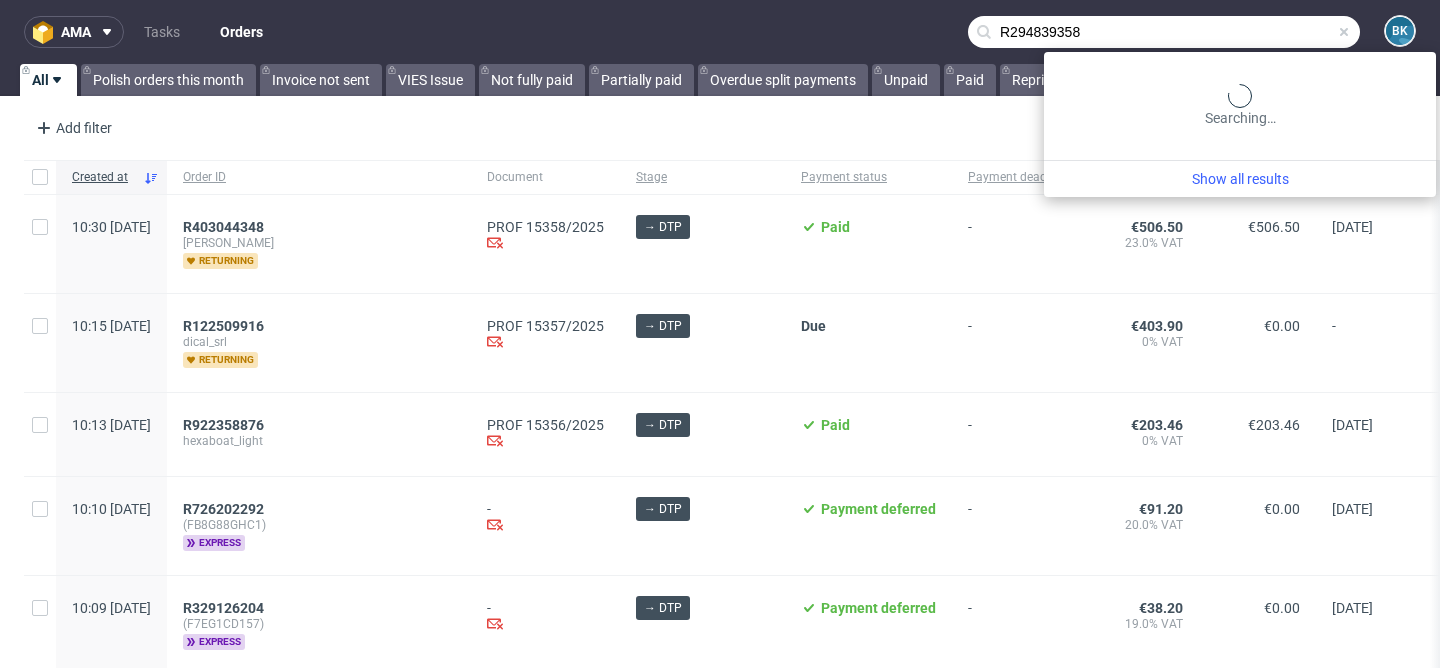 type on "R294839358" 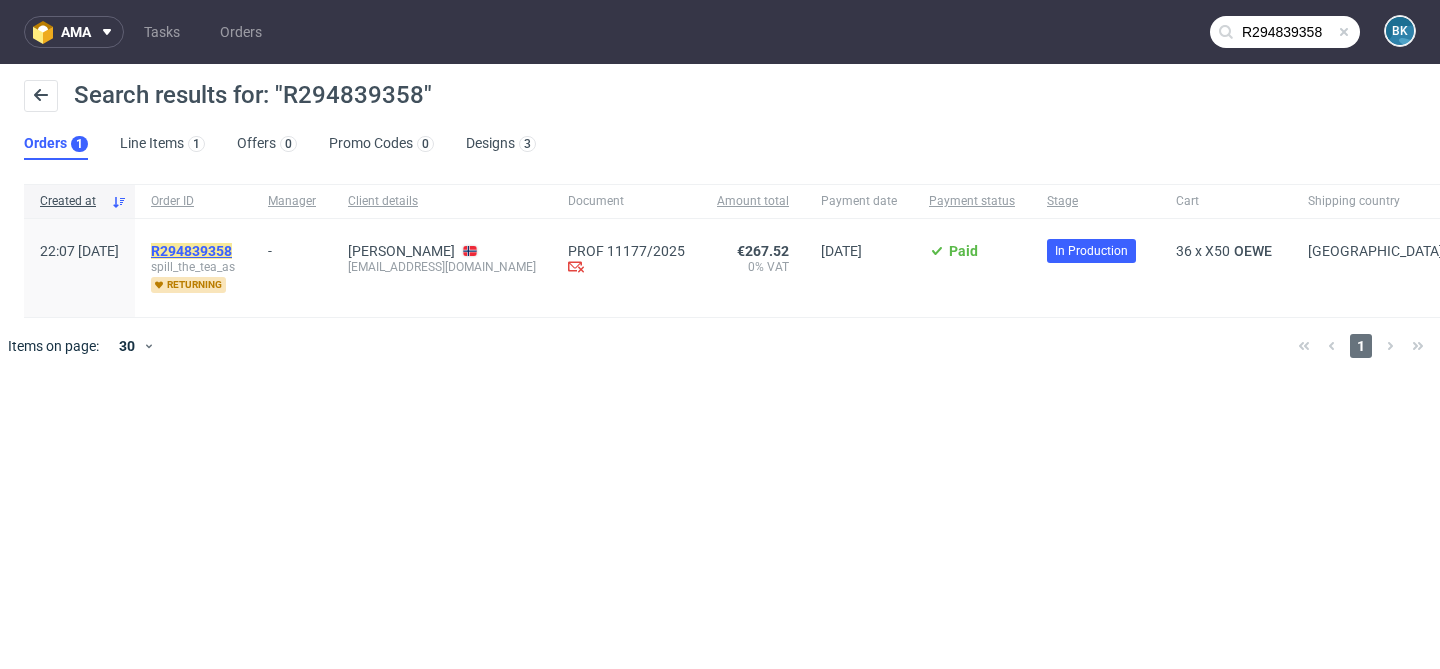 click on "R294839358" 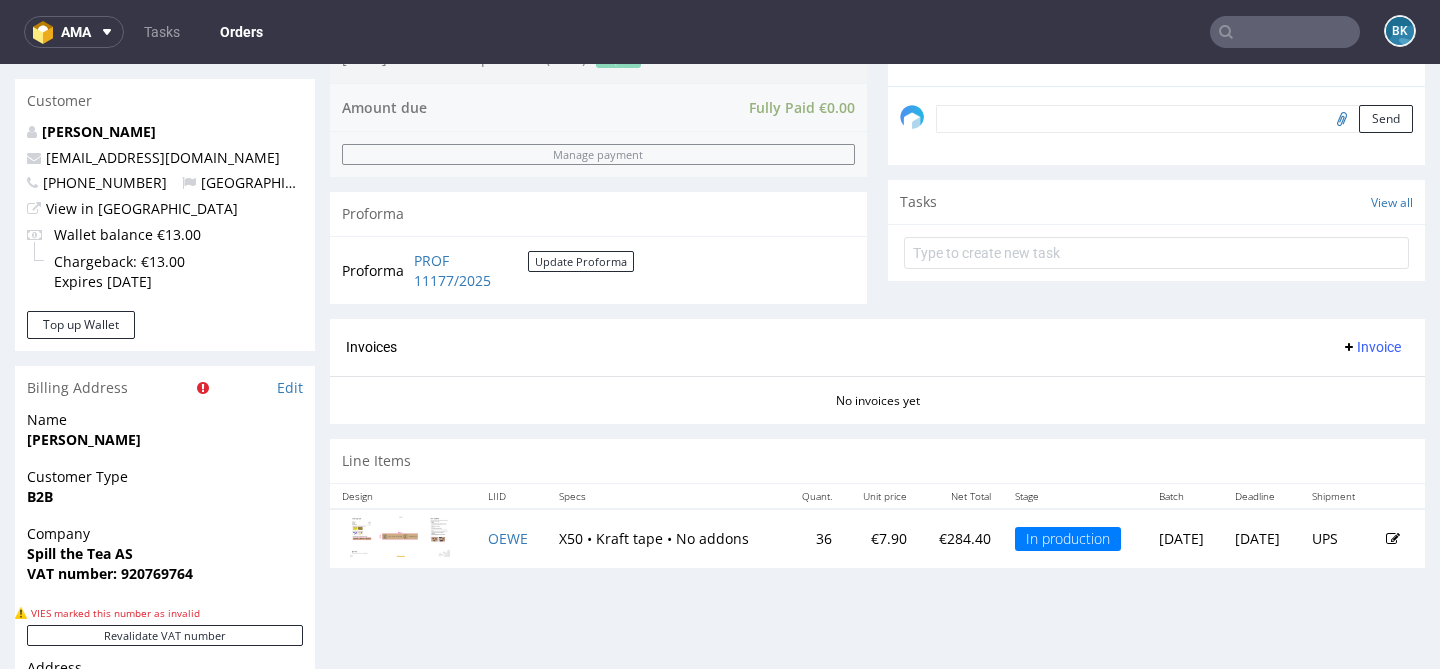scroll, scrollTop: 615, scrollLeft: 0, axis: vertical 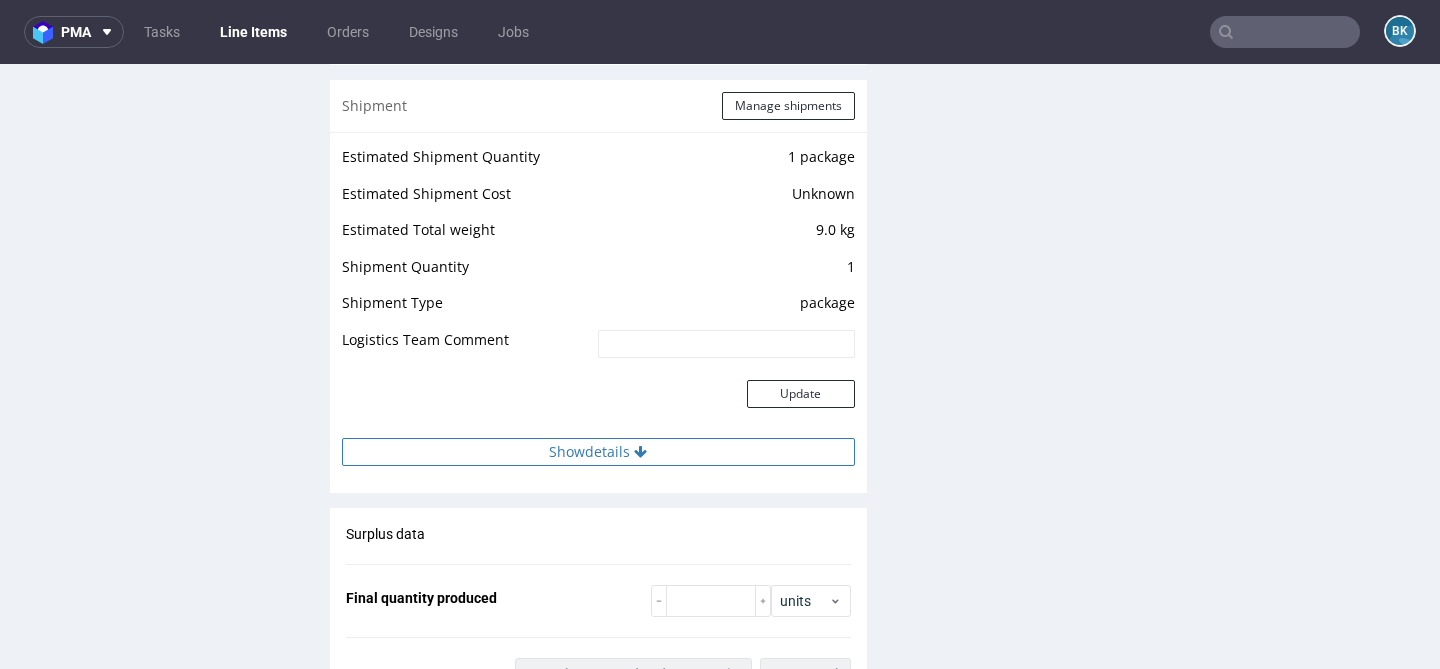 click on "Show  details" at bounding box center (598, 452) 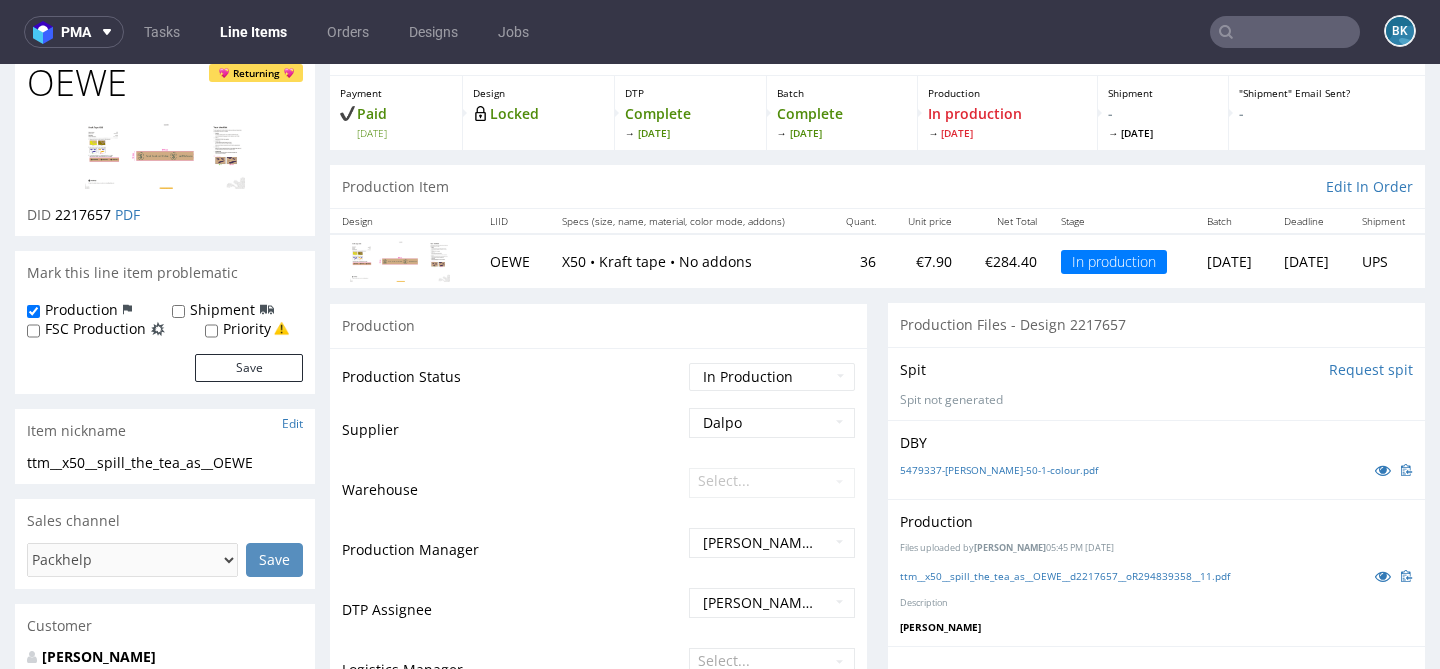 scroll, scrollTop: 0, scrollLeft: 0, axis: both 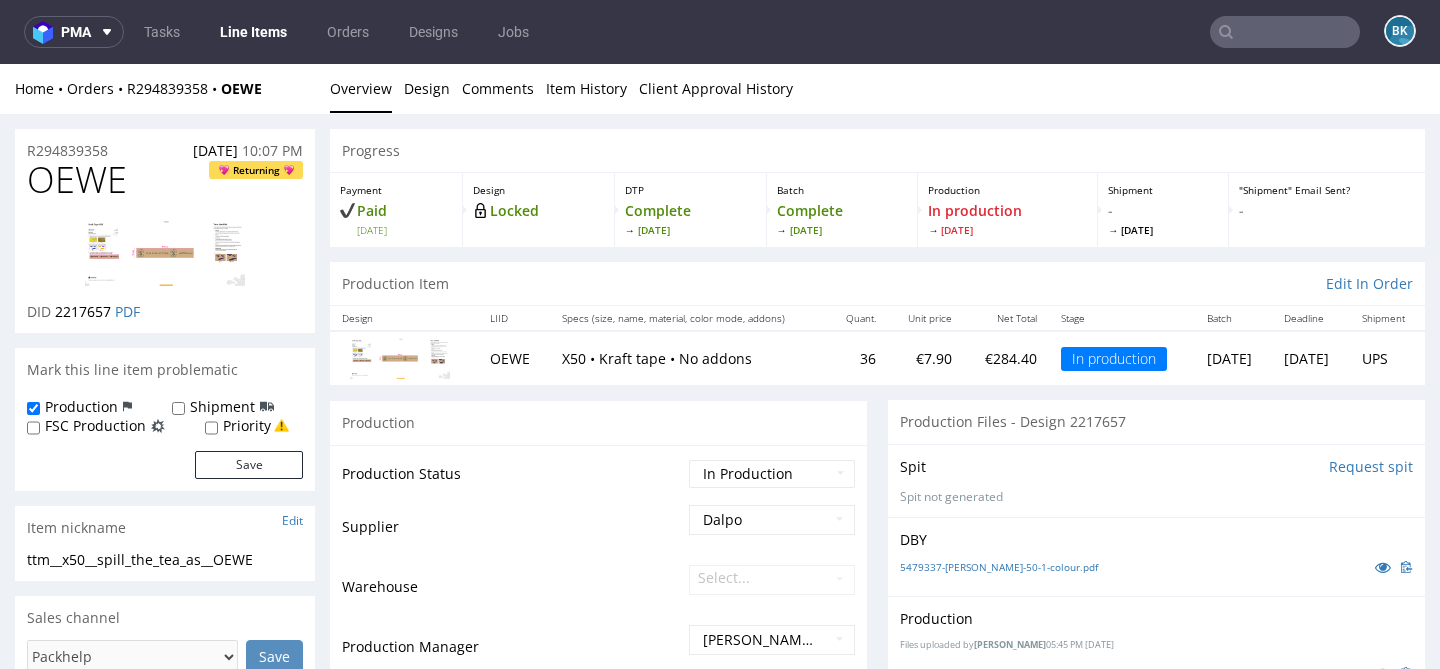 click on "R294839358 20.05.2025   10:07 PM" at bounding box center (165, 145) 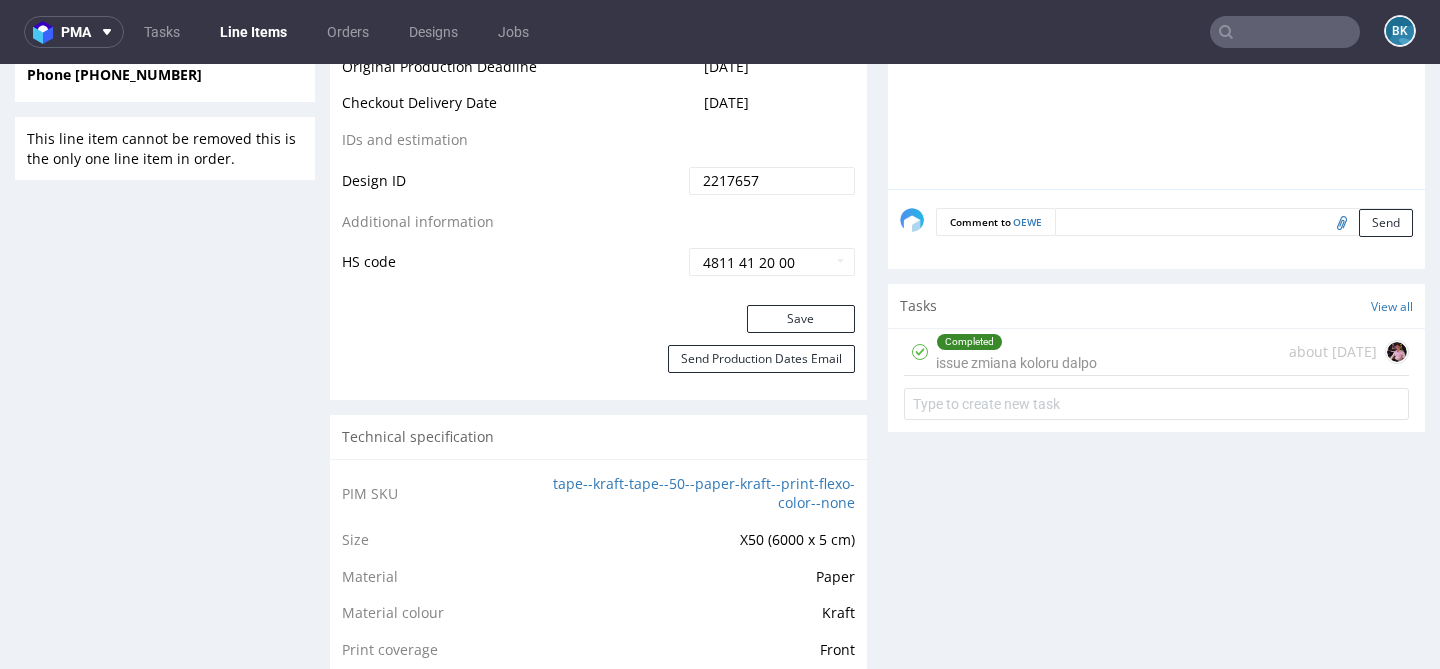 scroll, scrollTop: 0, scrollLeft: 0, axis: both 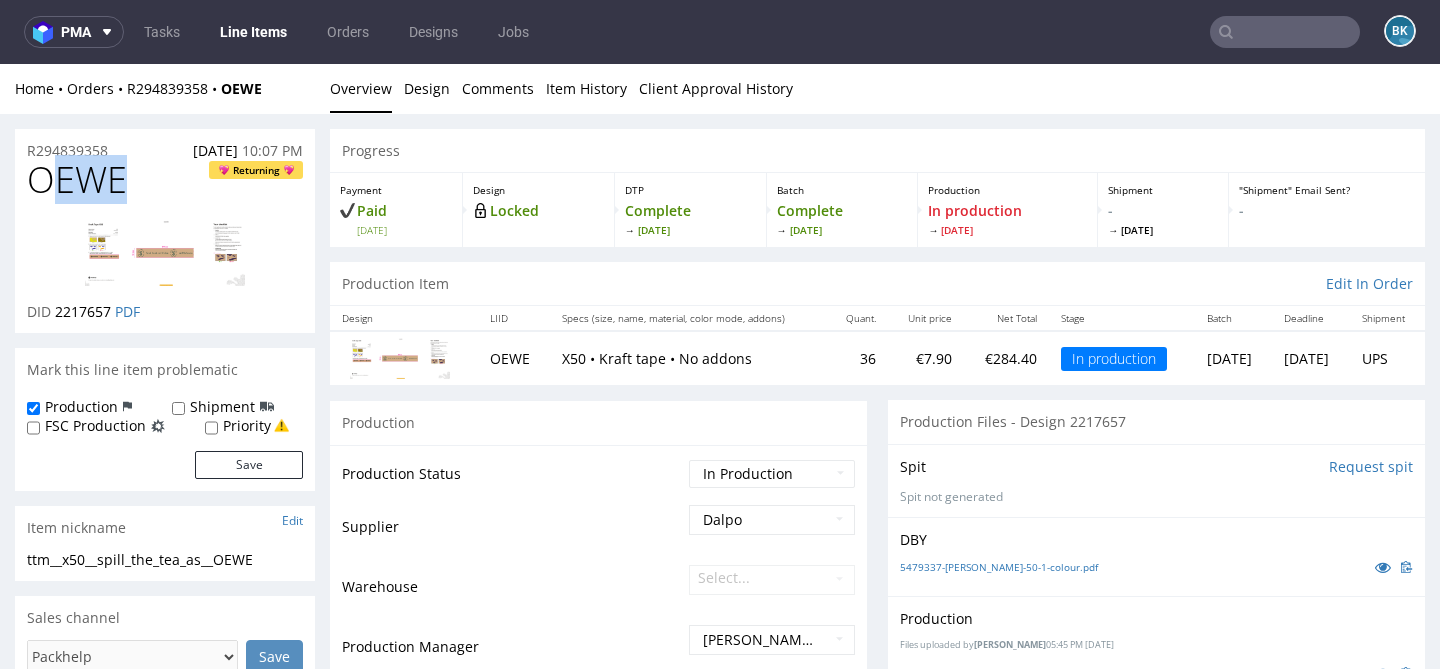 drag, startPoint x: 131, startPoint y: 173, endPoint x: 49, endPoint y: 169, distance: 82.0975 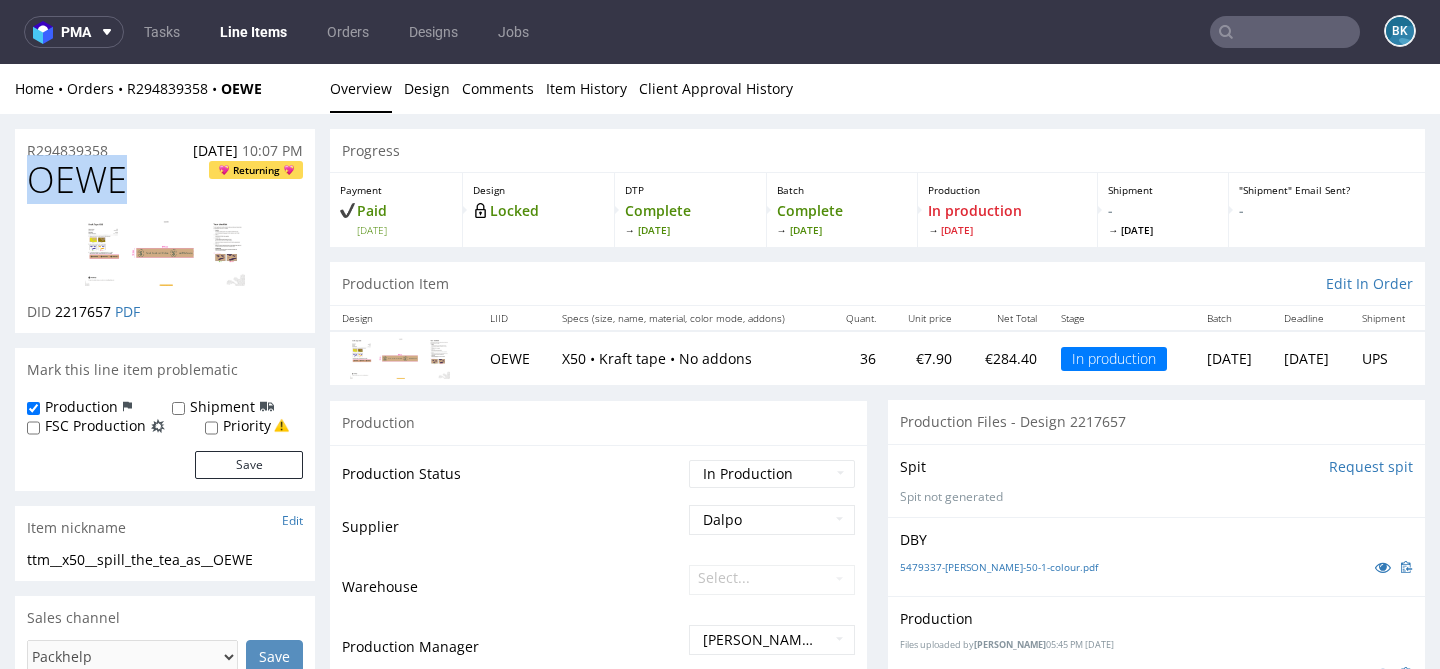 drag, startPoint x: 126, startPoint y: 181, endPoint x: 32, endPoint y: 180, distance: 94.00532 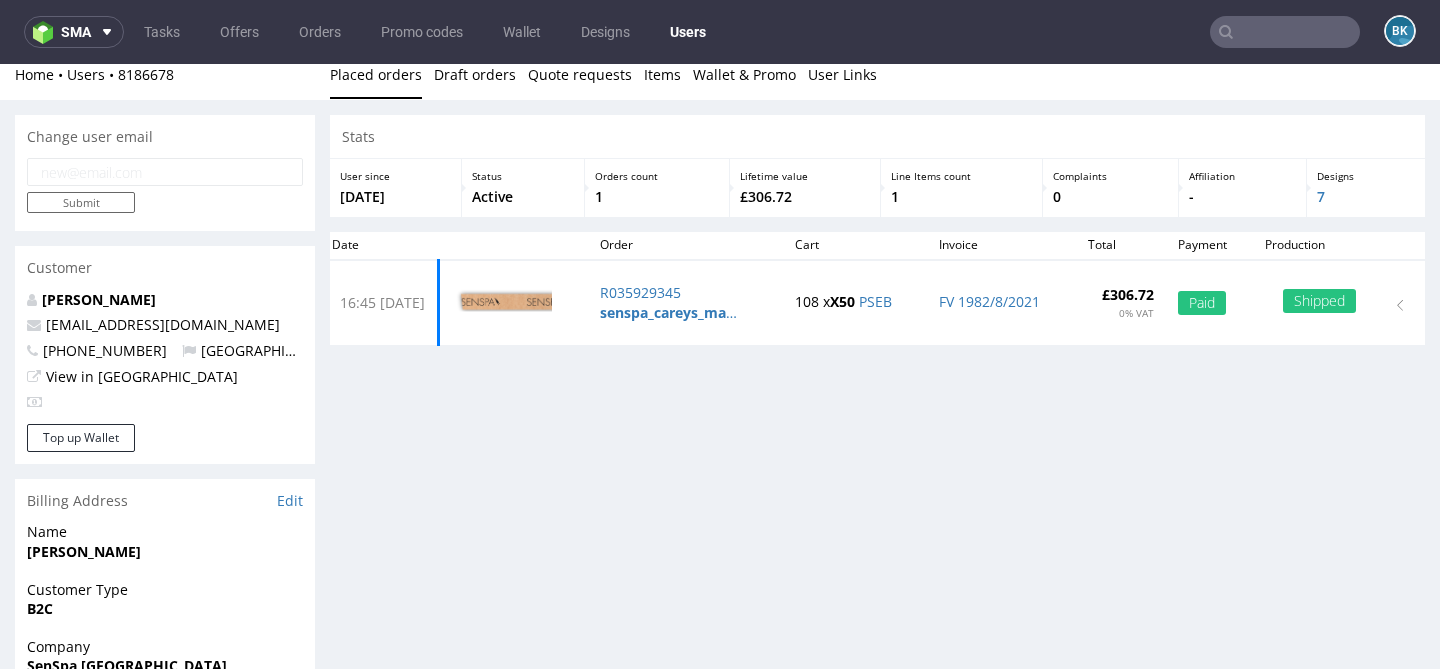scroll, scrollTop: 0, scrollLeft: 0, axis: both 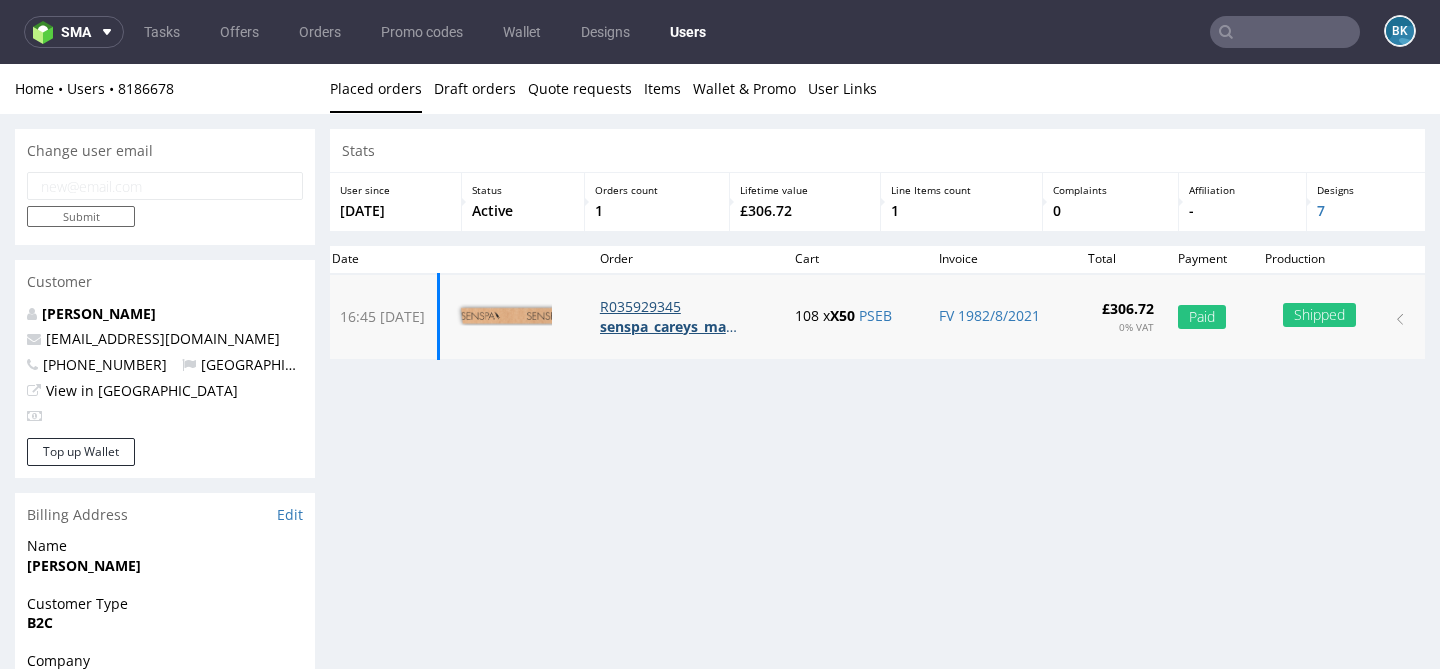 click on "R035929345" at bounding box center [685, 307] 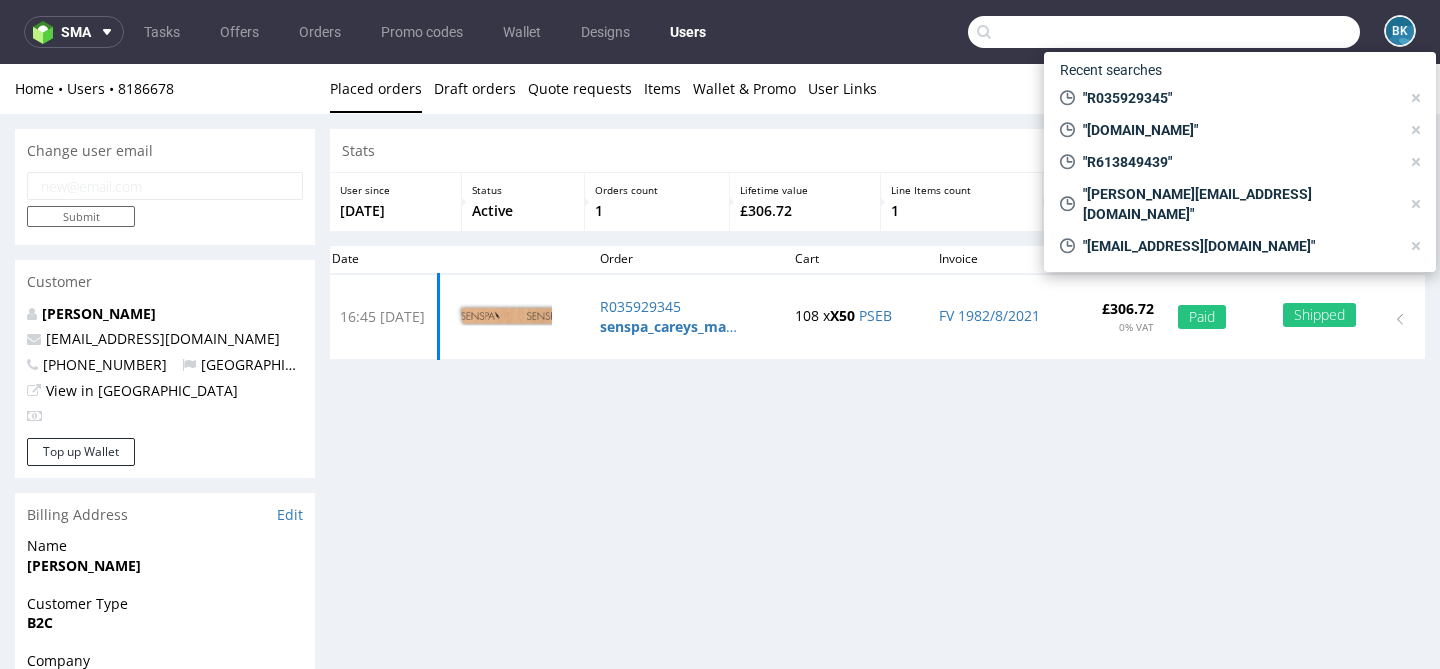 click at bounding box center (1164, 32) 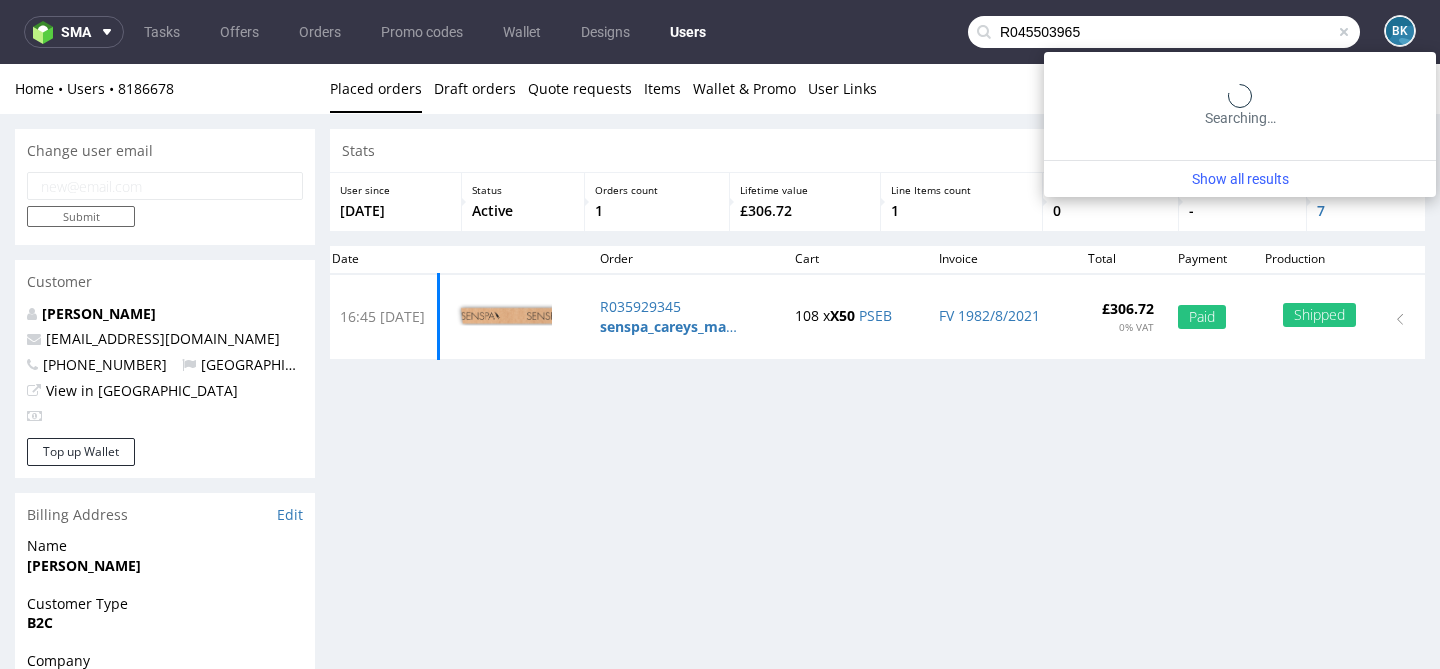 type on "R045503965" 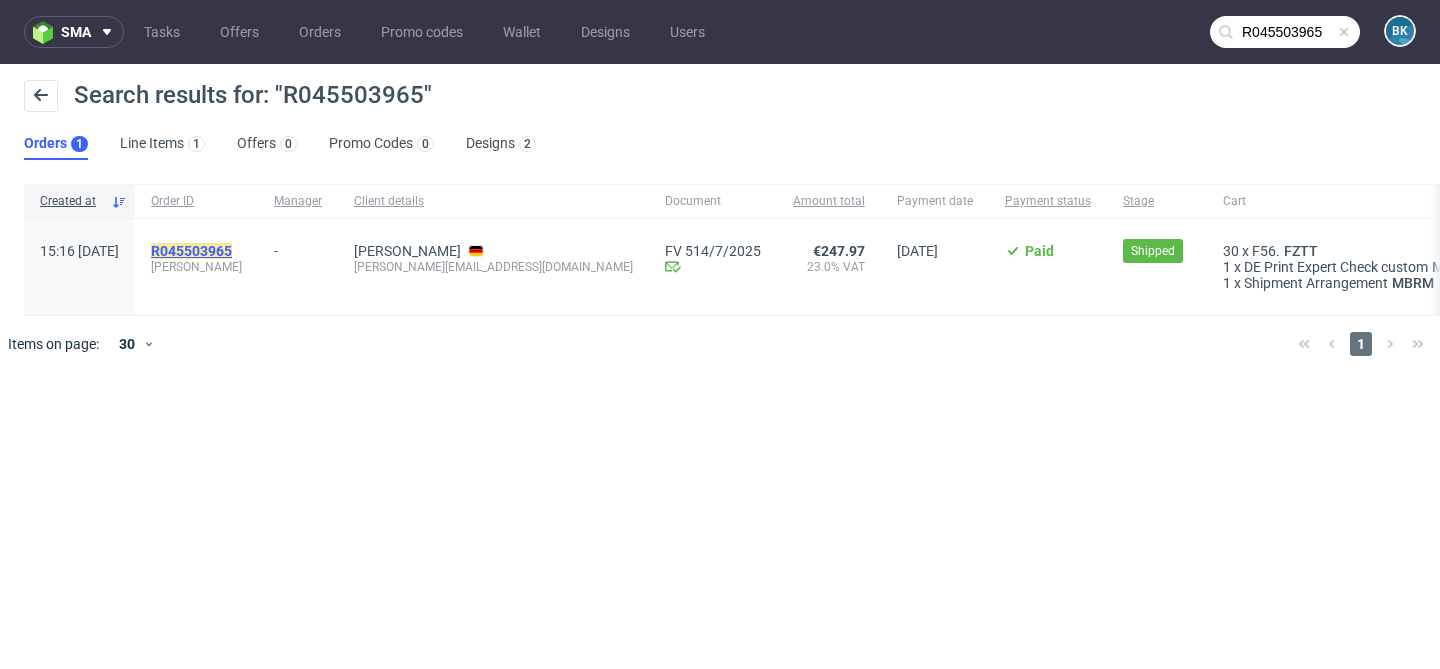 click on "R045503965" 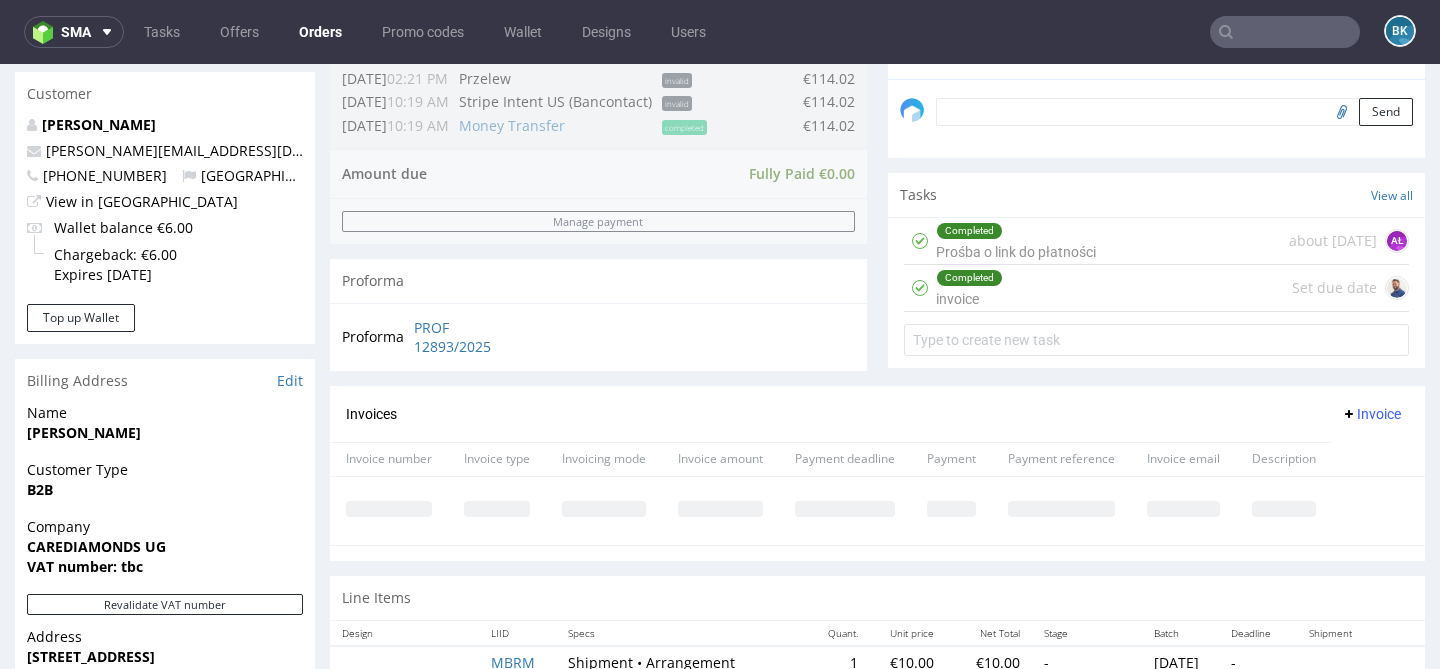 scroll, scrollTop: 621, scrollLeft: 0, axis: vertical 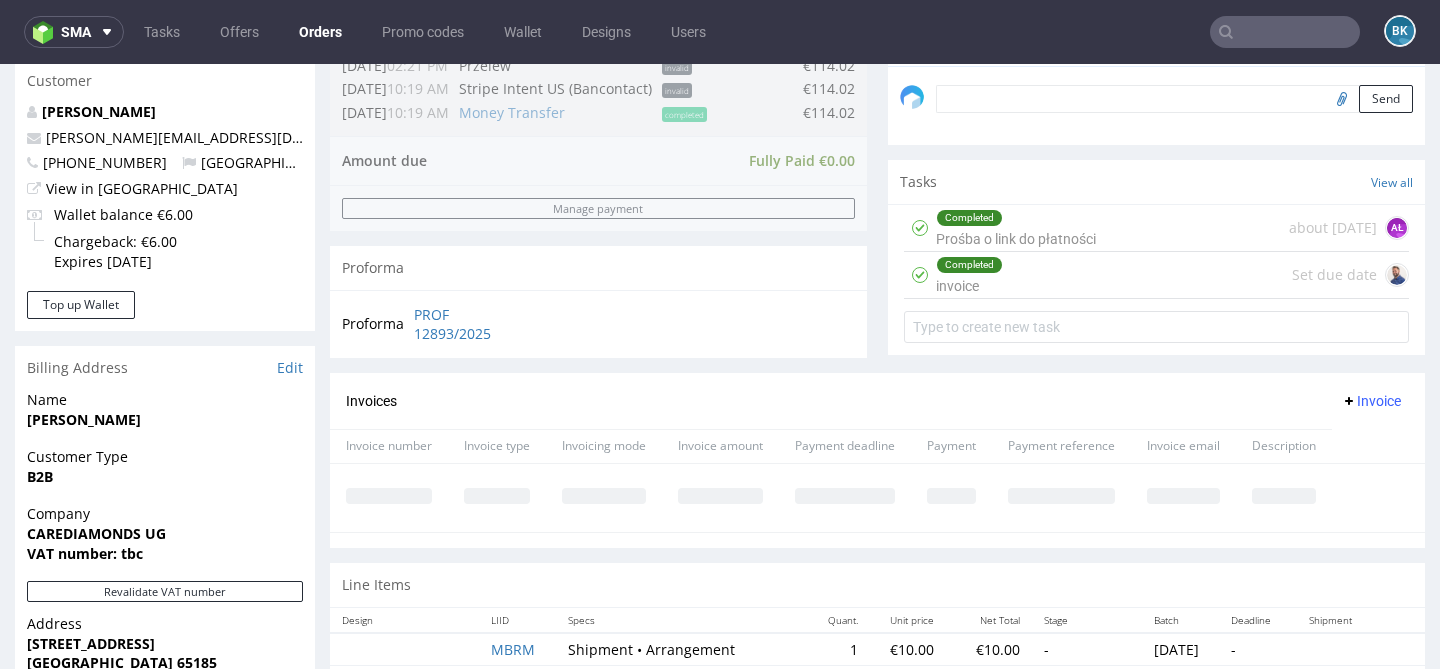 click on "Completed invoice Set due date" at bounding box center (1156, 275) 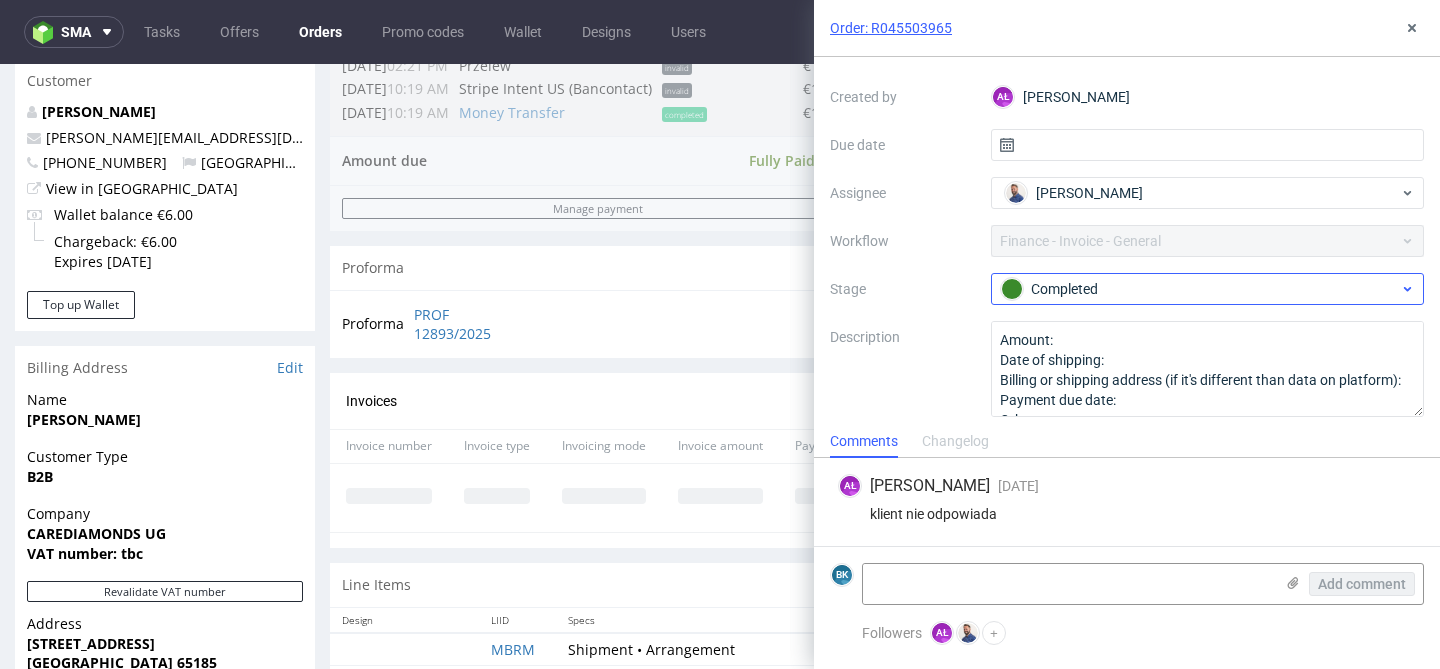 scroll, scrollTop: 105, scrollLeft: 0, axis: vertical 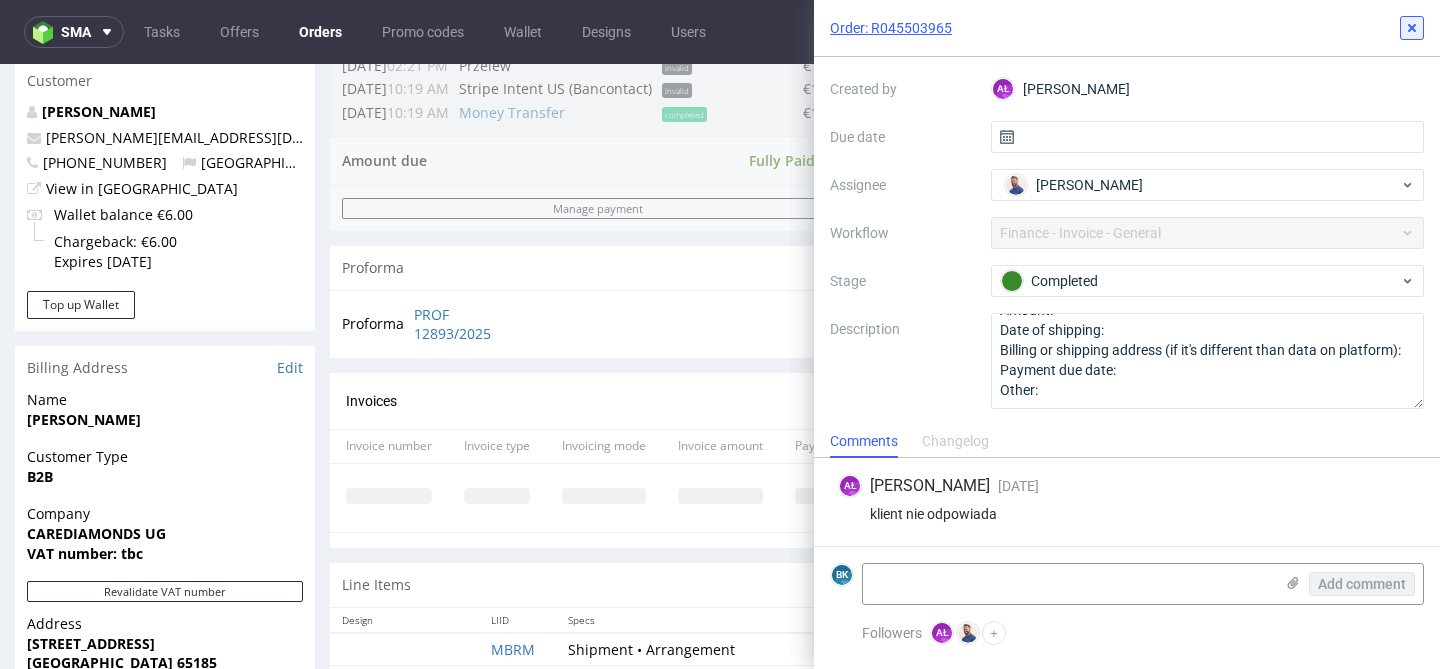 click 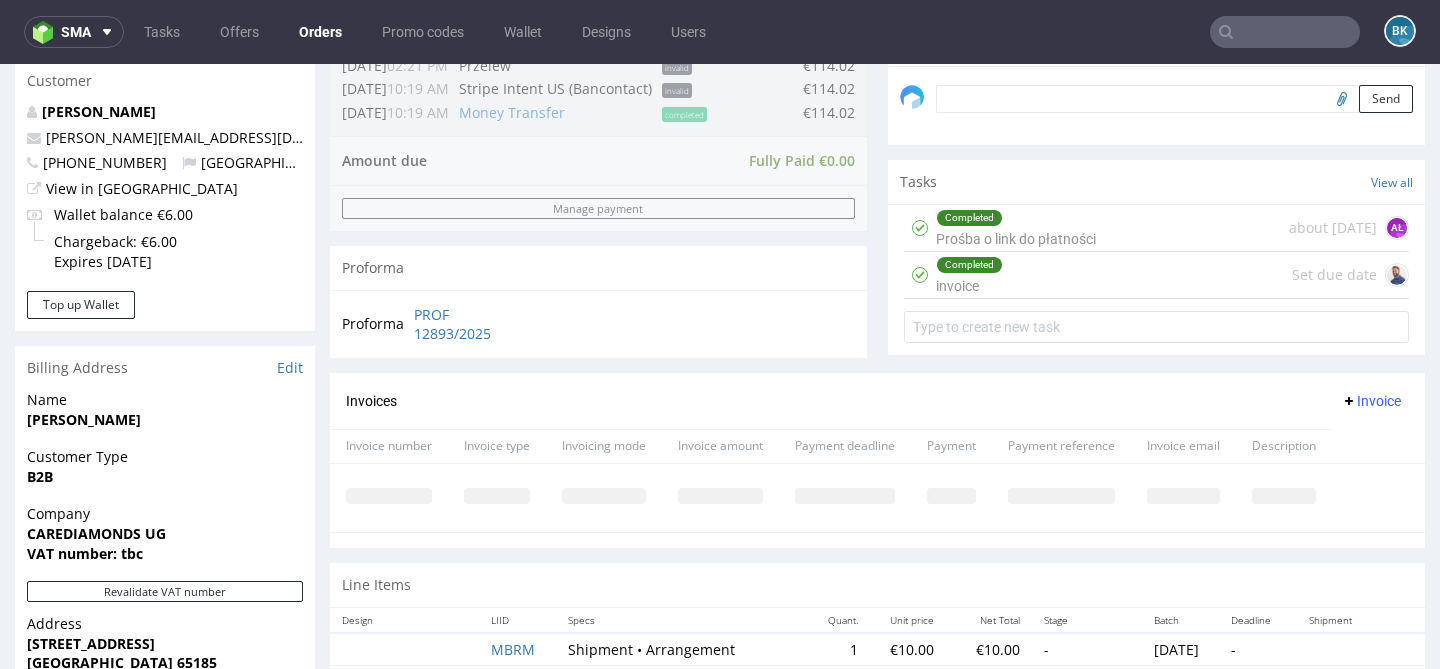 click on "Completed Prośba o link do płatności about 1 month ago AŁ" at bounding box center (1156, 228) 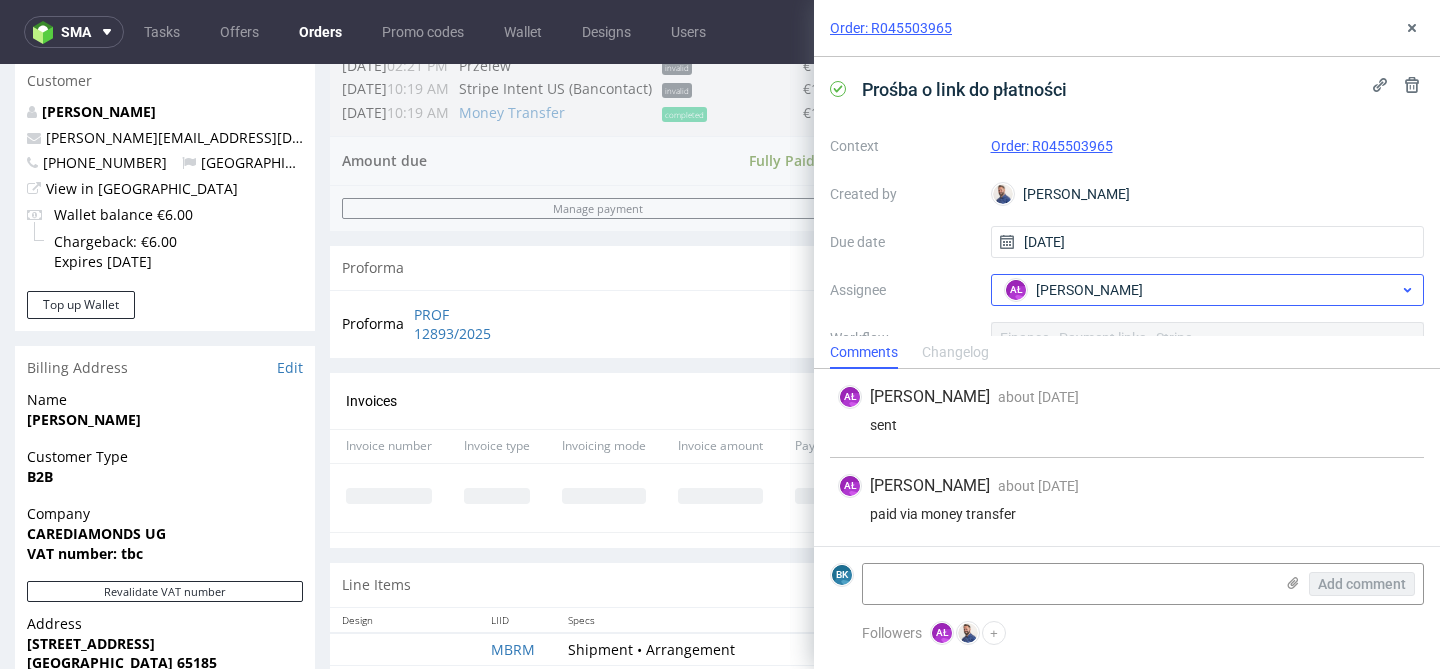 scroll, scrollTop: 40, scrollLeft: 0, axis: vertical 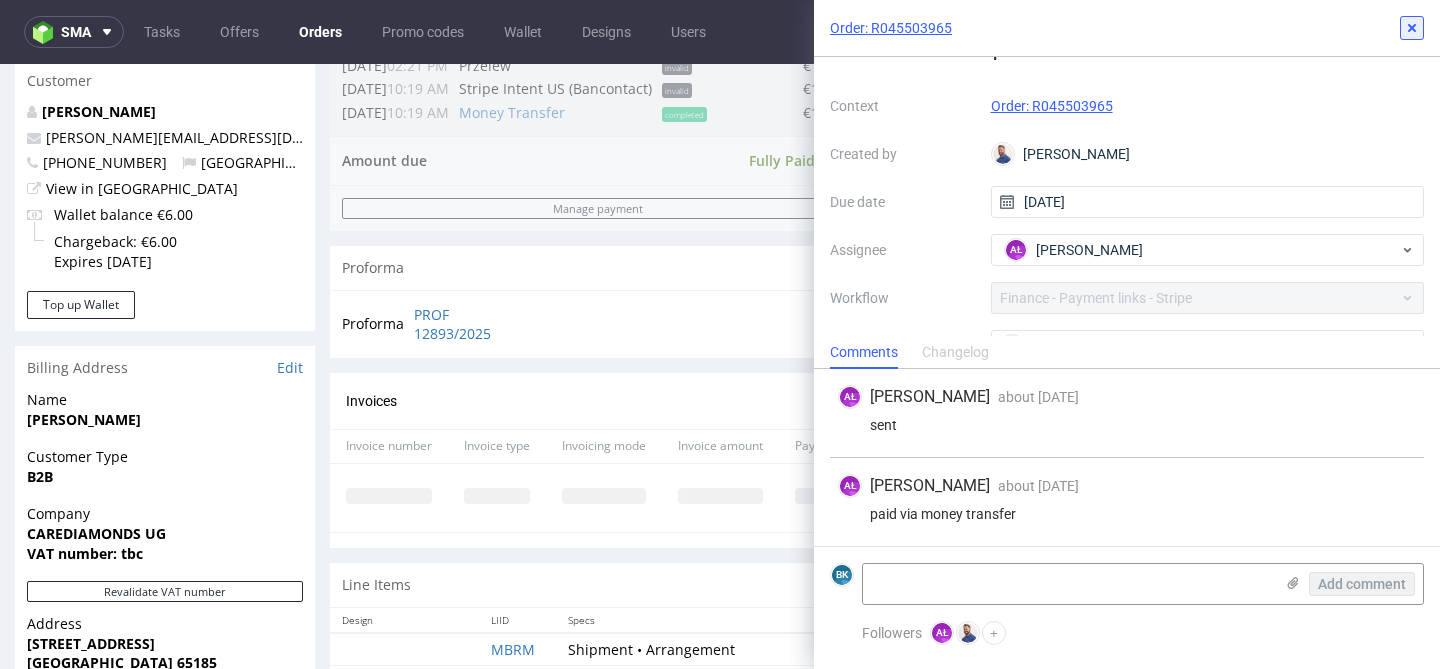 click 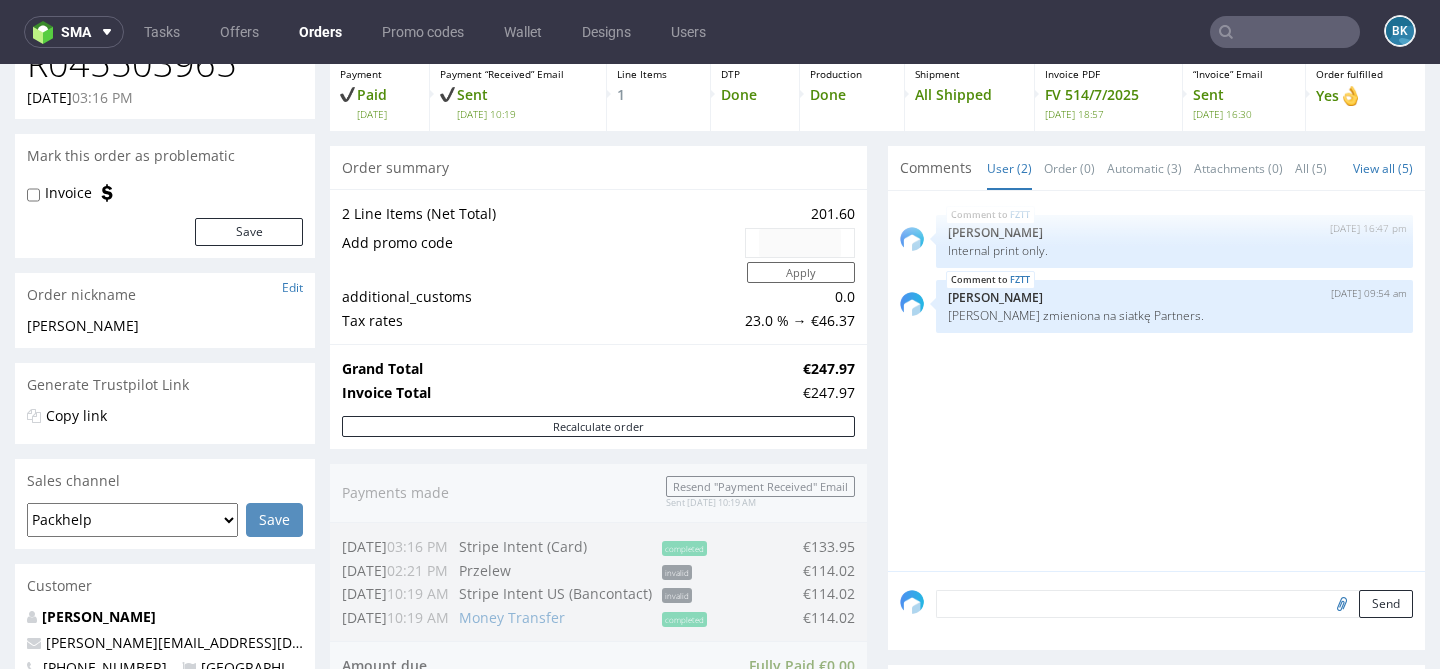 scroll, scrollTop: 0, scrollLeft: 0, axis: both 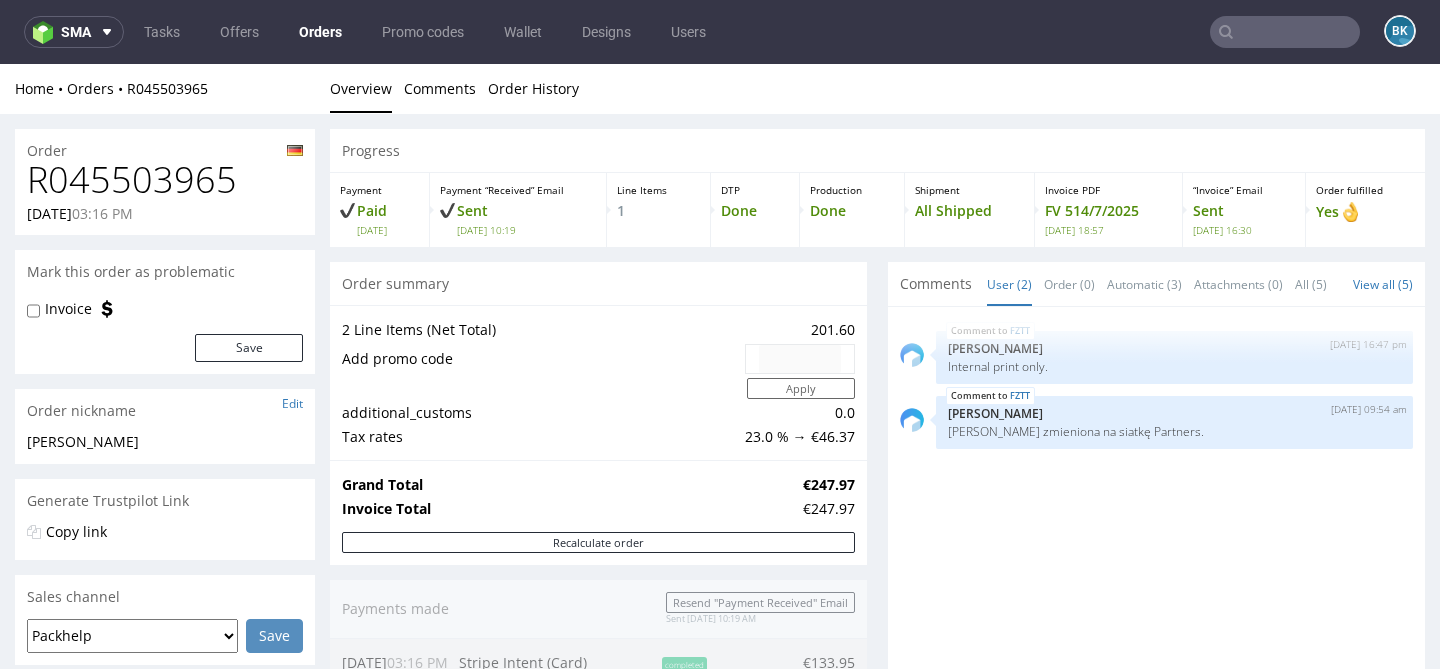 click at bounding box center (1285, 32) 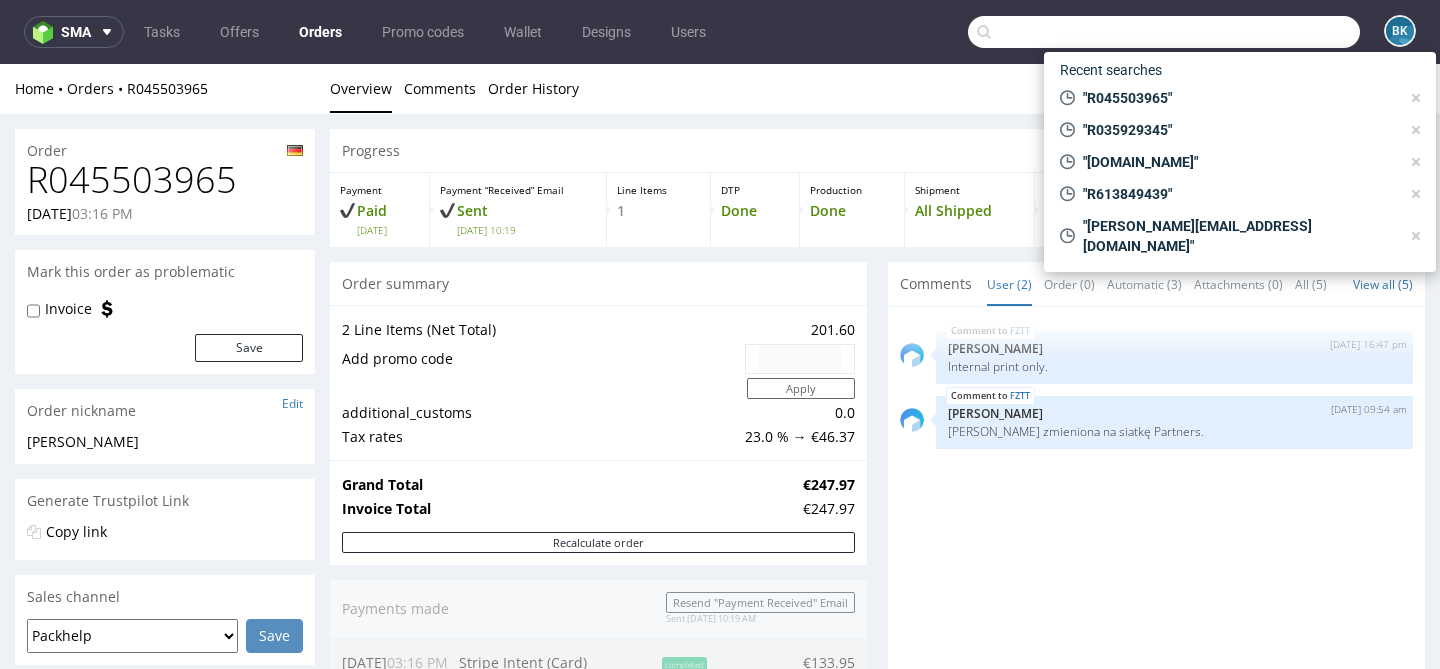 click at bounding box center (1164, 32) 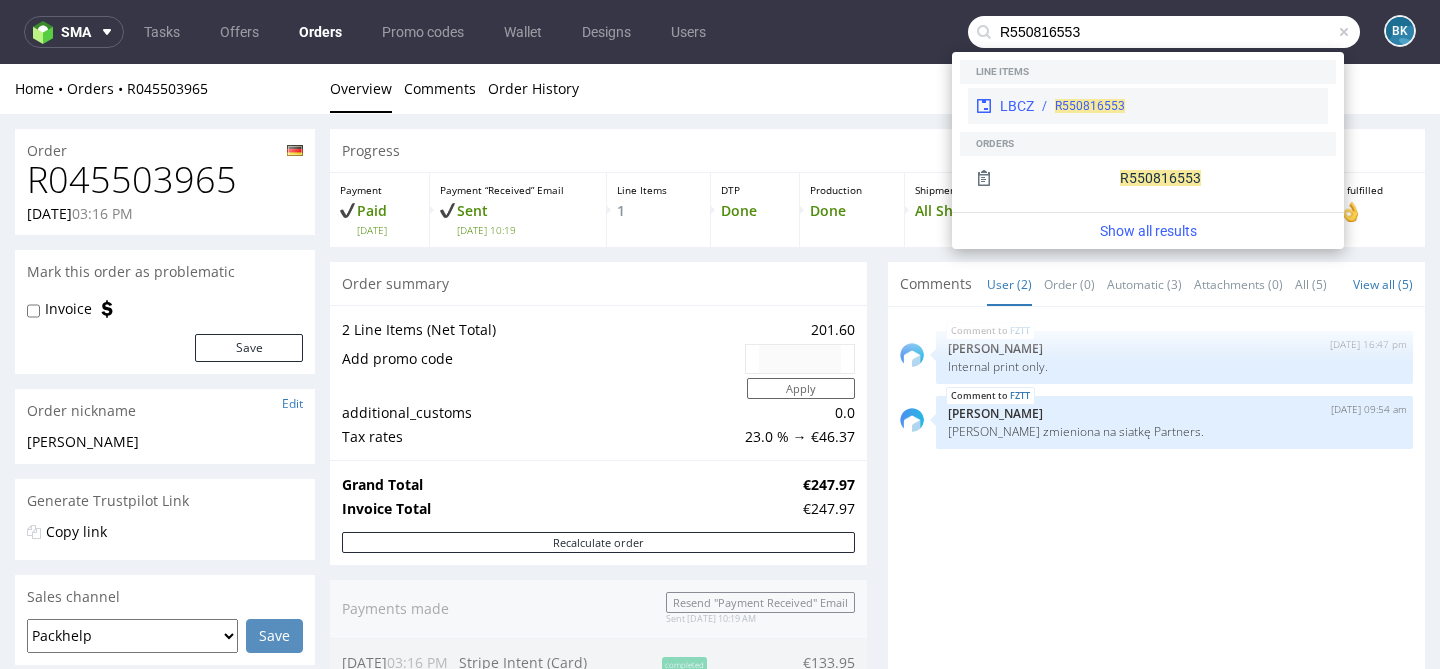 type on "R550816553" 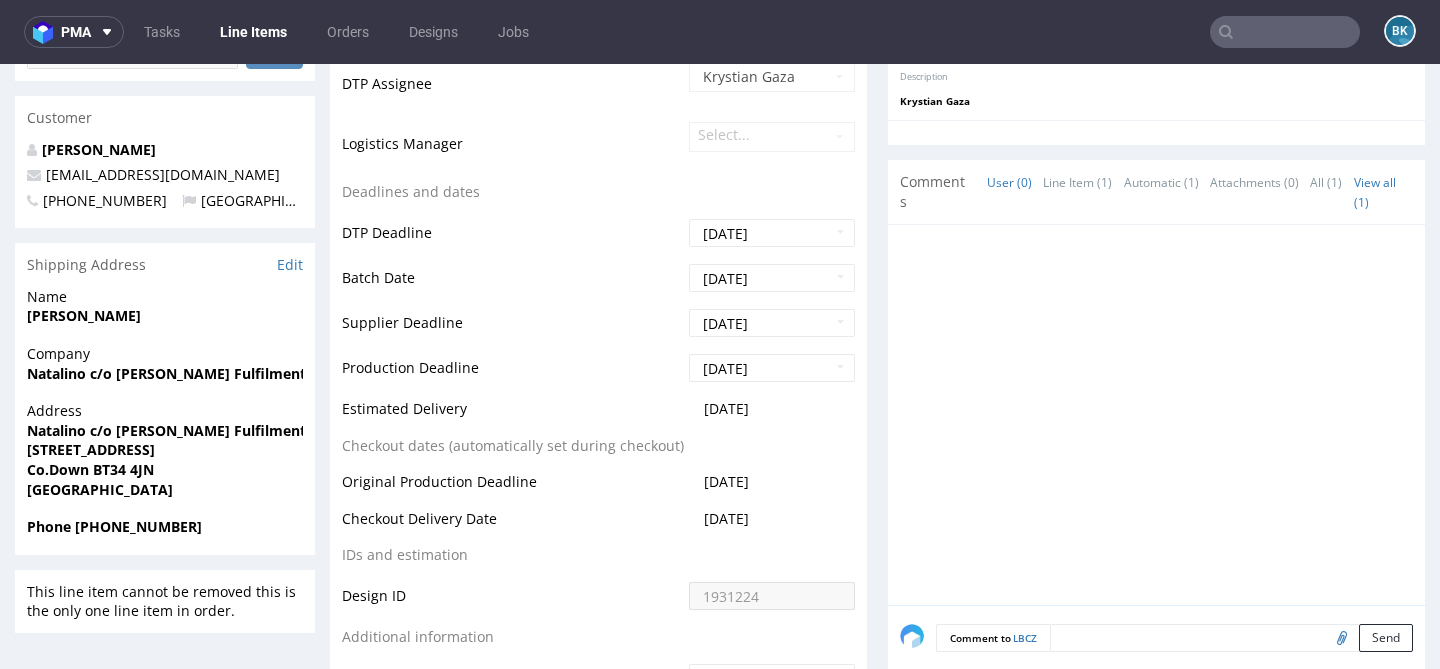 scroll, scrollTop: 0, scrollLeft: 0, axis: both 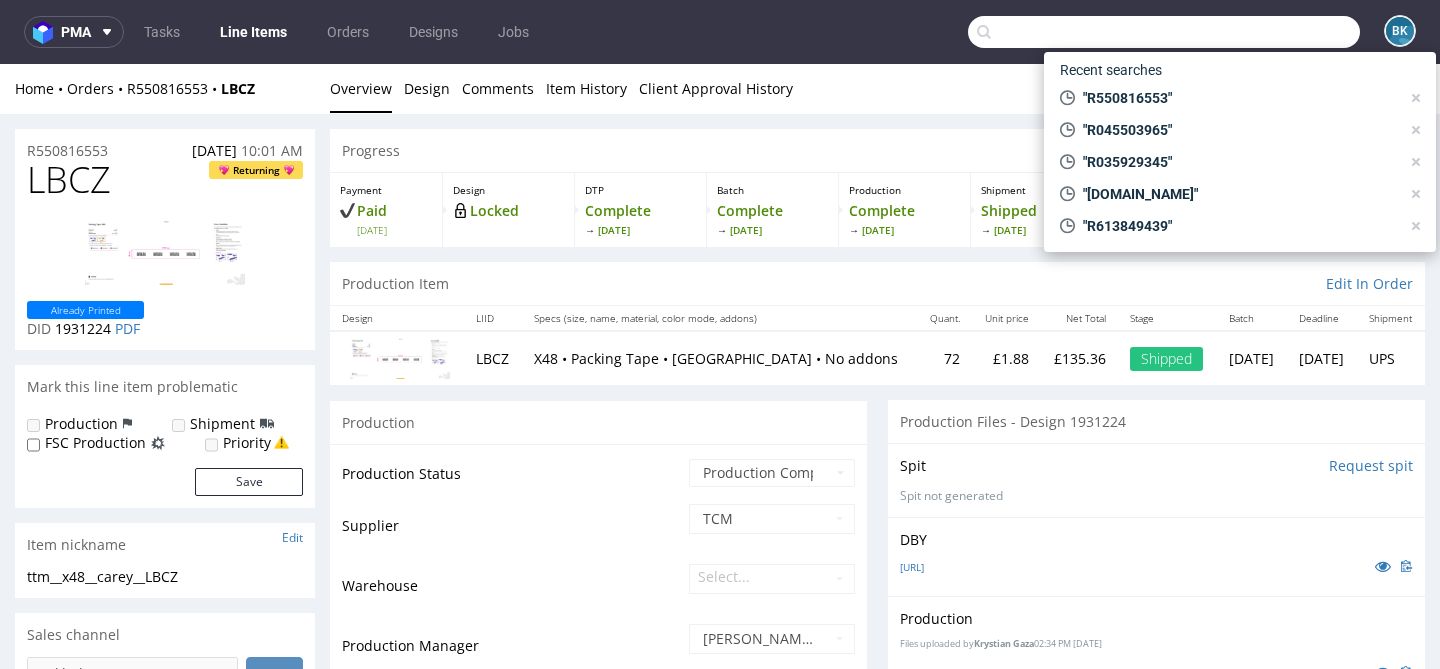 click at bounding box center [1164, 32] 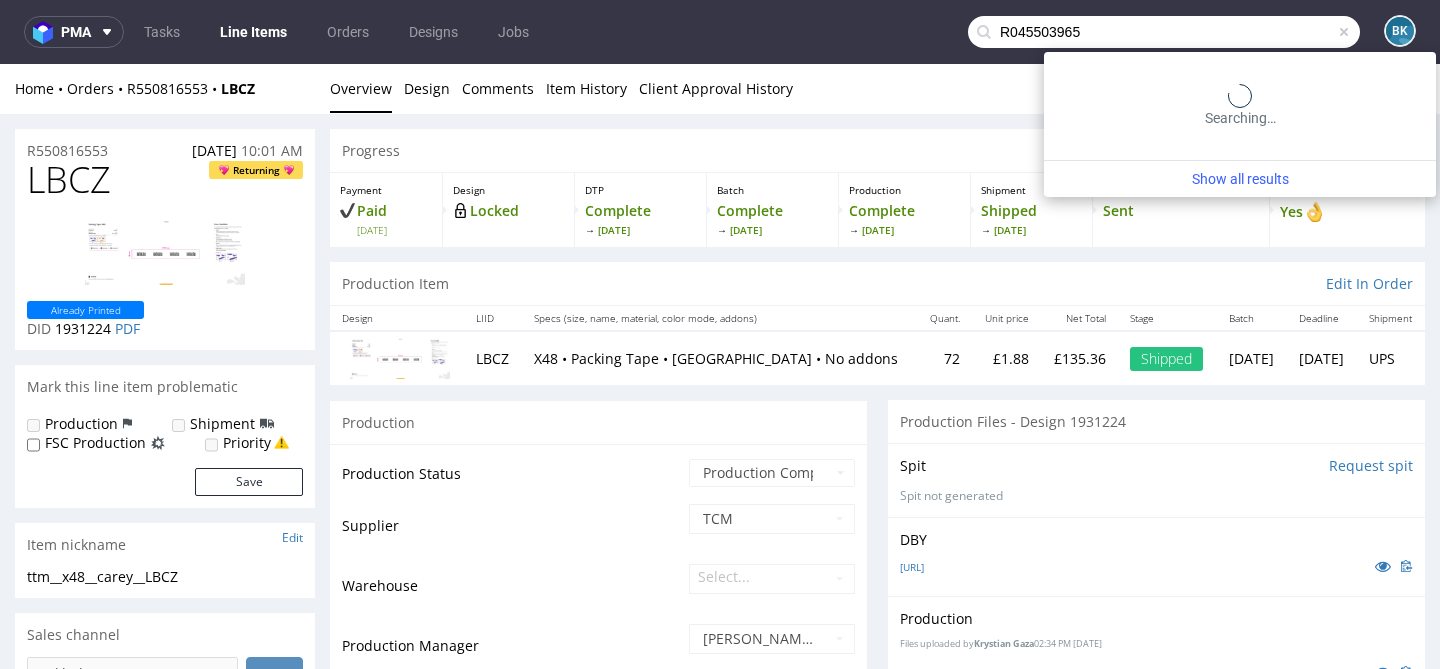 type on "R045503965" 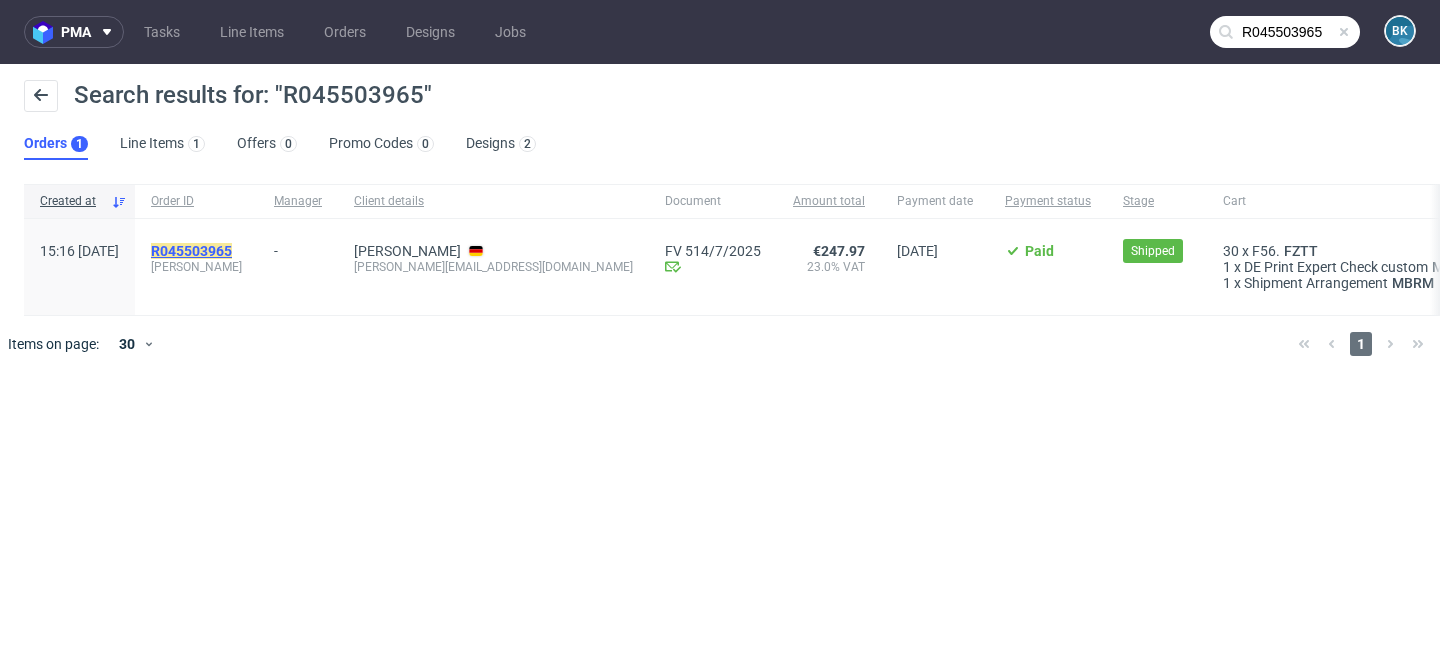click on "R045503965" 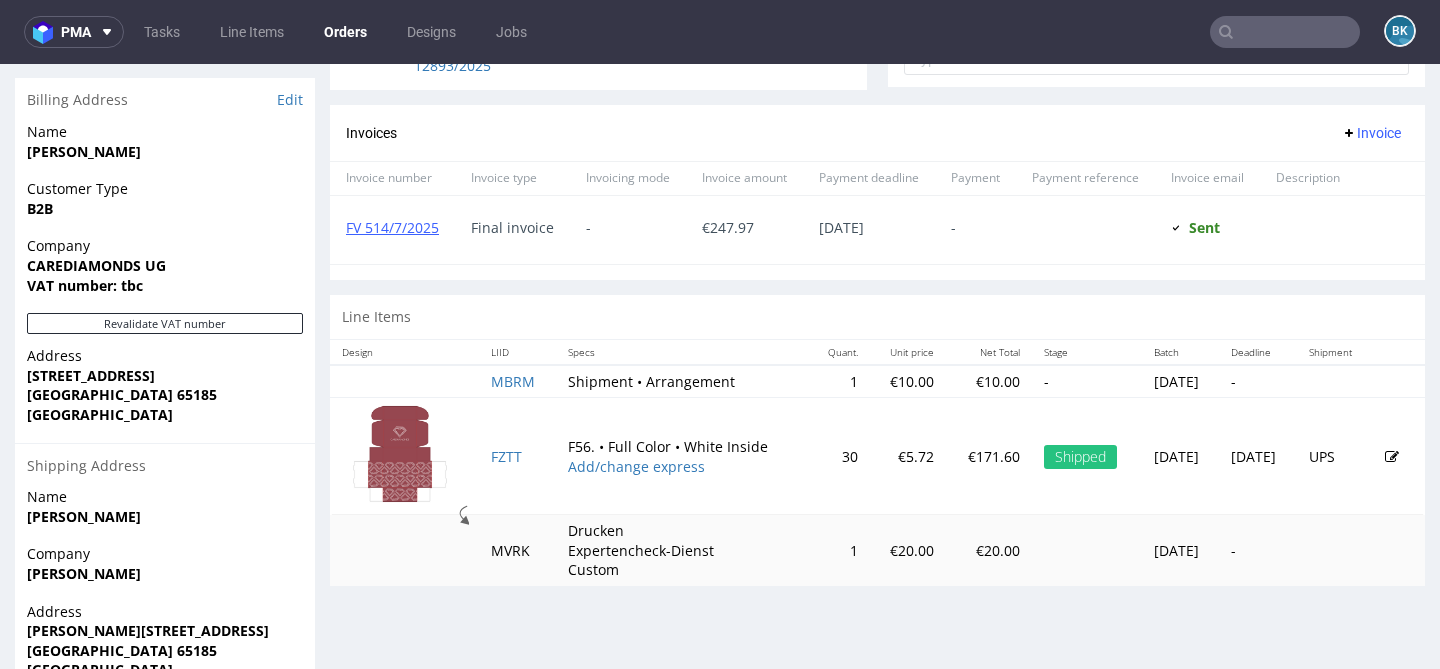 scroll, scrollTop: 893, scrollLeft: 0, axis: vertical 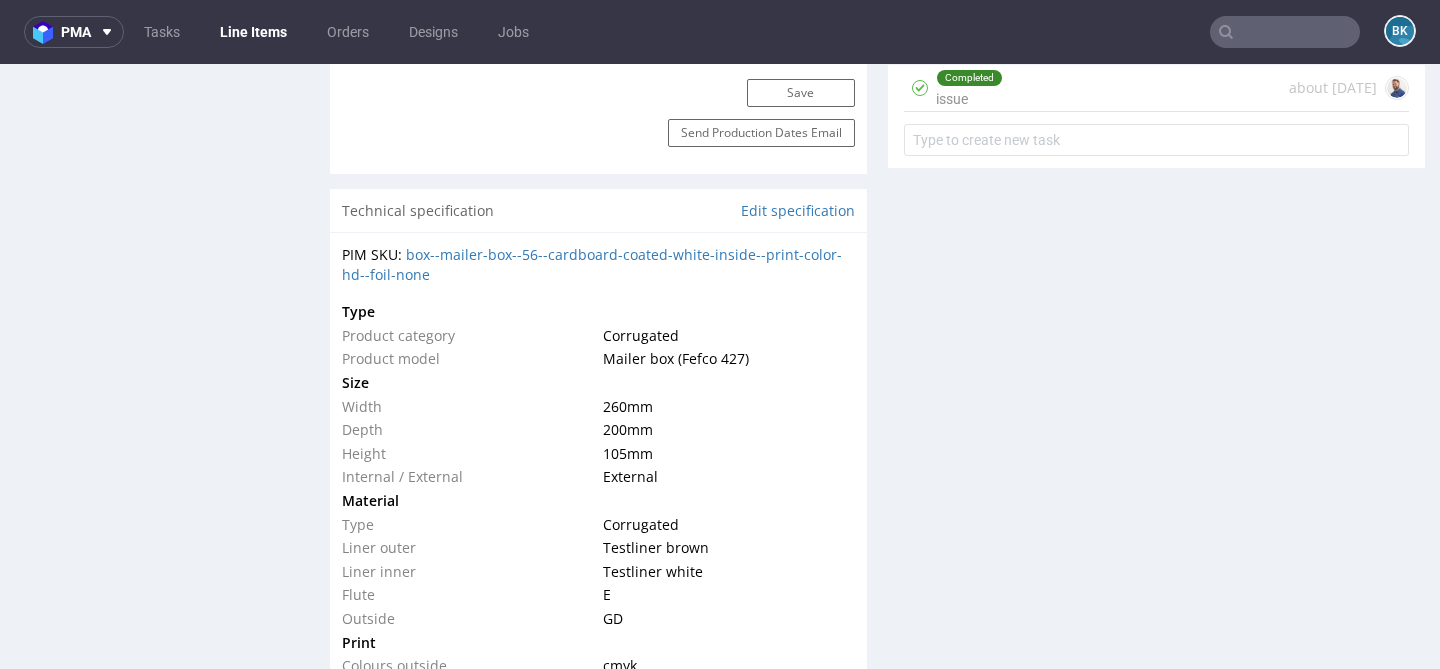 click on "Production Files - Design 2224228 Spit Request spit Spit not generated DBY 25-06-04 PP CD Verpackungen red.pdf Production Files uploaded by  Jan Kocik  03:56 PM June 24th, 2025 EGDK__f56__dieterle__FZTT__d2224228__oR045503965__4__inside.pdf Description Jan Kocik Comments User (2) Line Item (5) Automatic (3) Attachments (0) All (5) View all (5)   FZTT 5th Jun 25 | 15:17 pm Rob . Supplier changed to: EGDK. Production Manager set to: ewa.prus@packhelp.com   FZTT 18th Jun 25 | 16:47 pm Bogna Krystian Internal print only.   FZTT 20th Jun 25 | 09:54 am Hapka Dominika Siatka zmieniona na siatkę Partners.   FZTT 20th Jun 25 | 09:59 am Rob . Batch date set to 2025-06-20 | supplier deadline set to 2025-07-01 | production deadline updated   FZTT 20th Jun 25 | 09:59 am Rob . Batch date set to 2025-06-20 | supplier deadline set to 2025-07-01 | production deadline updated   FZTT 5th Jun 25 | 15:17 pm Rob . Supplier changed to: EGDK. Production Manager set to: ewa.prus@packhelp.com   FZTT 18th Jun 25 | 16:47 pm" at bounding box center (1156, 463) 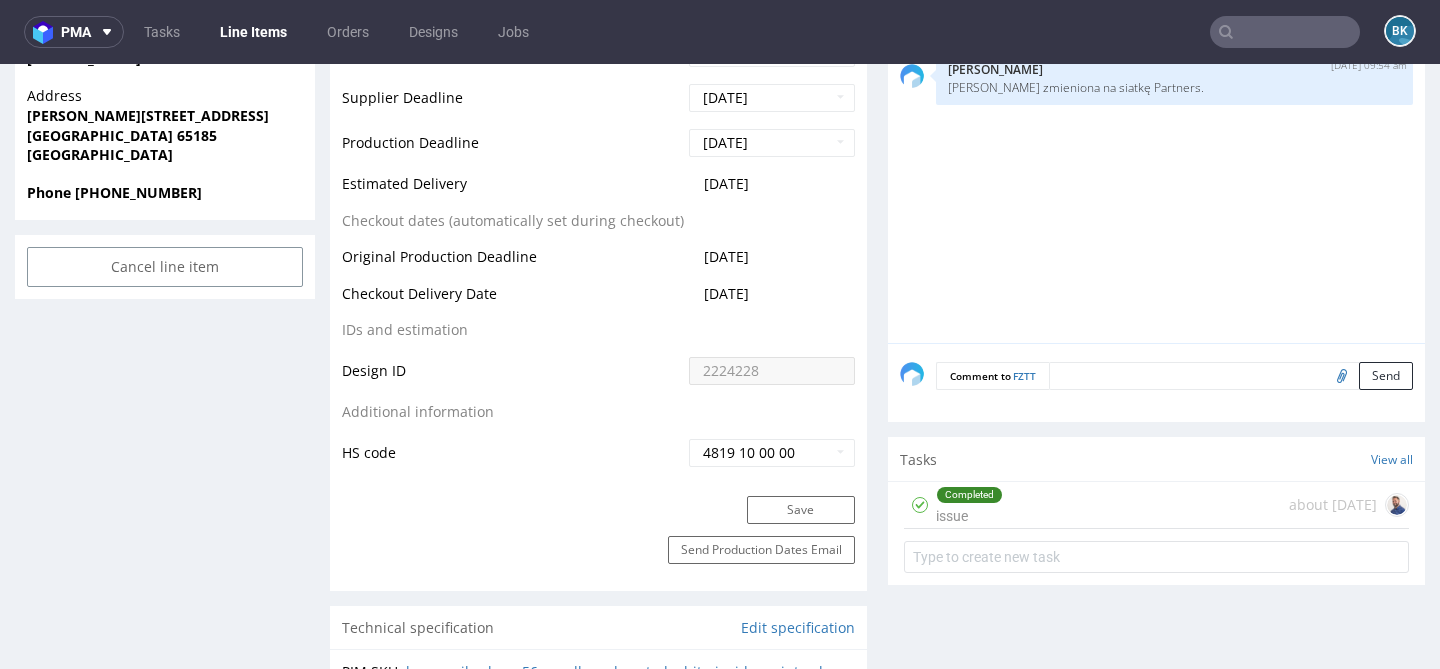 scroll, scrollTop: 1033, scrollLeft: 0, axis: vertical 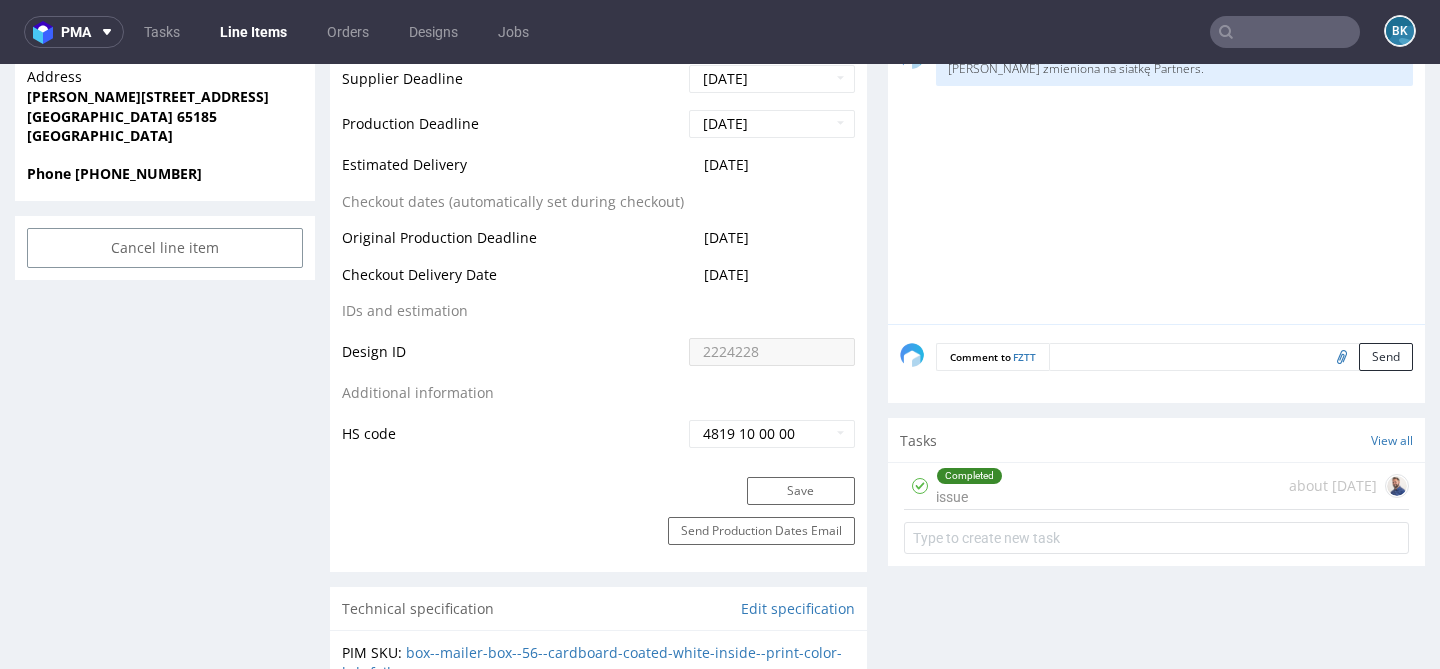 click on "Completed issue about 1 month ago" at bounding box center (1156, 486) 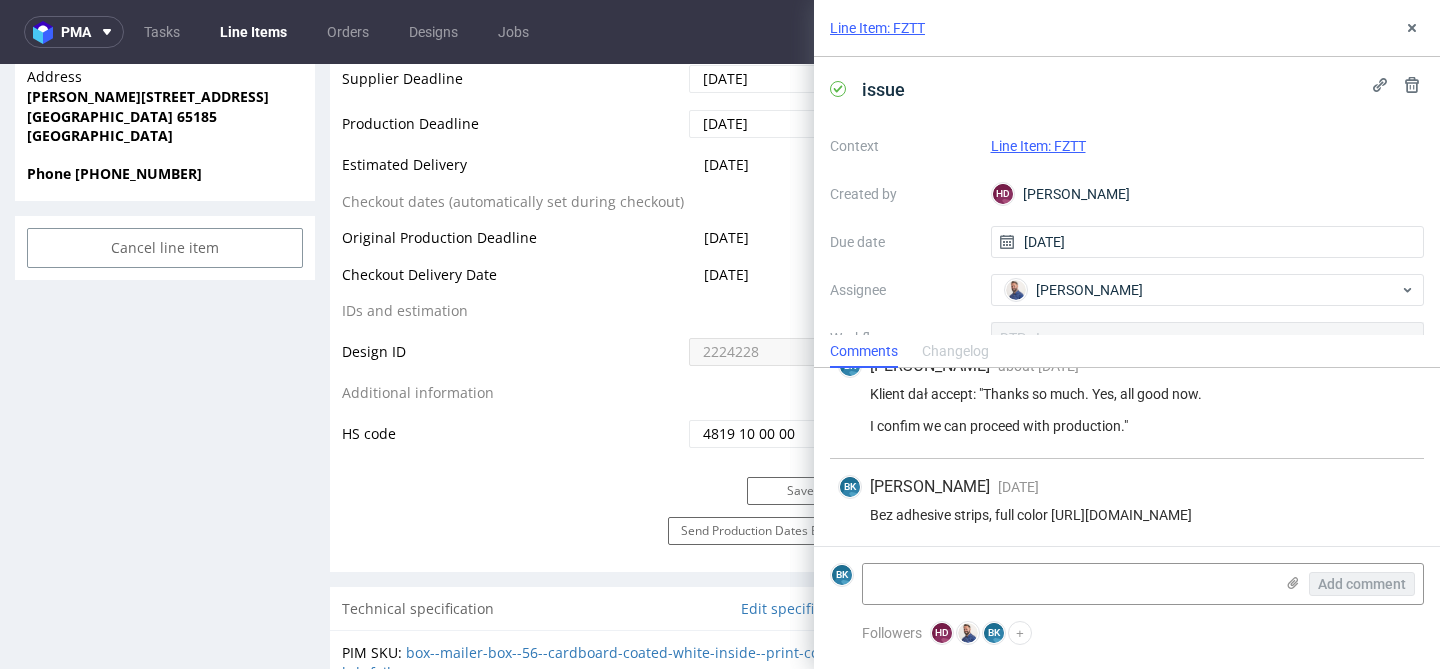 scroll, scrollTop: 796, scrollLeft: 0, axis: vertical 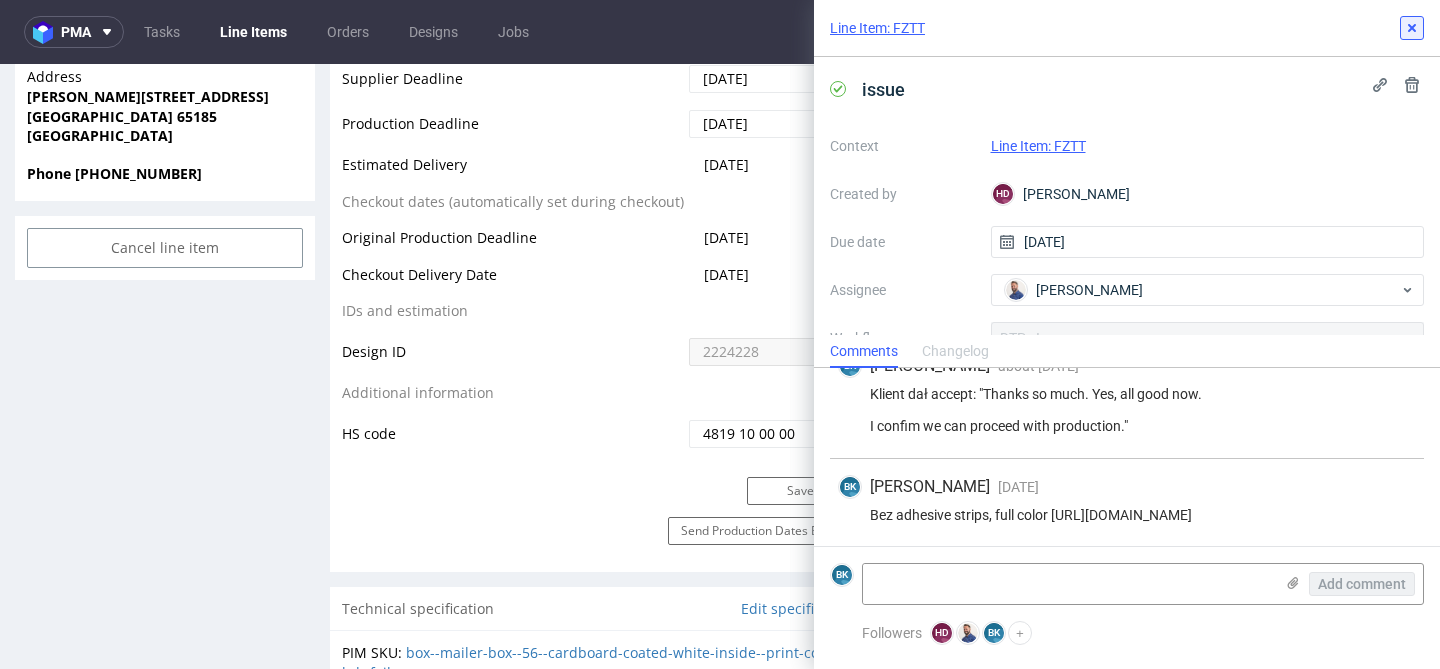 click 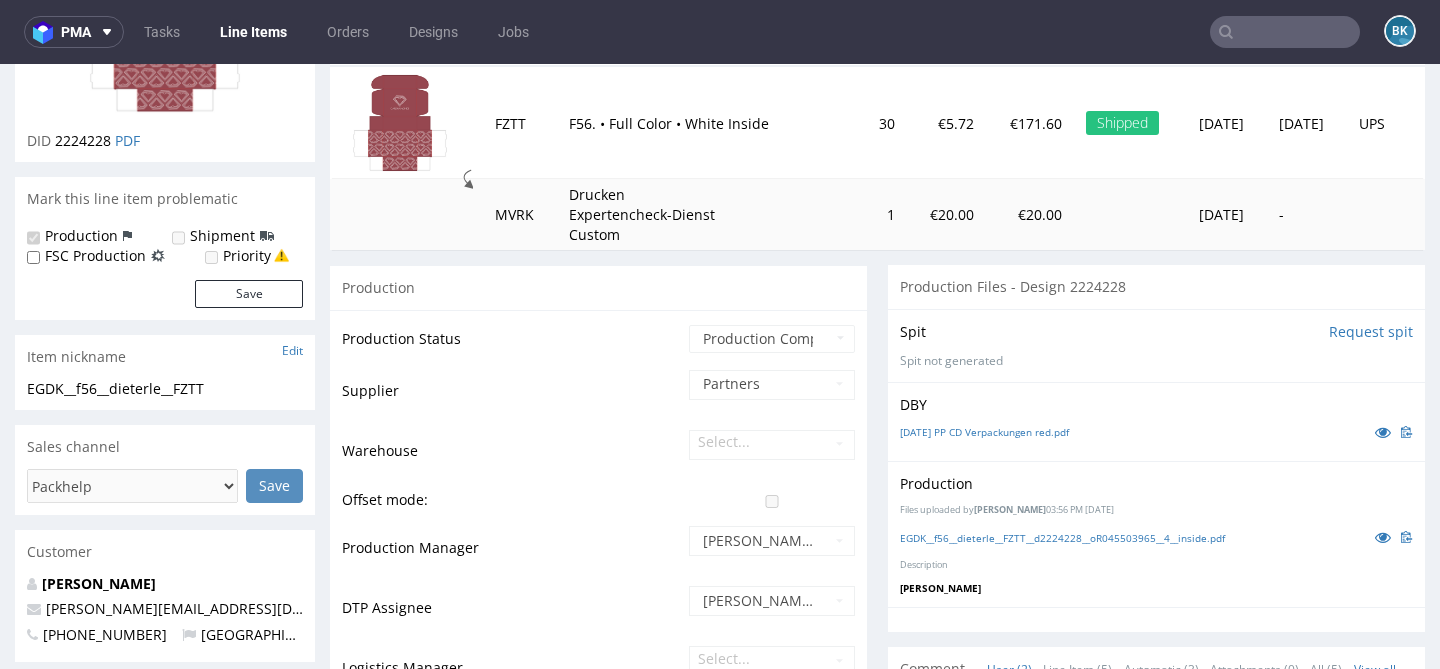 scroll, scrollTop: 0, scrollLeft: 0, axis: both 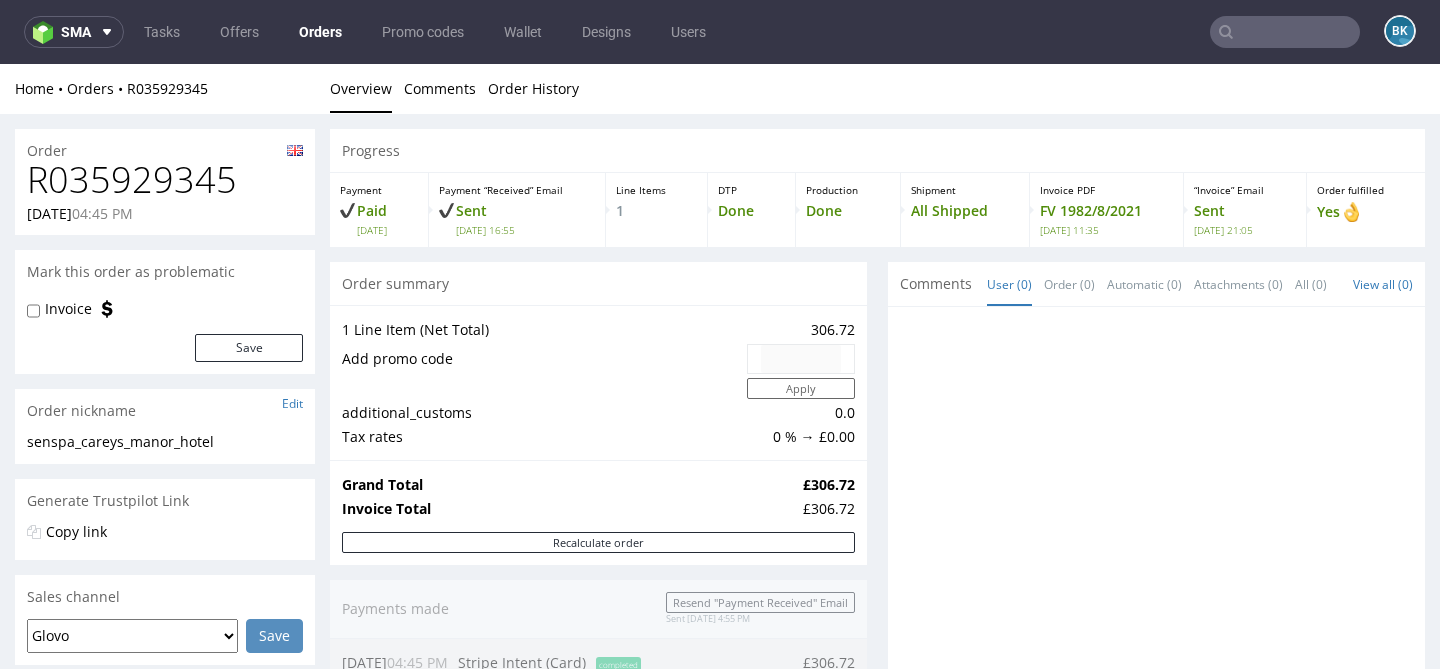 click on "R035929345" at bounding box center (165, 180) 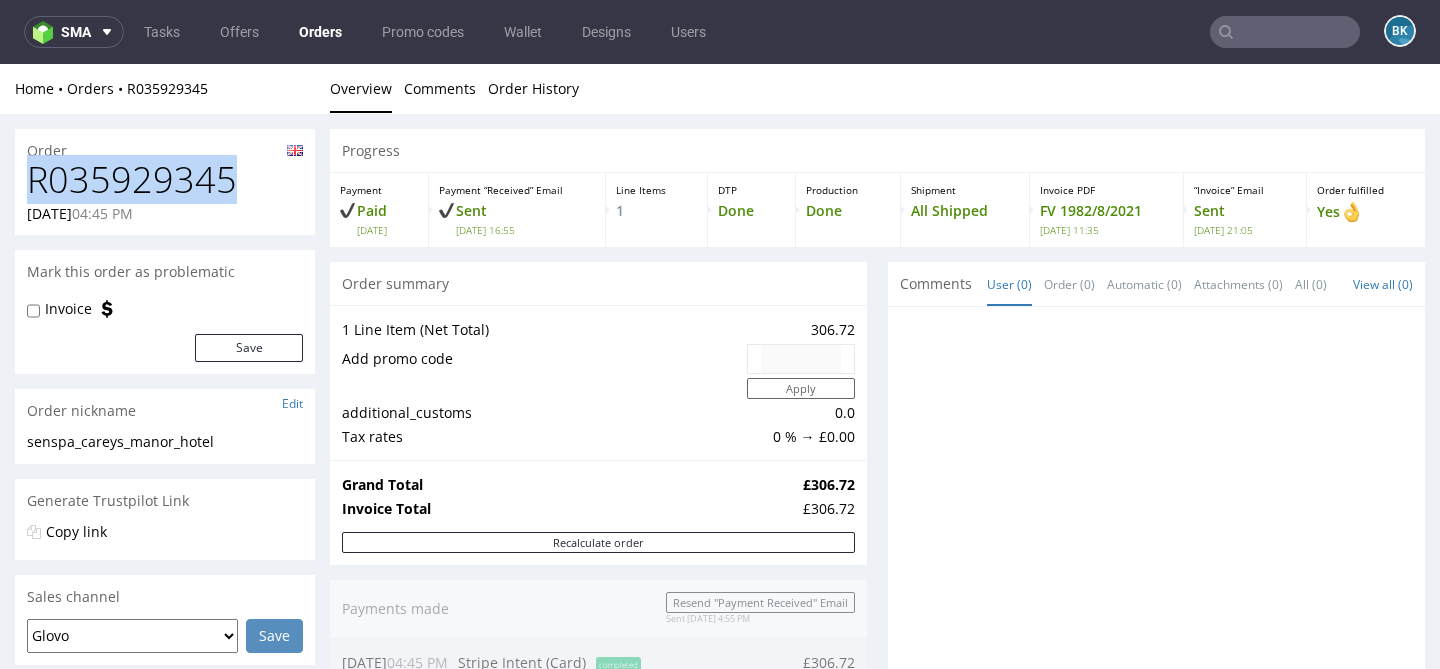 click on "R035929345" at bounding box center (165, 180) 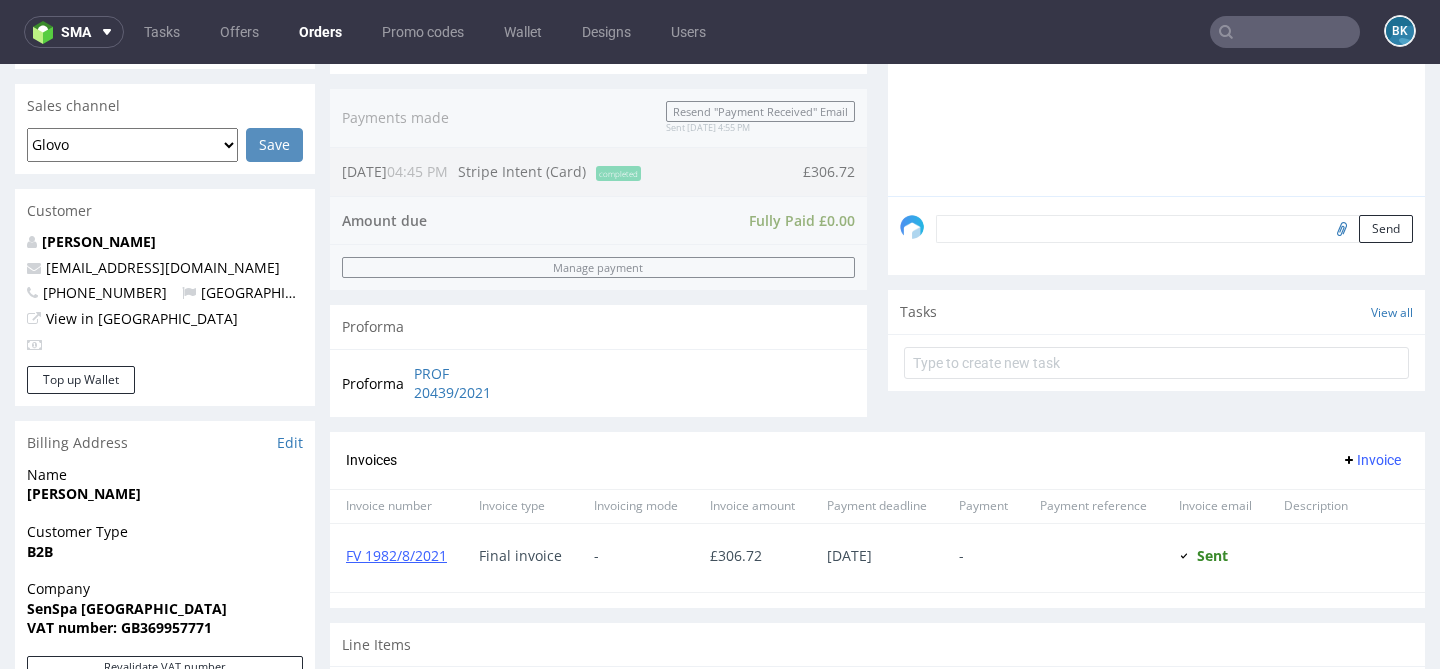 scroll, scrollTop: 496, scrollLeft: 0, axis: vertical 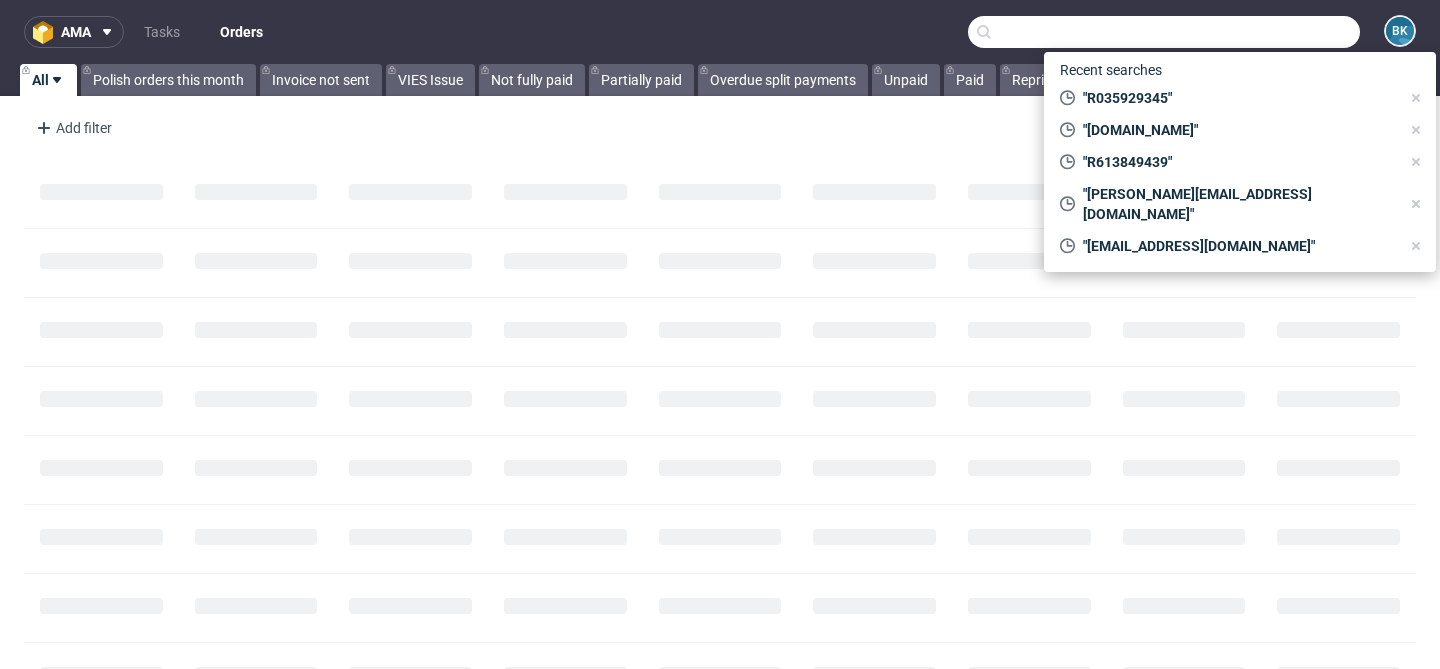 click at bounding box center (1164, 32) 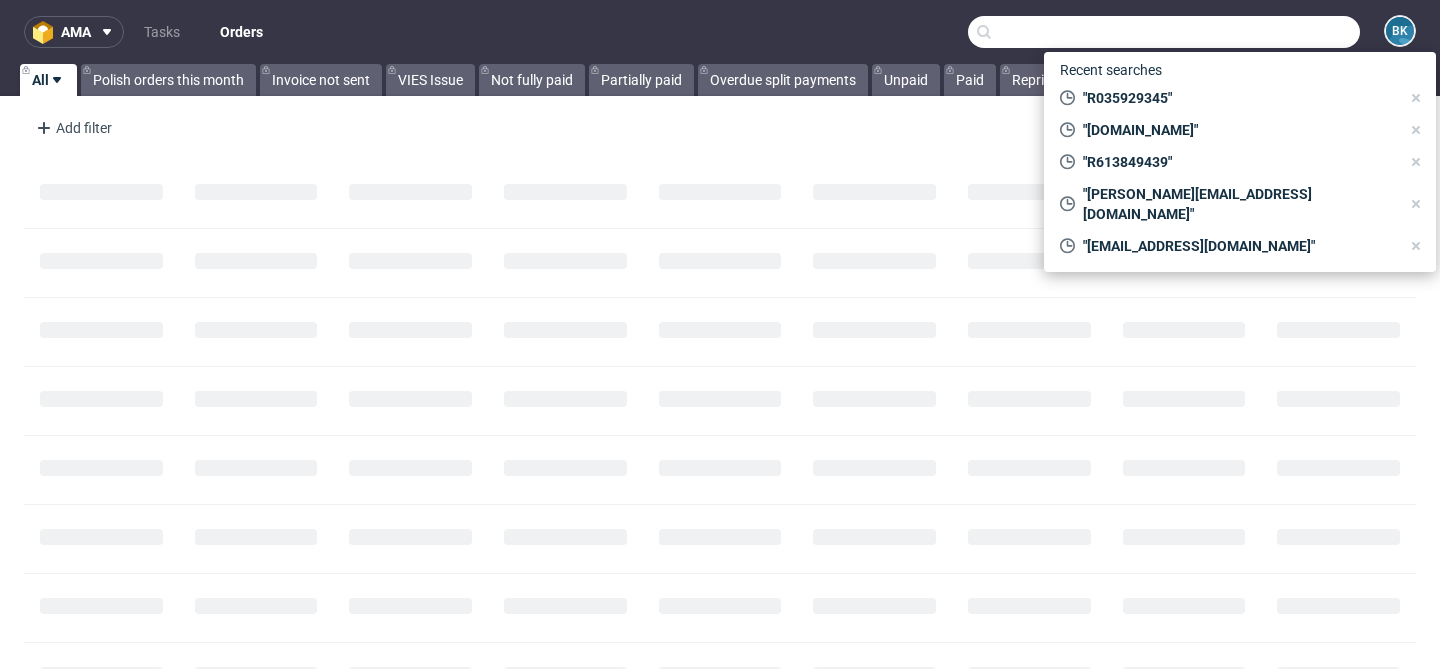 paste on "R045503965" 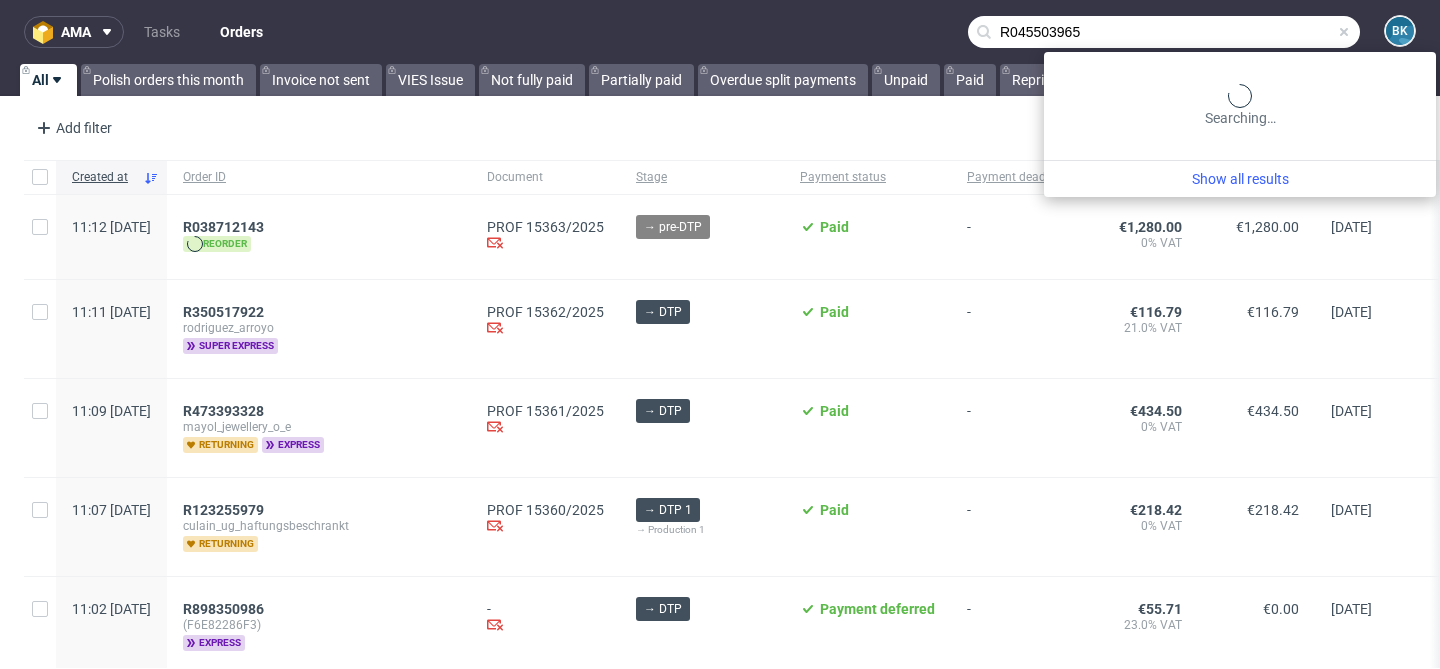 type on "R045503965" 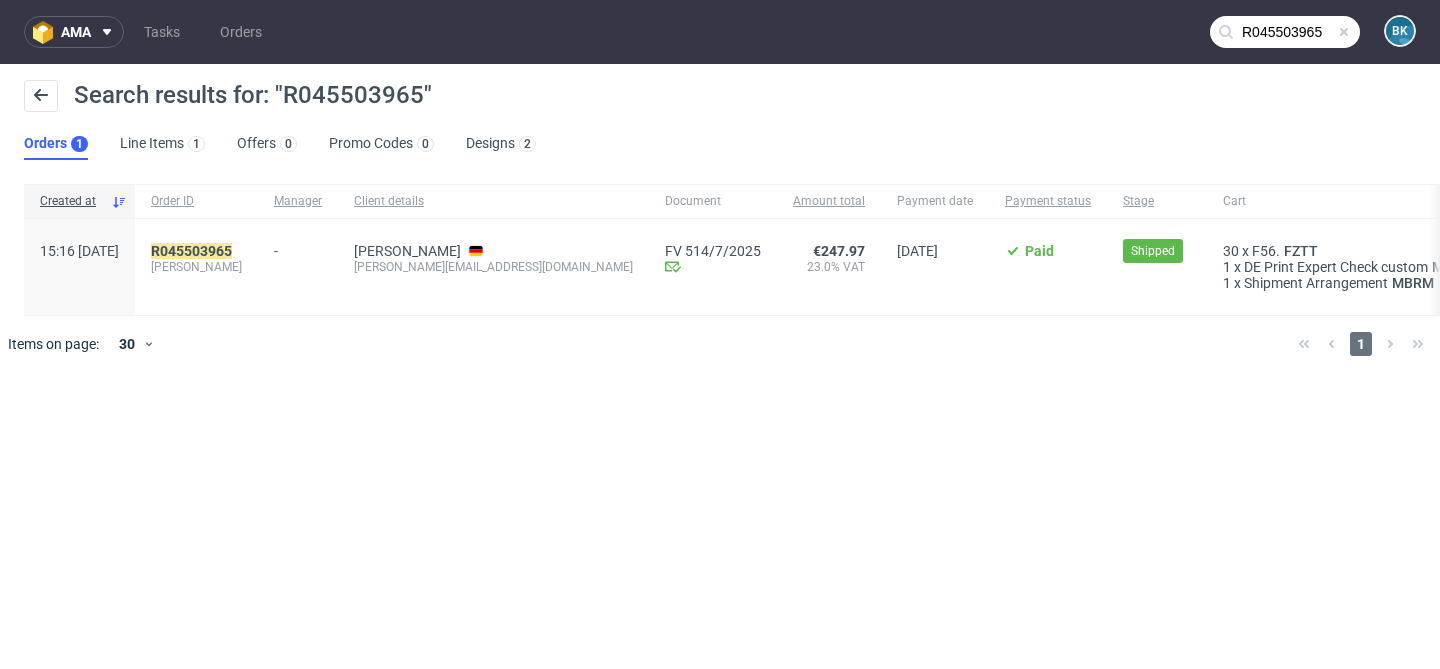 click at bounding box center [1344, 32] 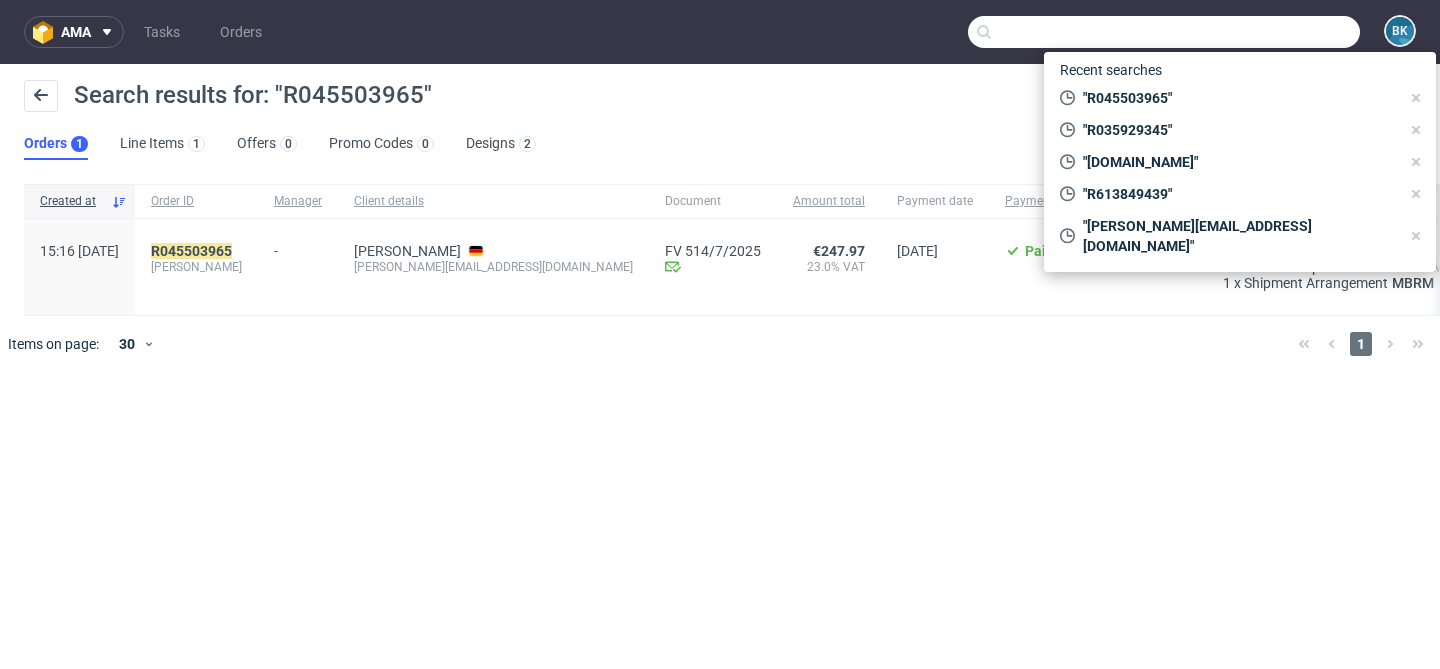 click at bounding box center (1164, 32) 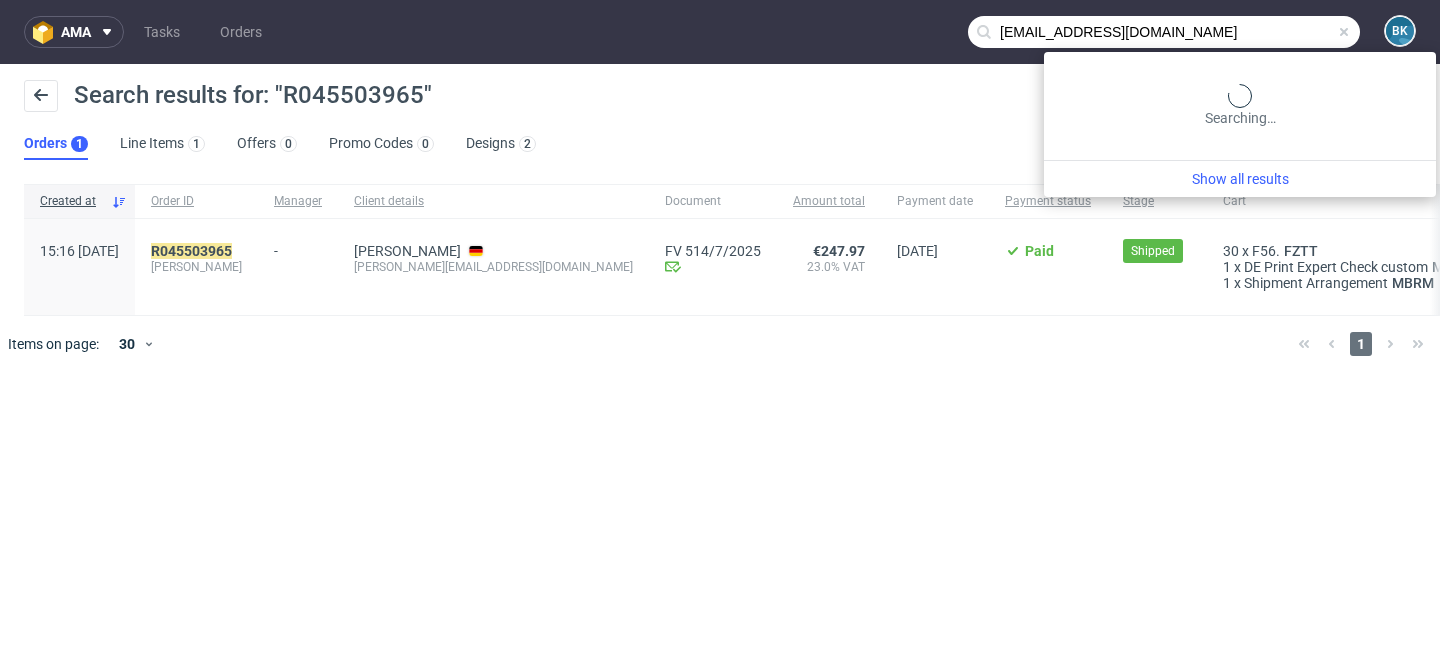 type on "kuba.fik@terravita.pl" 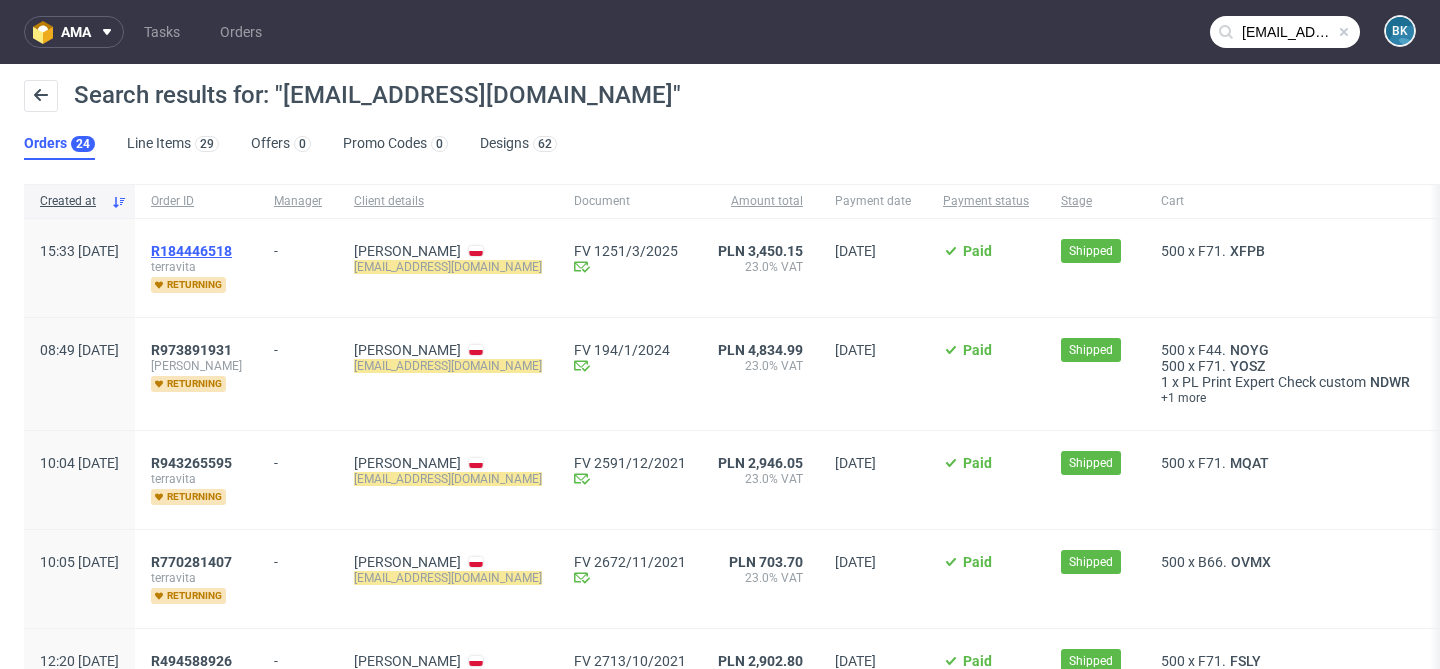 click on "R184446518" at bounding box center (191, 251) 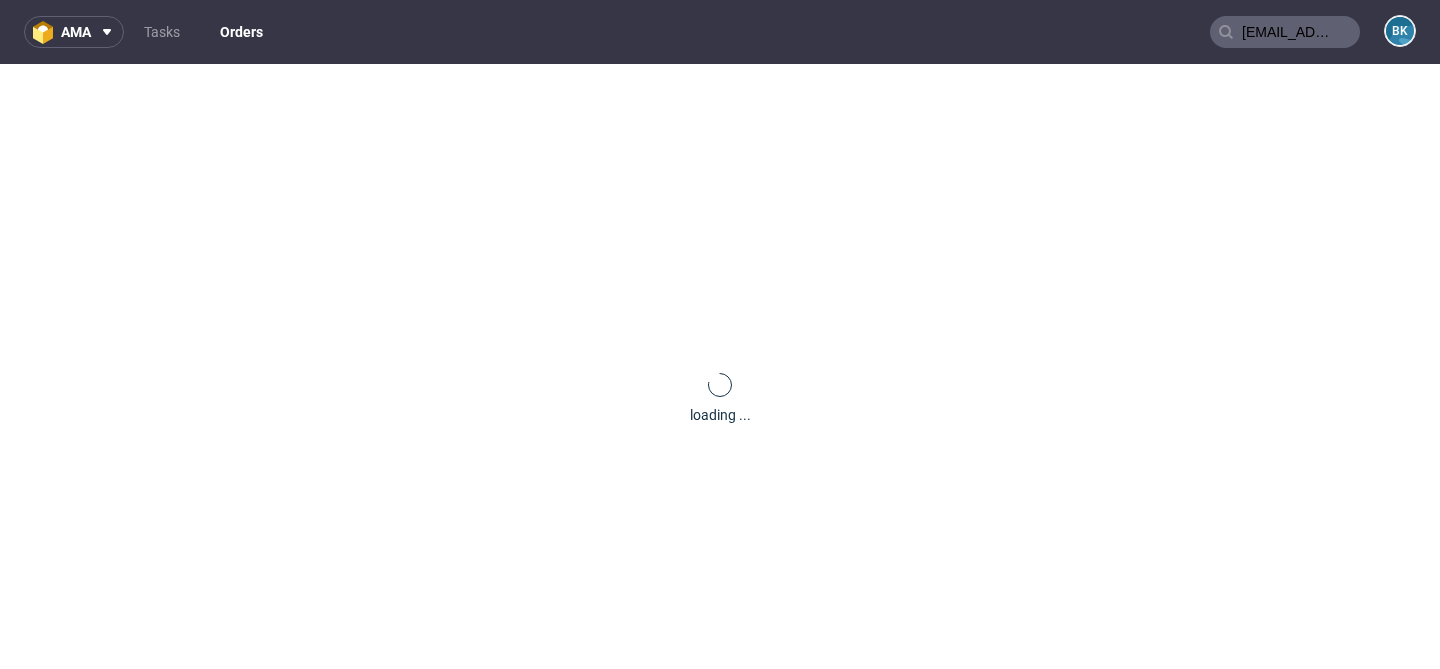 type 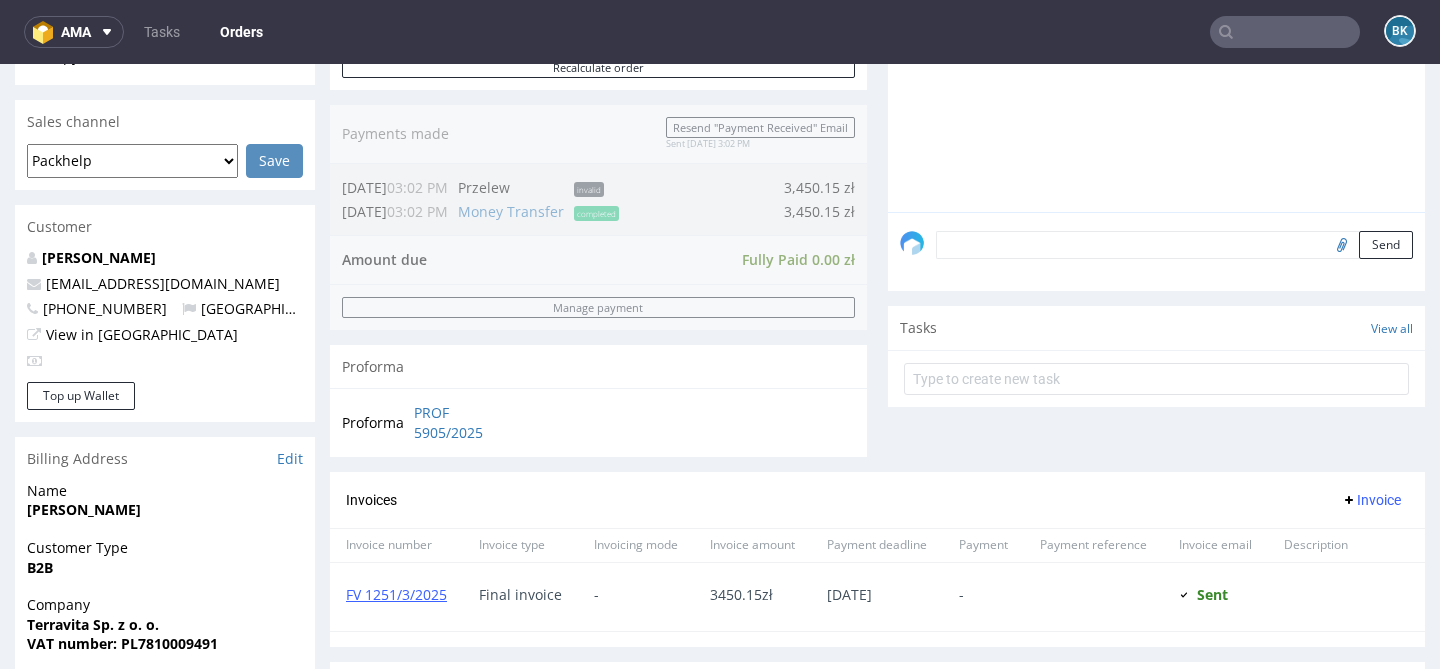 scroll, scrollTop: 478, scrollLeft: 0, axis: vertical 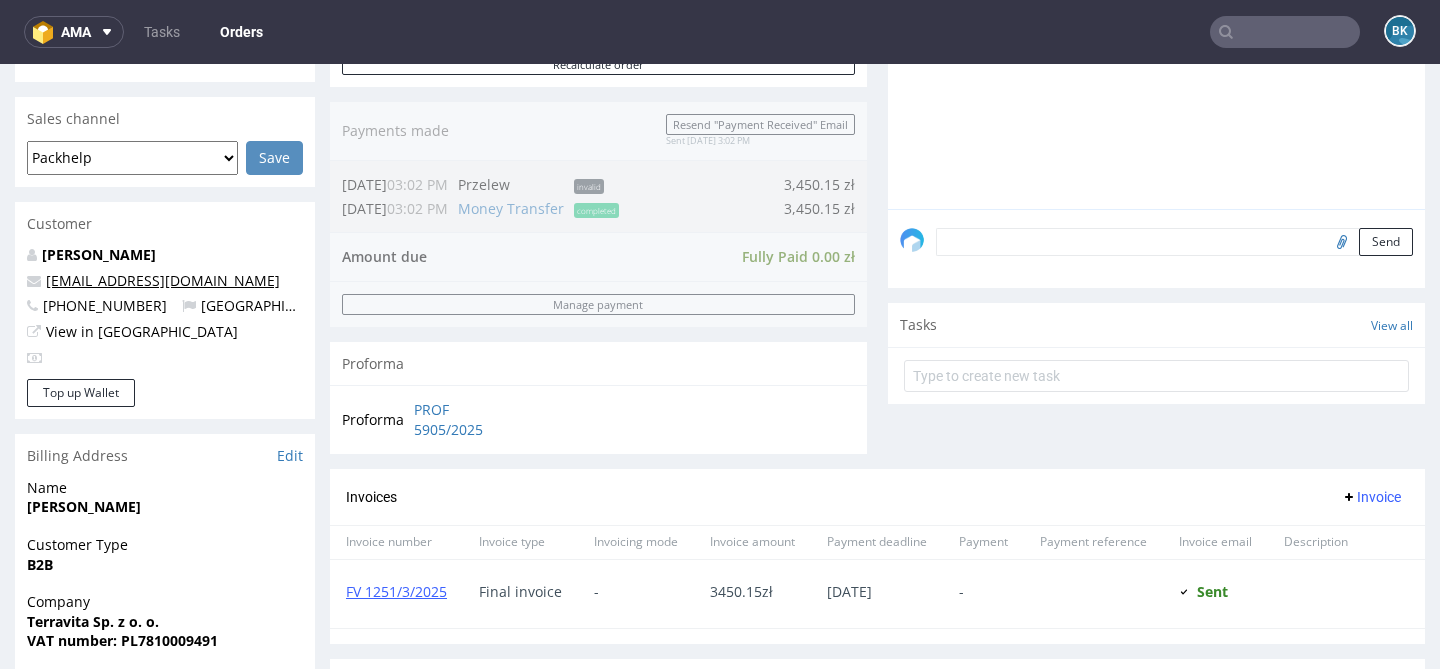 click on "kuba.fik@terravita.pl" at bounding box center (163, 280) 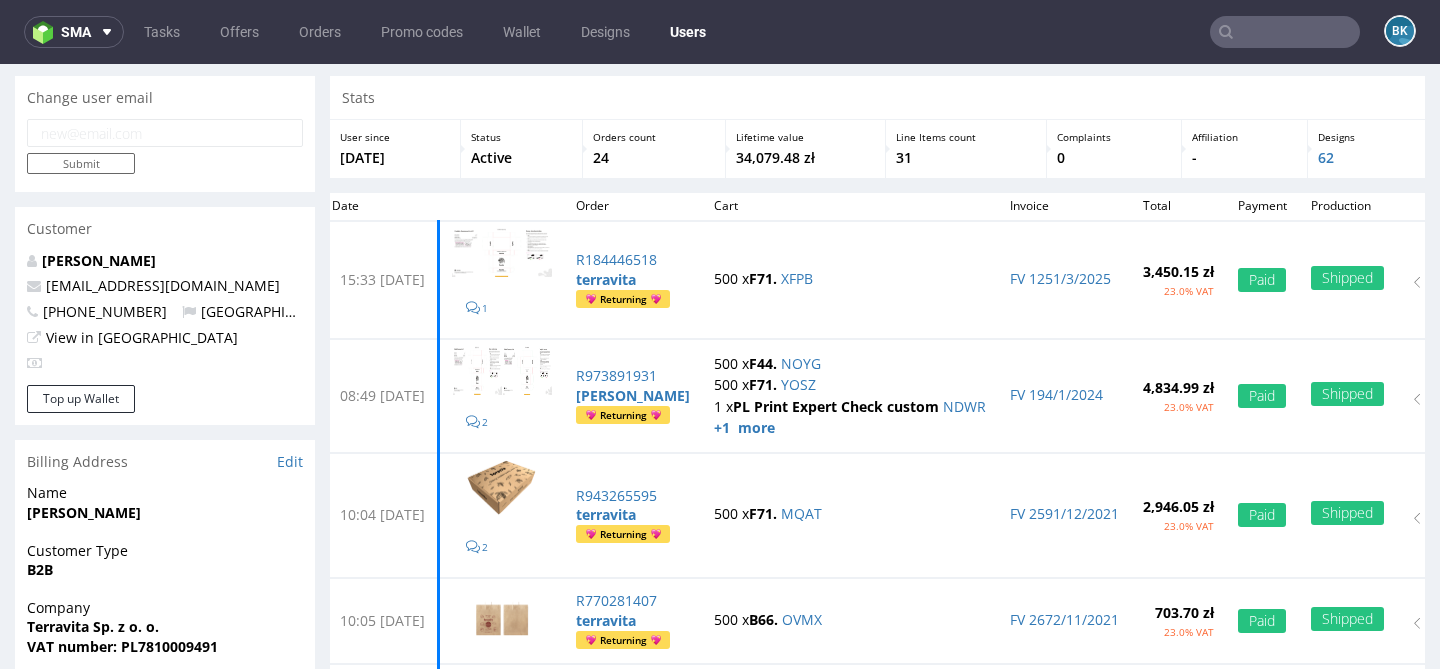scroll, scrollTop: 0, scrollLeft: 0, axis: both 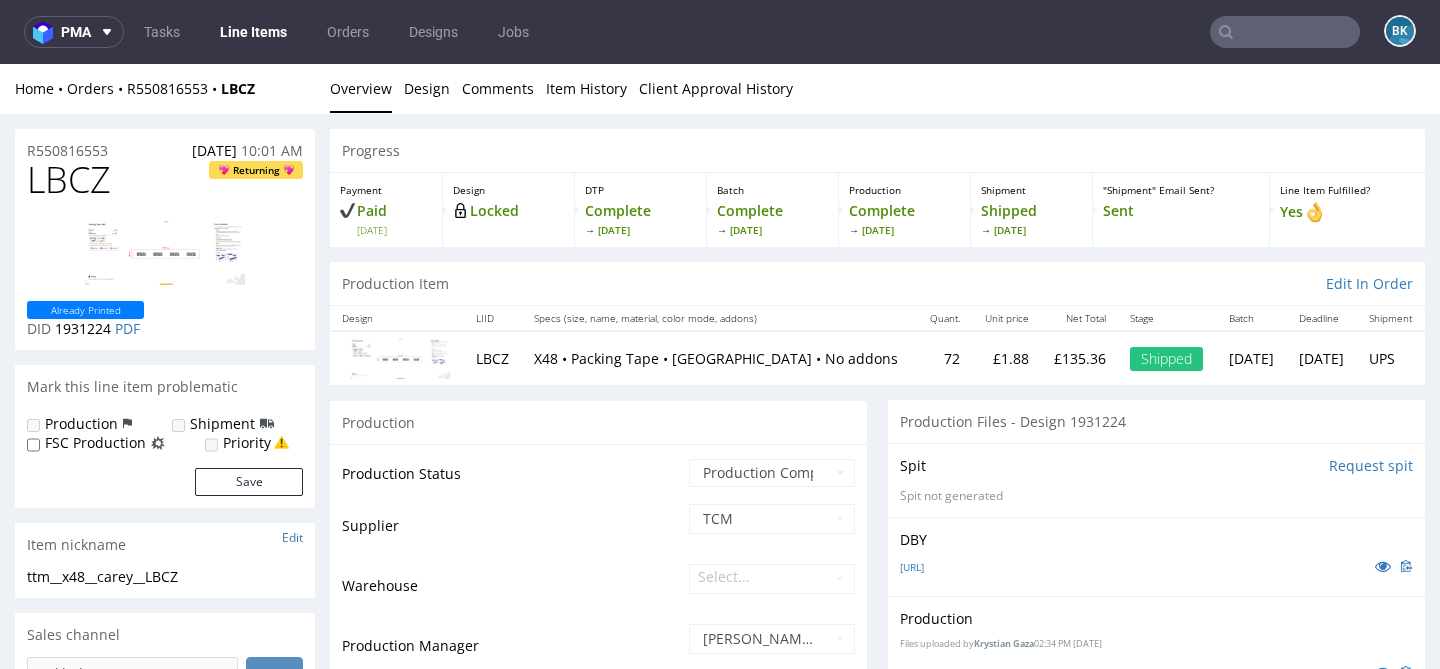 click at bounding box center [165, 252] 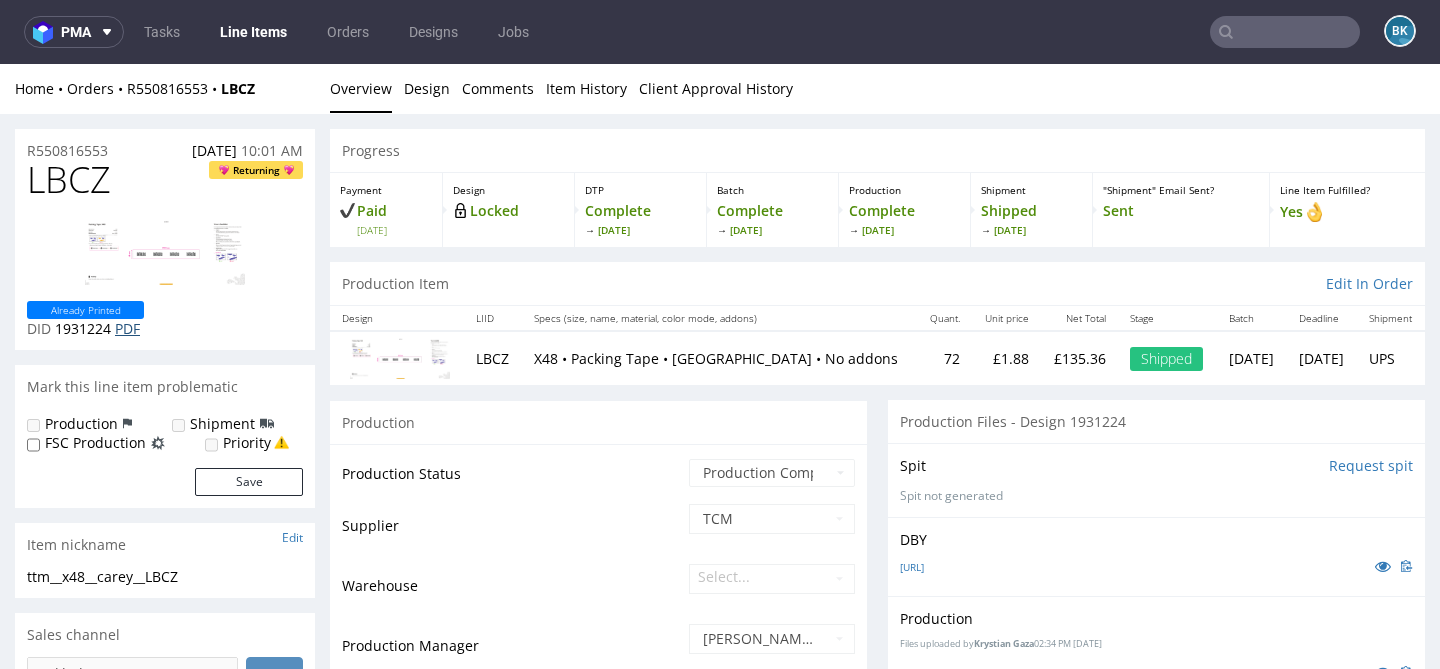 click on "PDF" at bounding box center [127, 328] 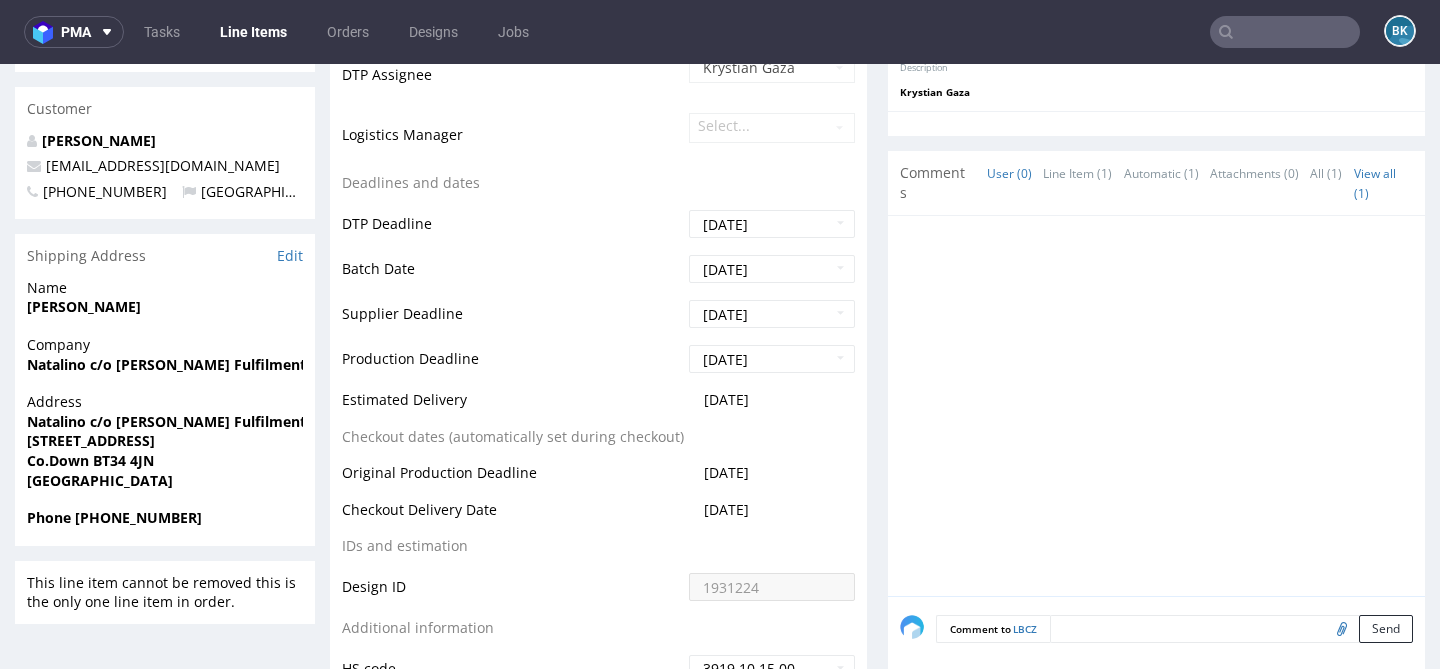 scroll, scrollTop: 0, scrollLeft: 0, axis: both 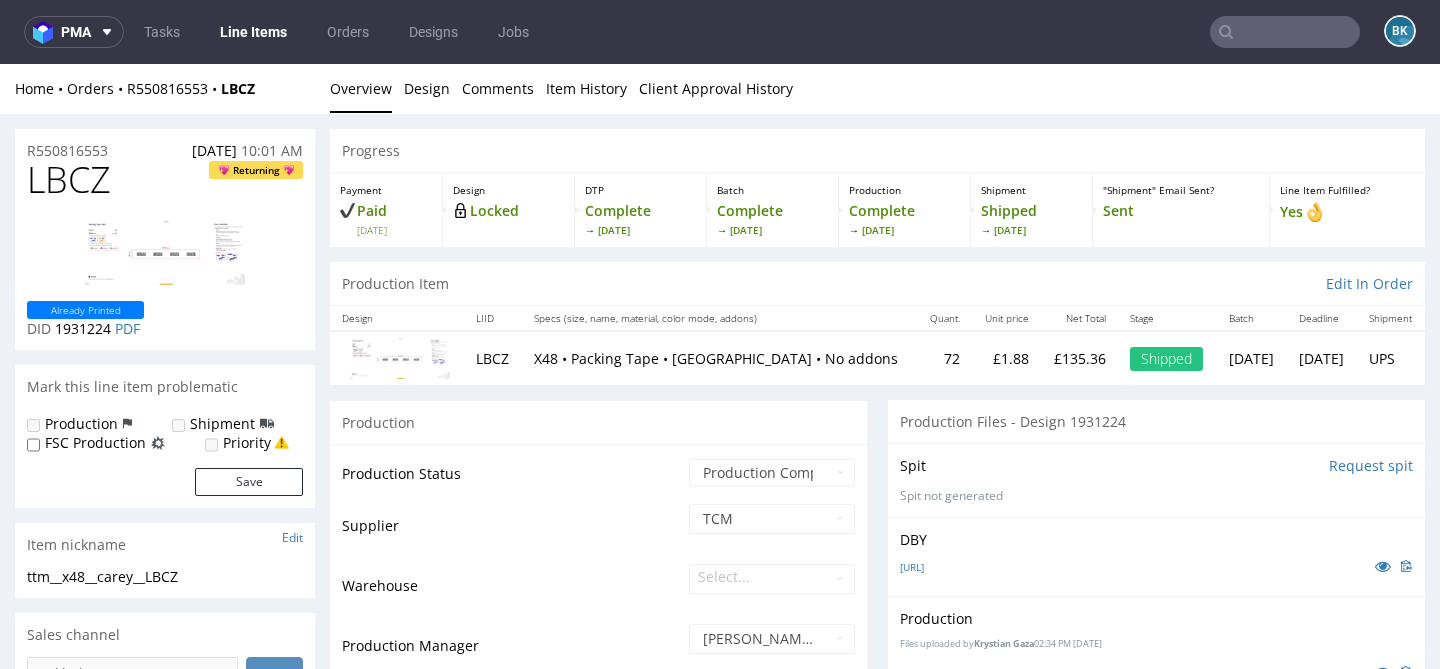 click on "Already Printed" at bounding box center [86, 310] 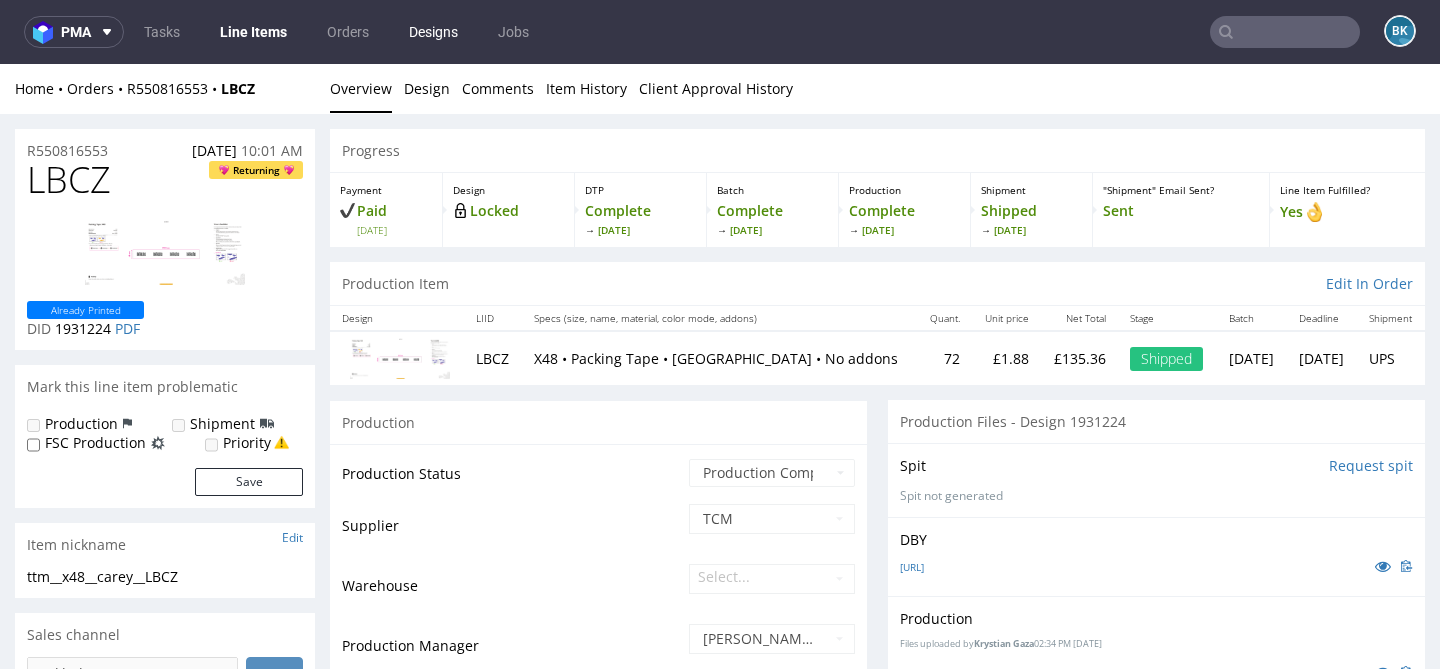 click on "Designs" at bounding box center (433, 32) 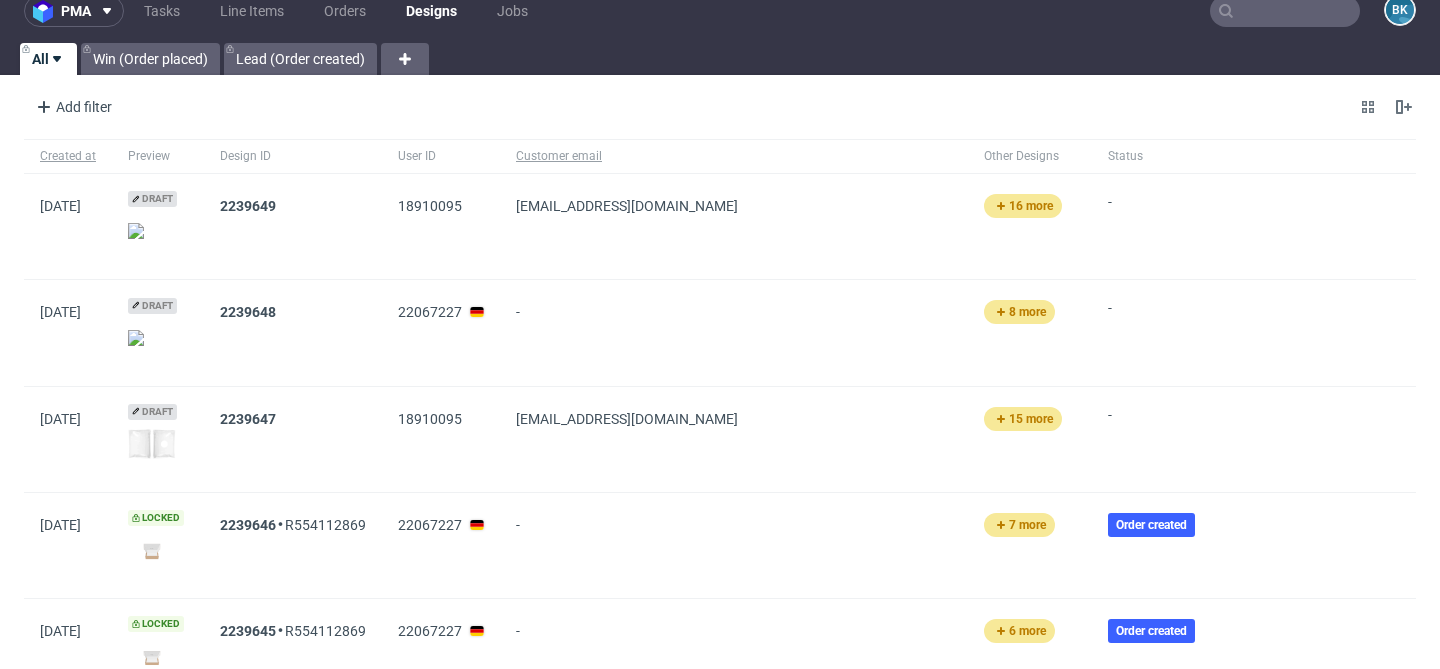 scroll, scrollTop: 20, scrollLeft: 0, axis: vertical 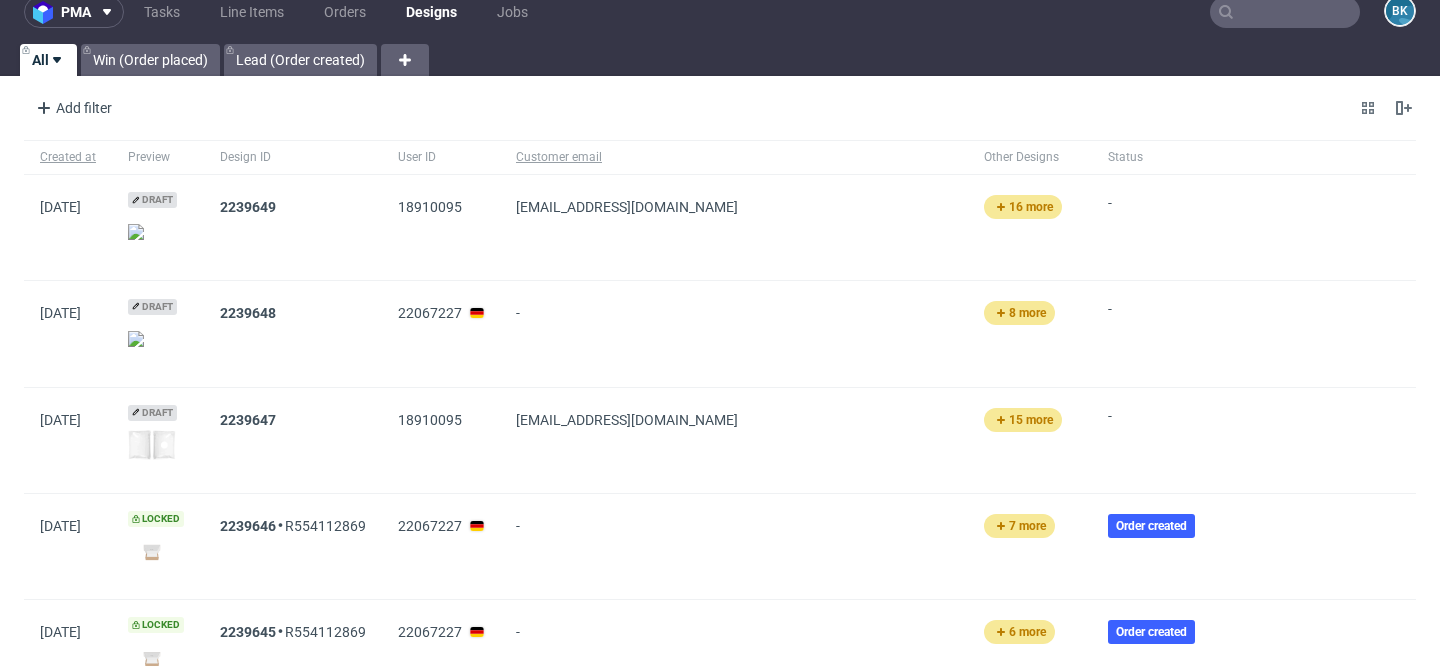 click at bounding box center [152, 232] 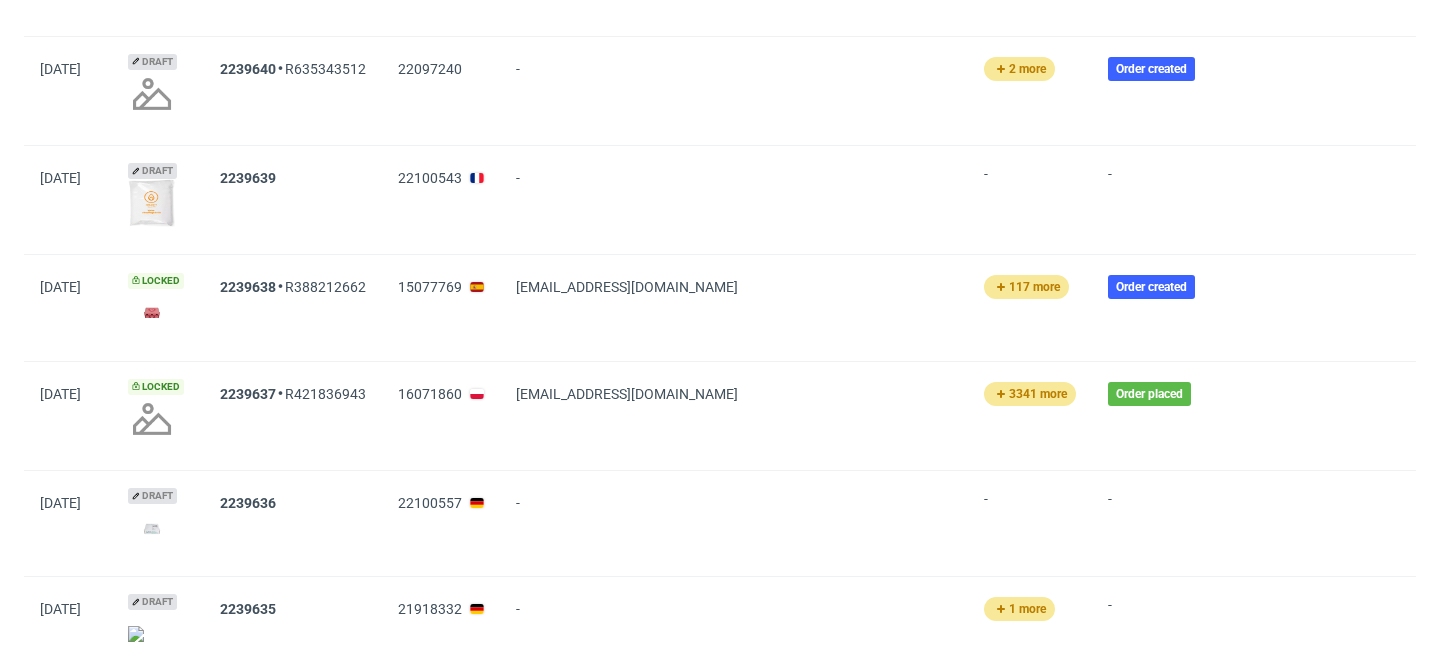 scroll, scrollTop: 0, scrollLeft: 0, axis: both 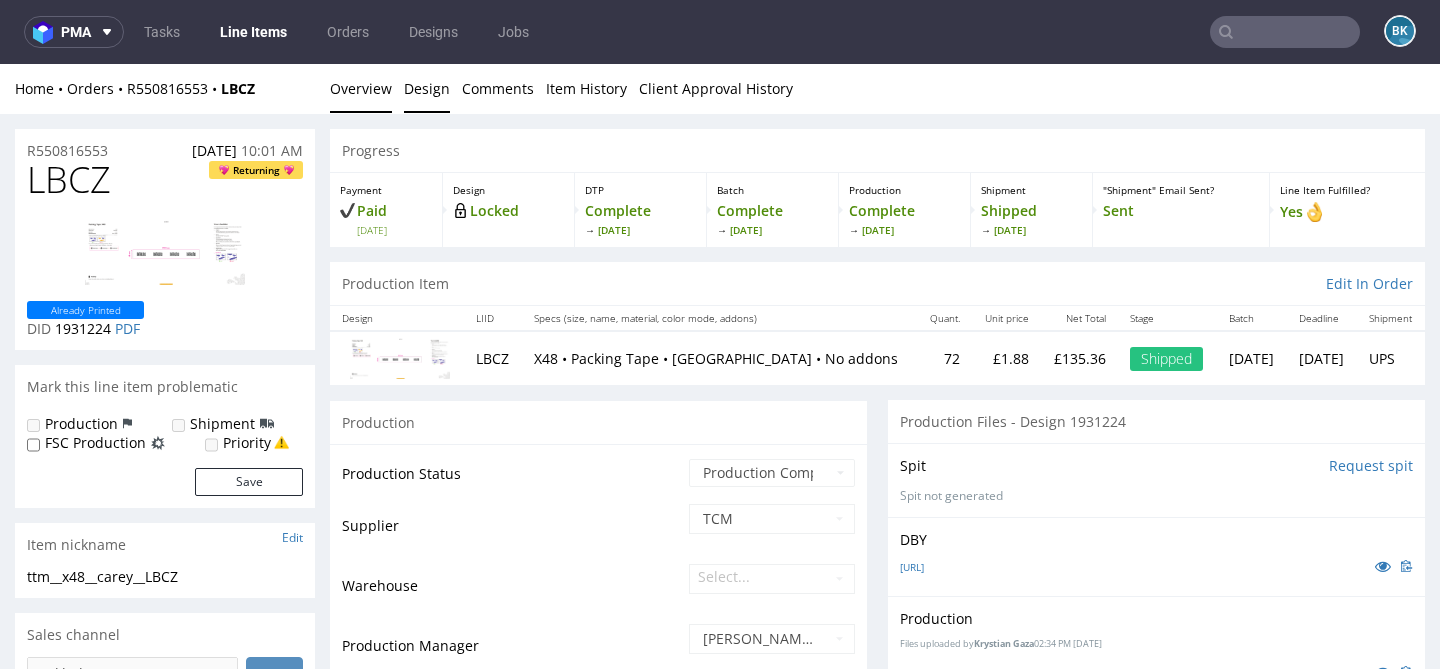 click on "Design" at bounding box center [427, 88] 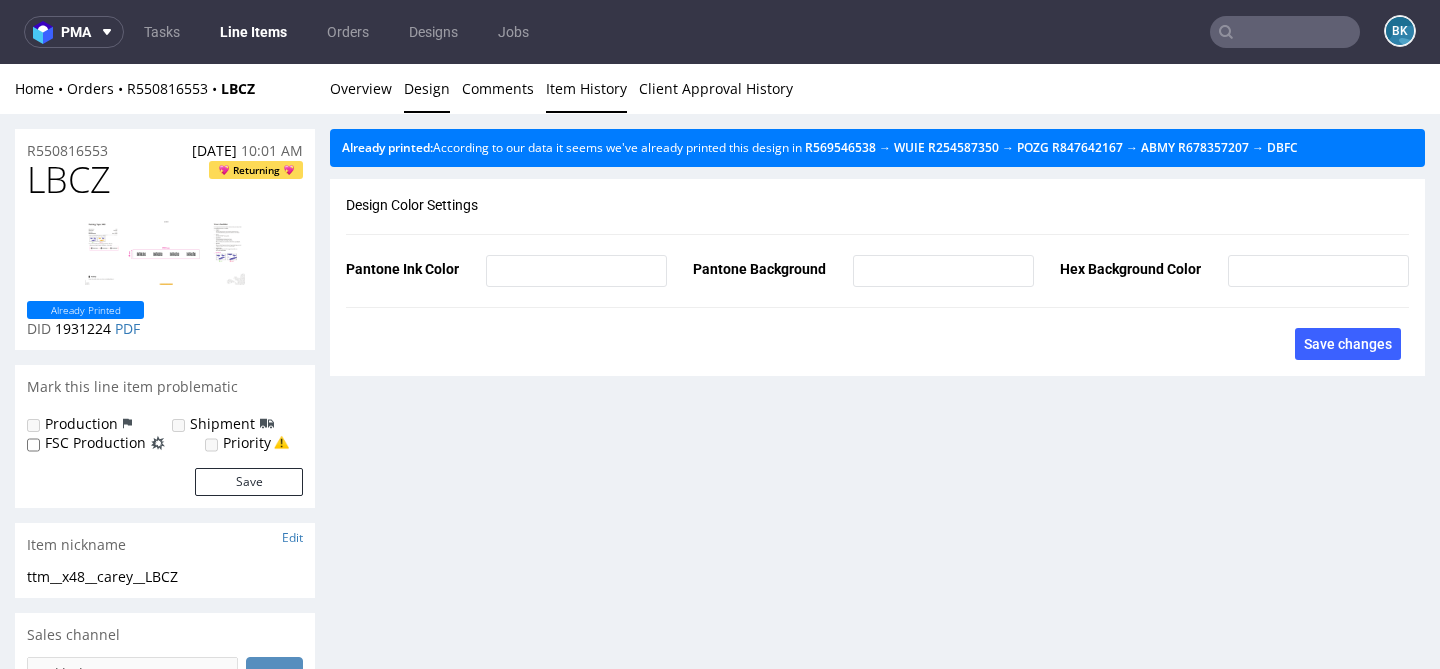 click on "Item History" at bounding box center (586, 88) 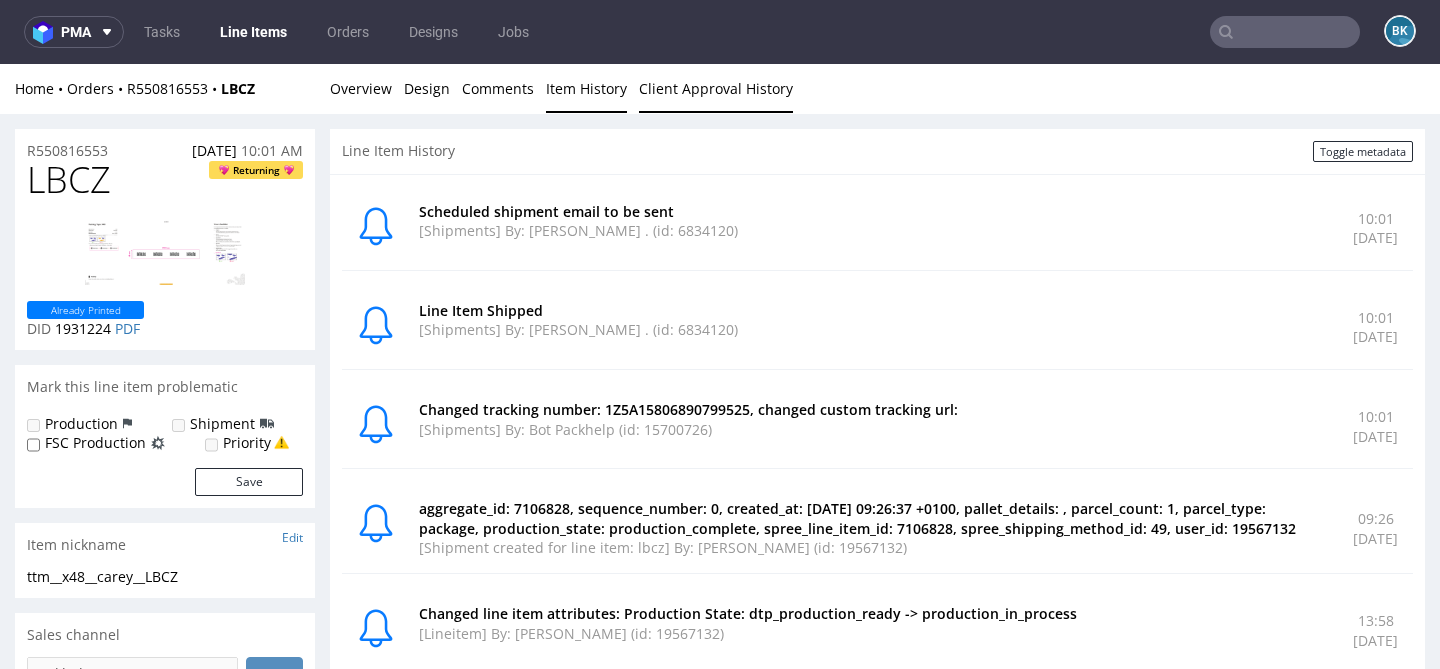 click on "Client Approval History" at bounding box center (716, 88) 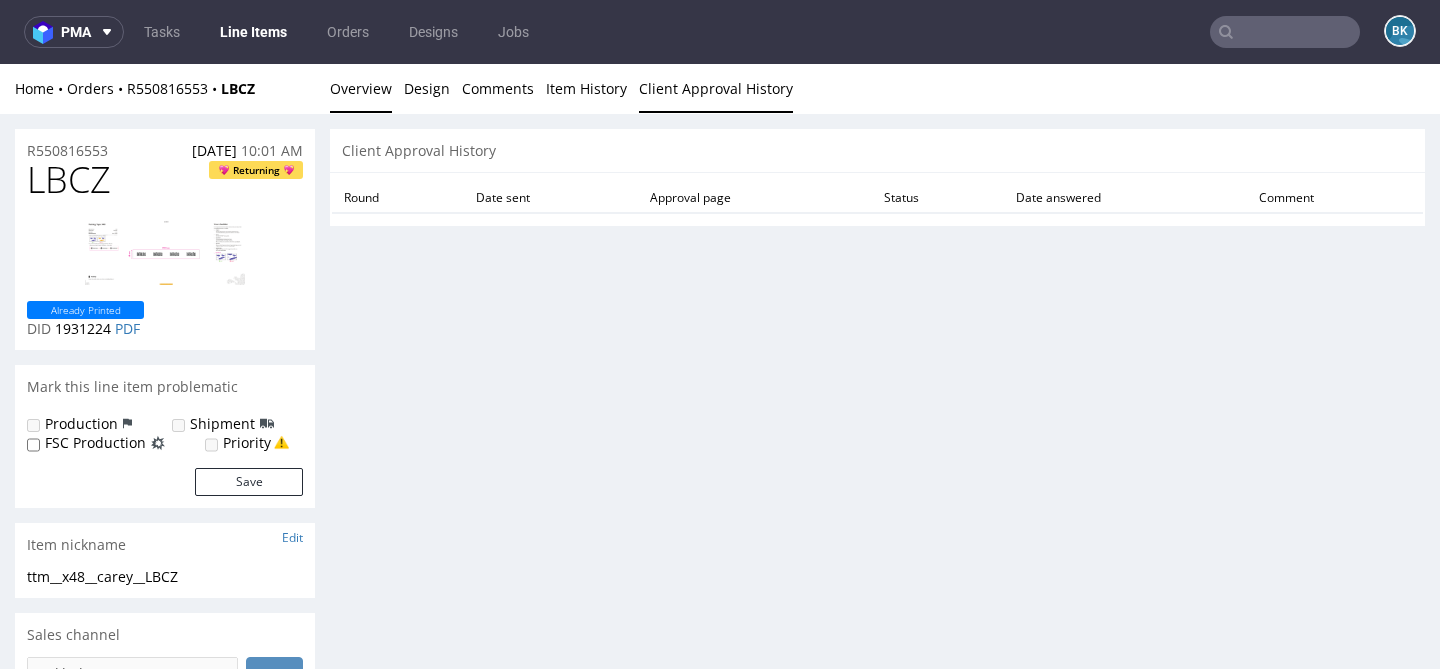 click on "Overview" at bounding box center [361, 88] 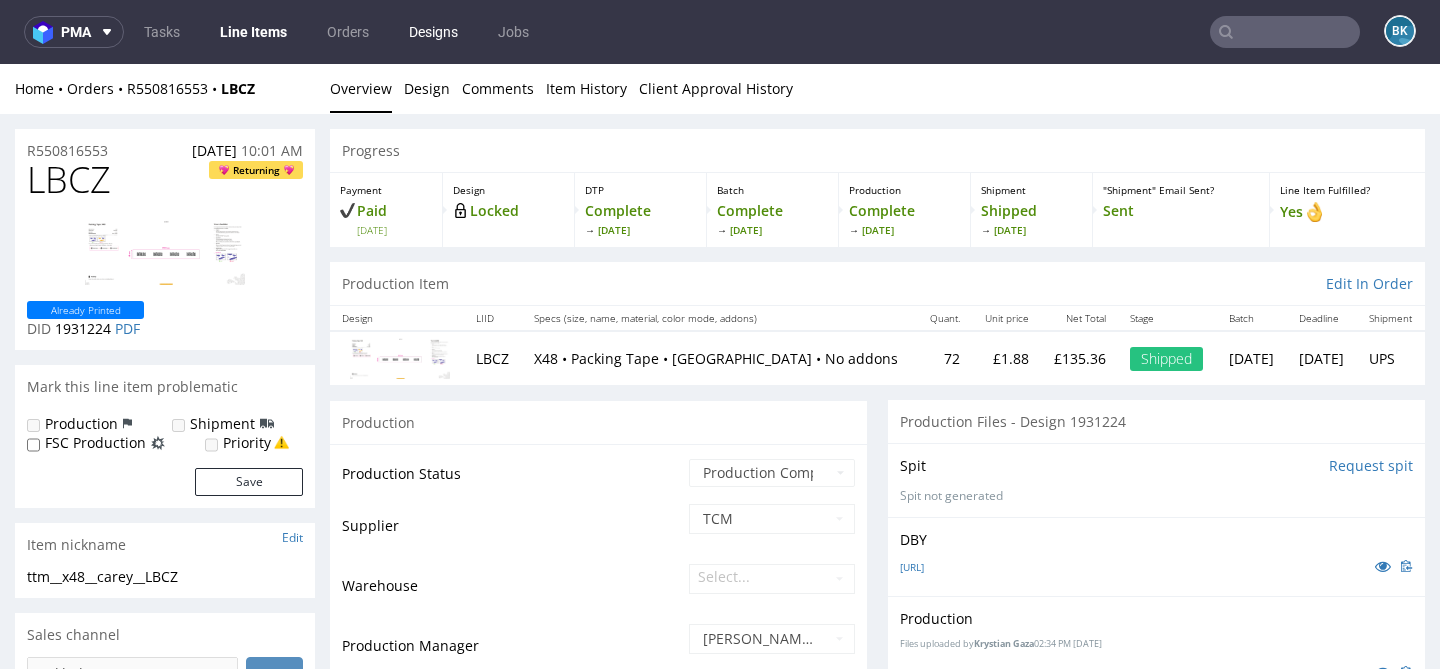click on "Designs" at bounding box center (433, 32) 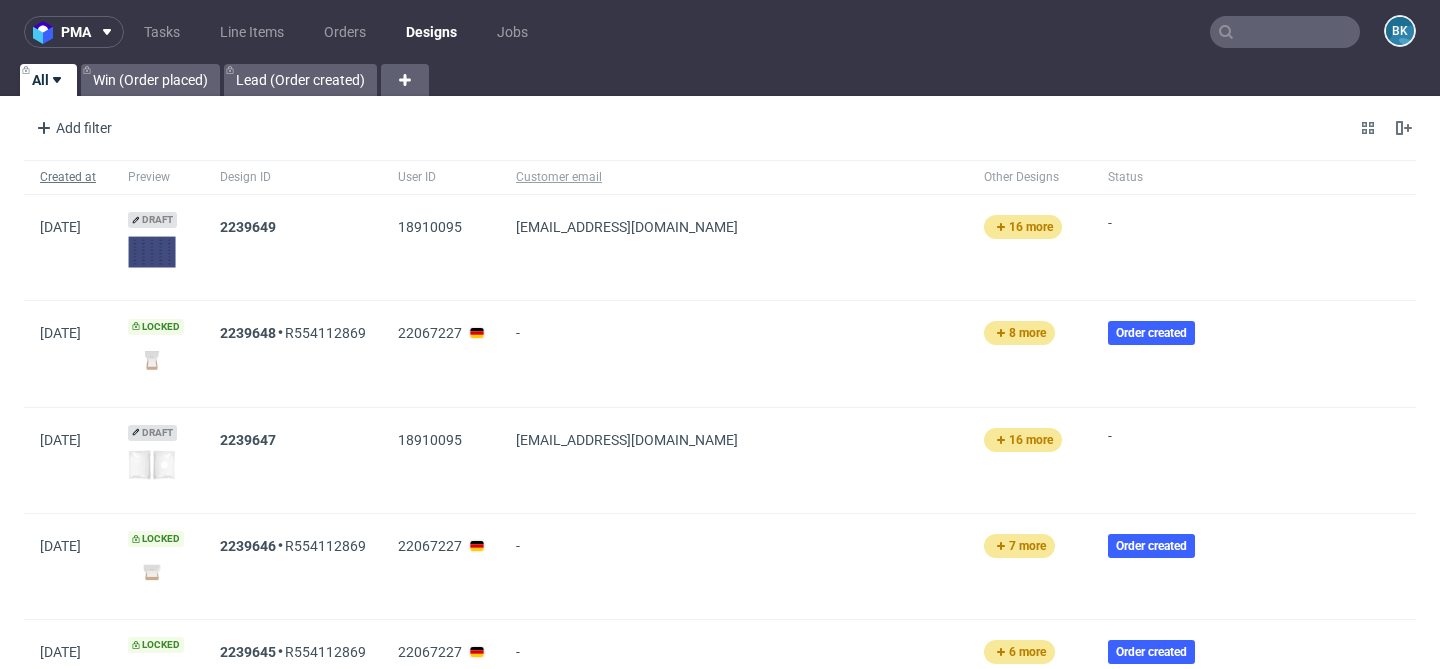 click on "Created at" at bounding box center (68, 177) 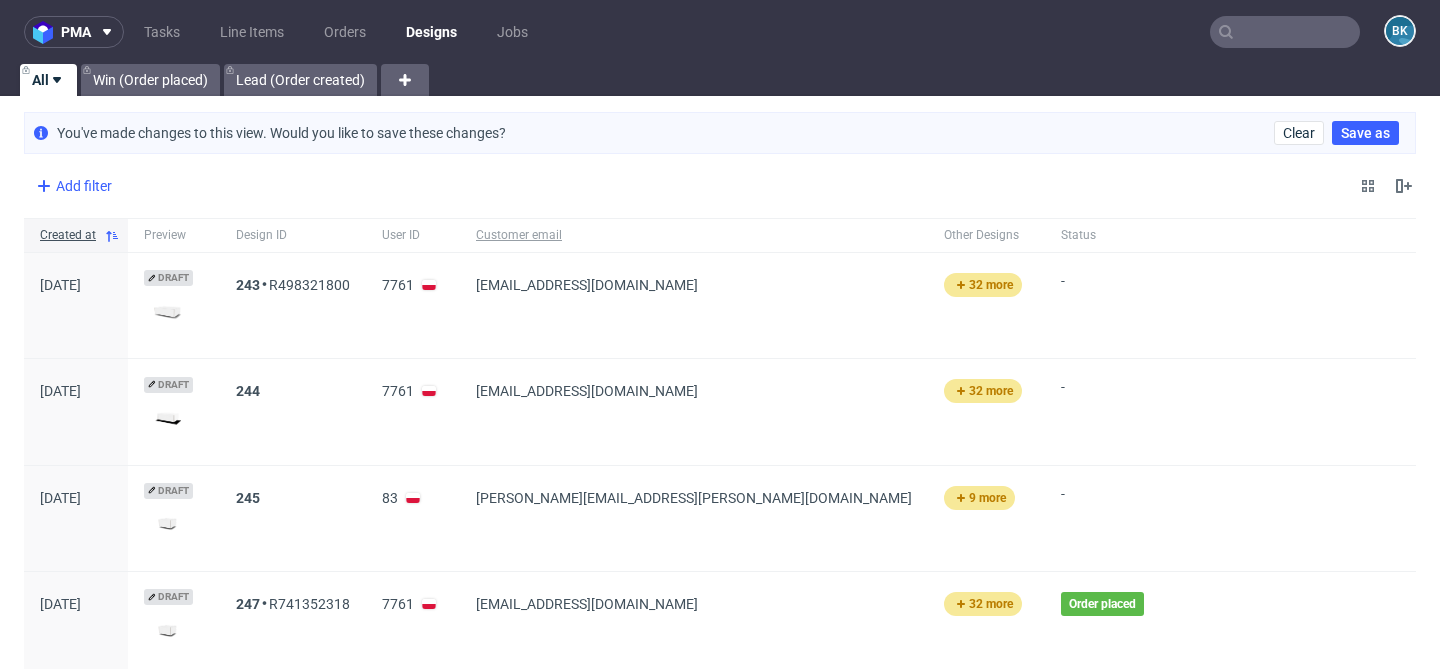 click on "Add filter" at bounding box center (72, 186) 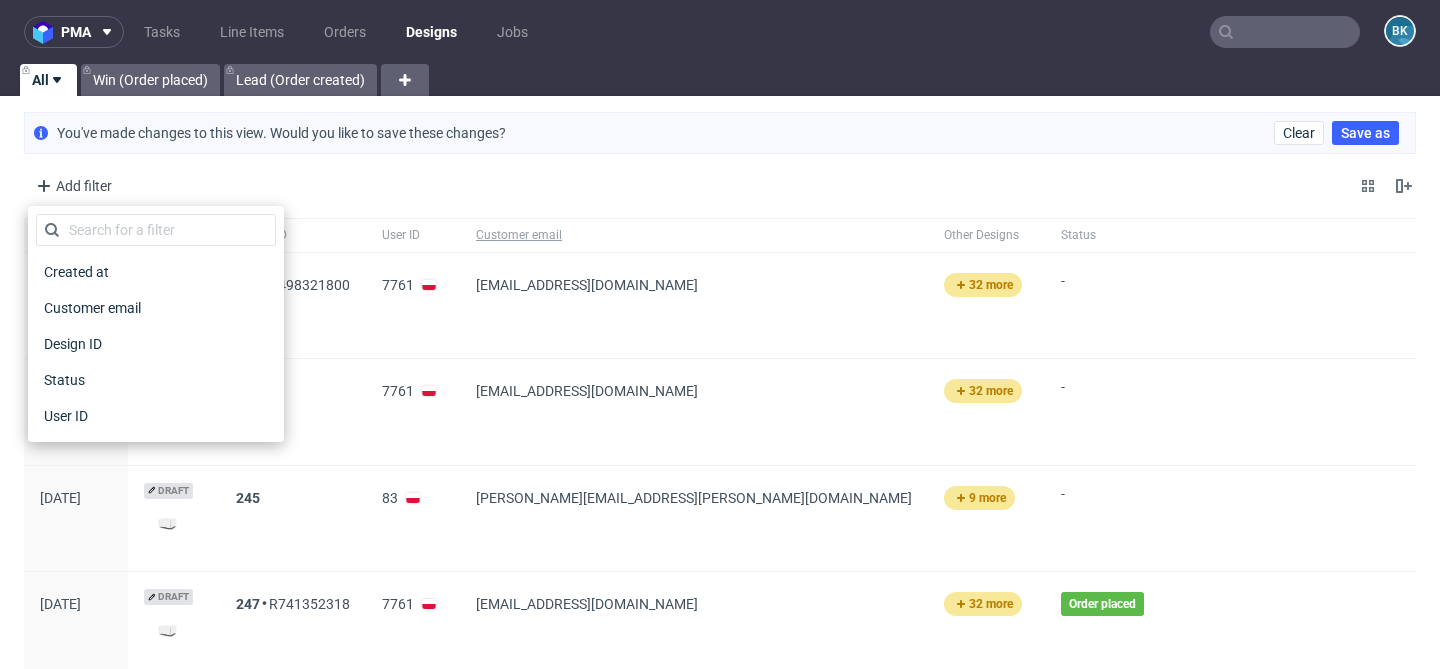 click on "Add filter Hide filters Clear all" at bounding box center [720, 186] 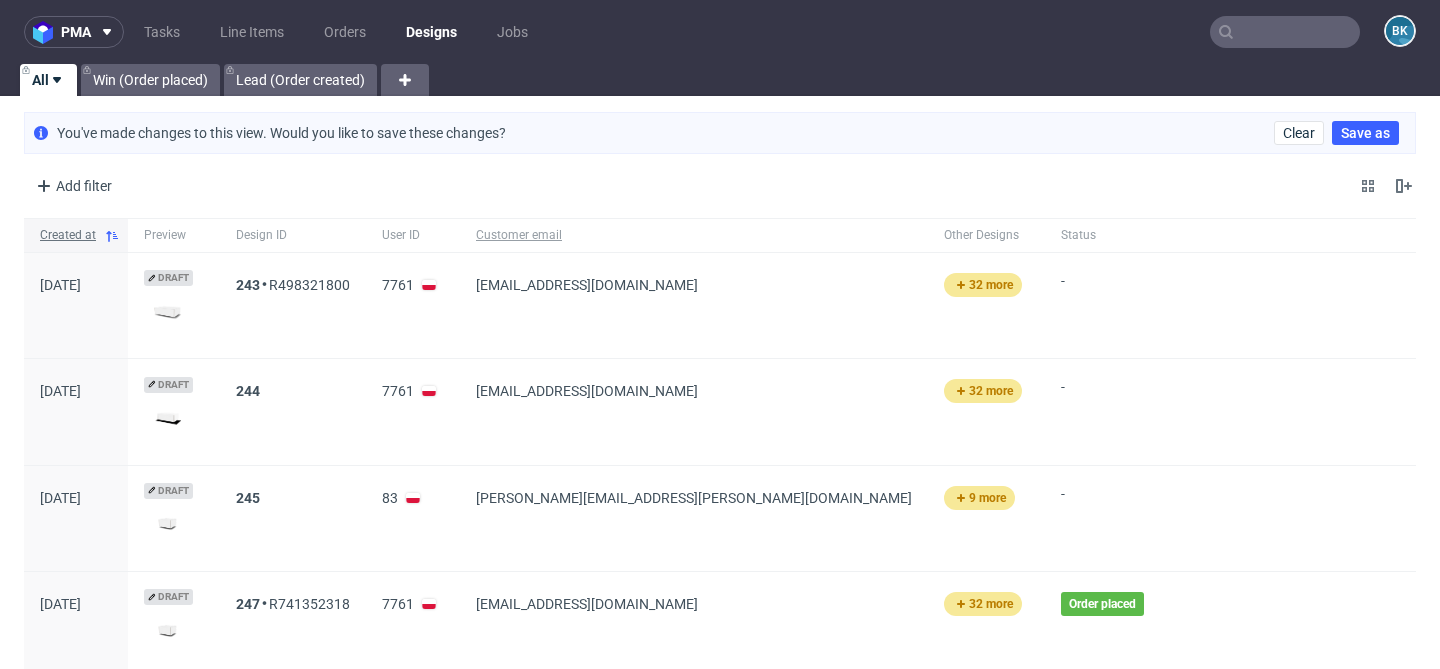 click on "Created at" at bounding box center (68, 235) 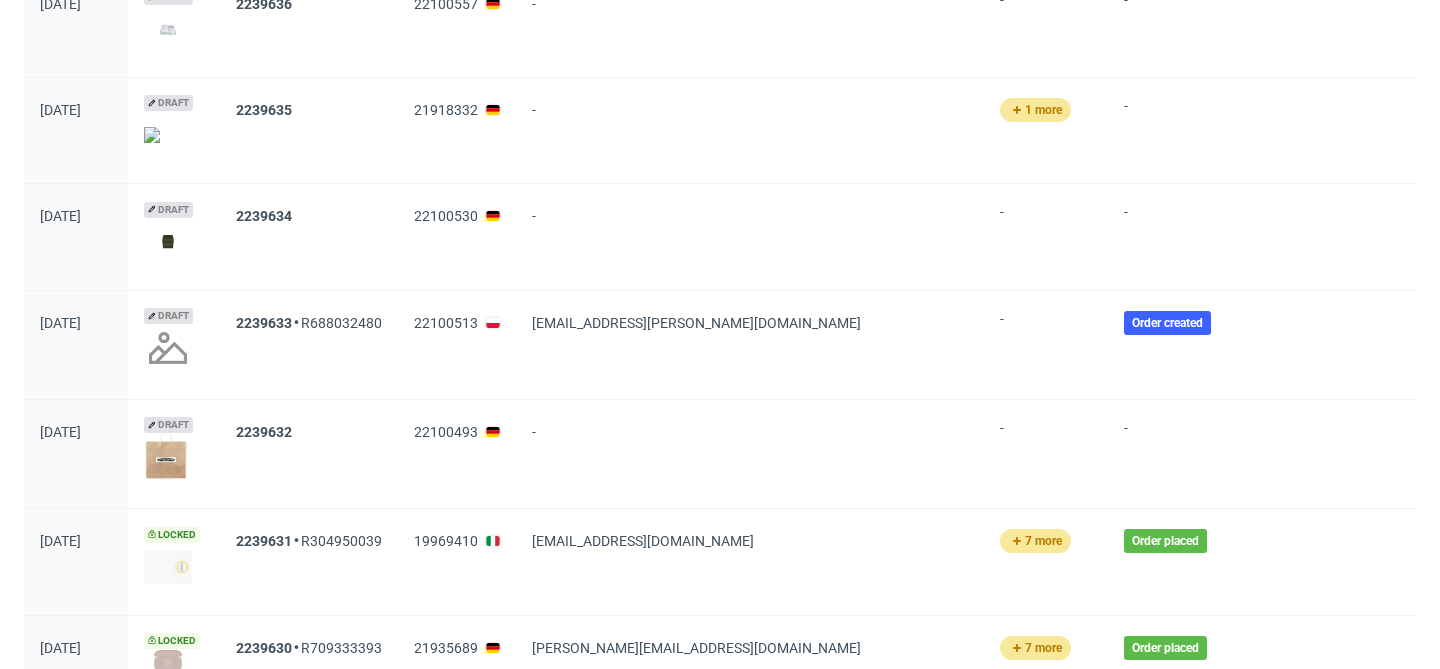 scroll, scrollTop: 2874, scrollLeft: 0, axis: vertical 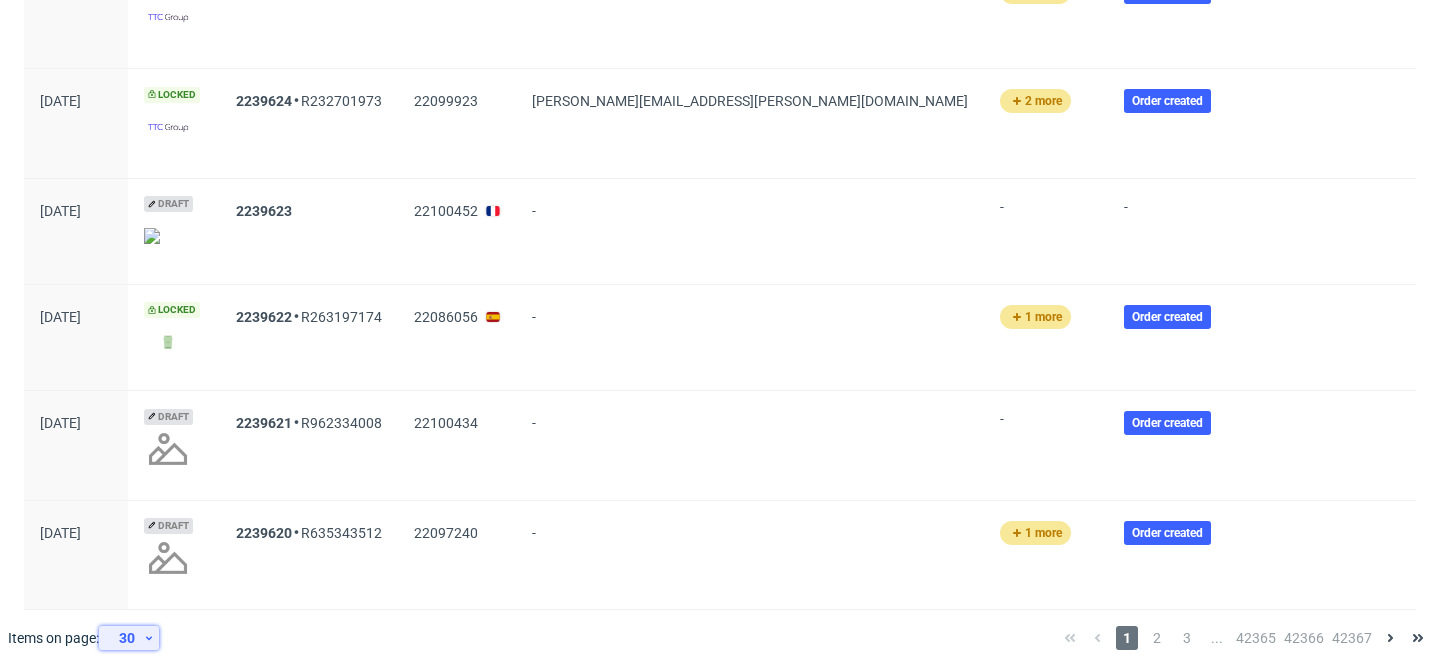 click on "30" at bounding box center (125, 638) 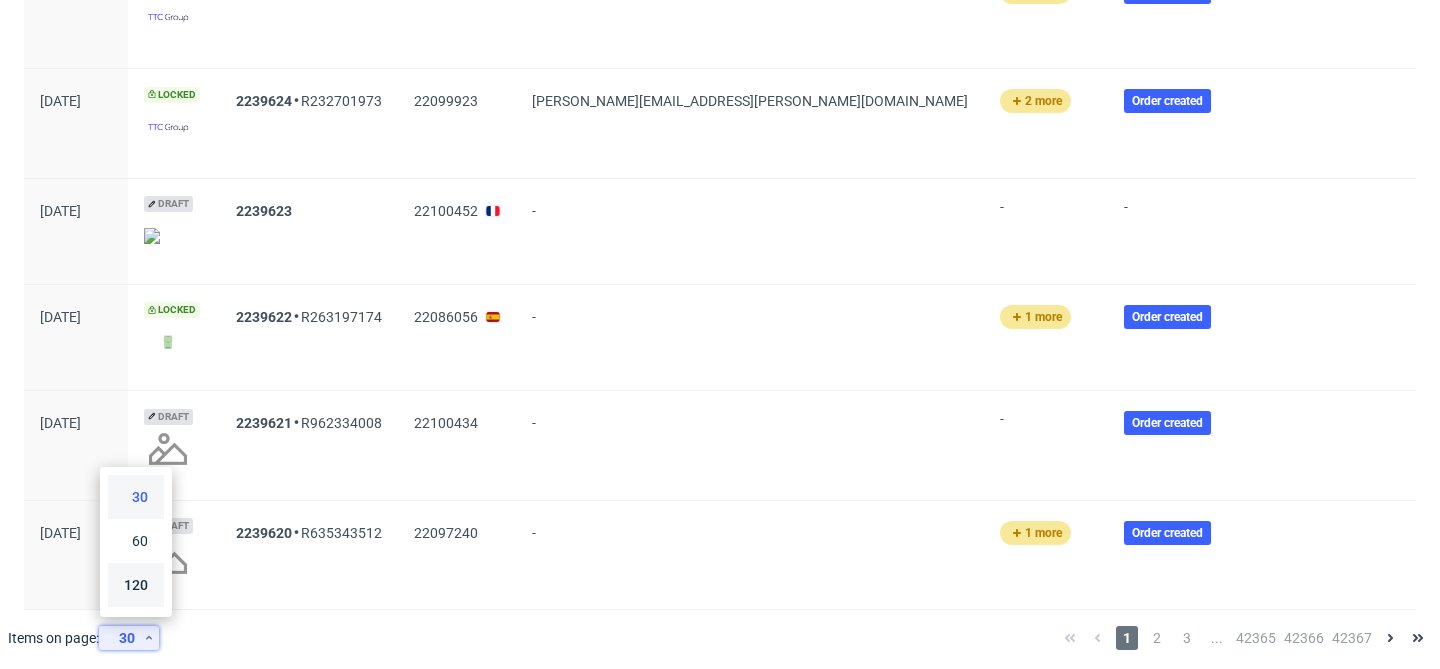click on "120" at bounding box center (136, 585) 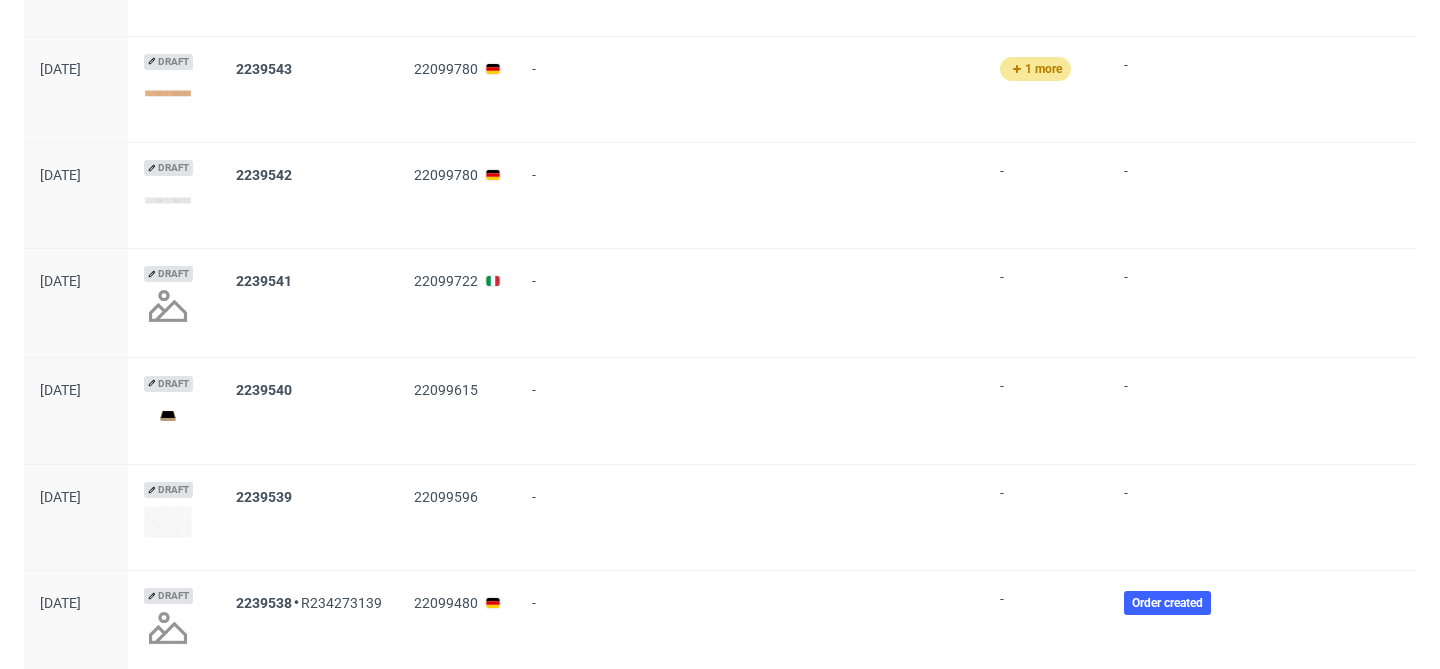 scroll, scrollTop: 12510, scrollLeft: 0, axis: vertical 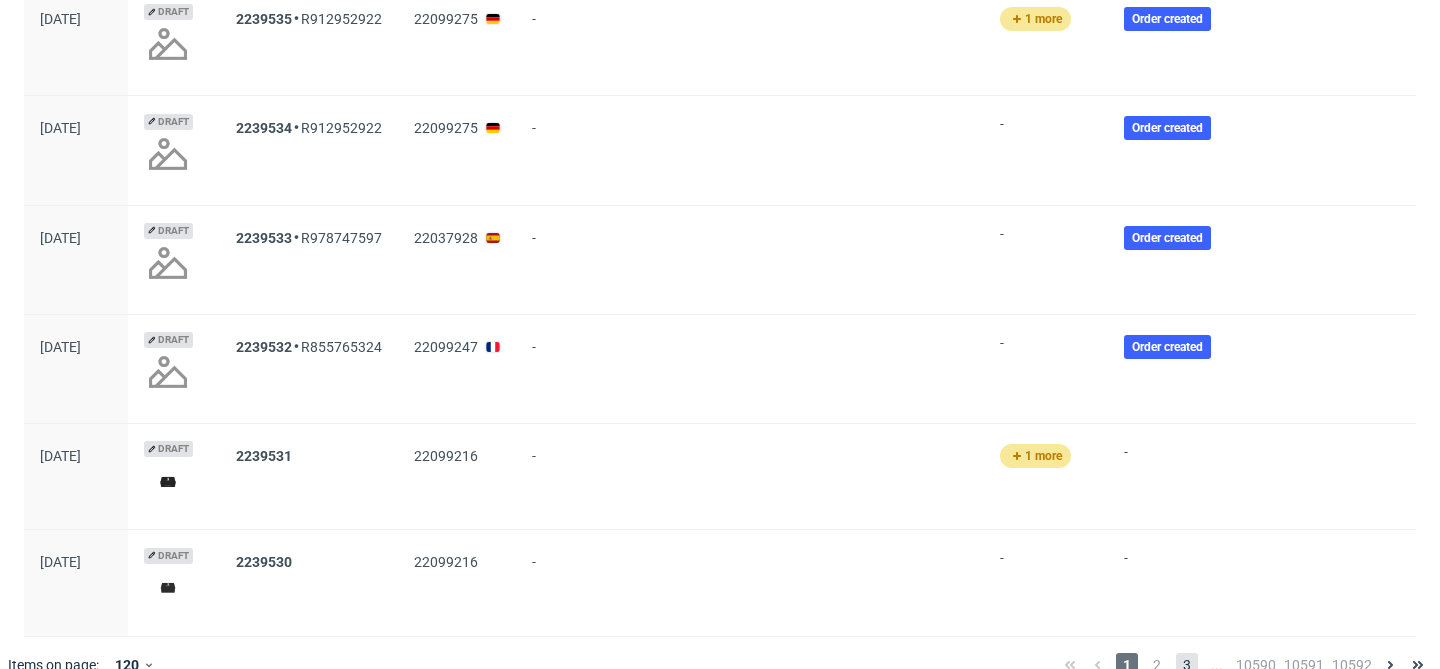 click on "3" at bounding box center [1187, 665] 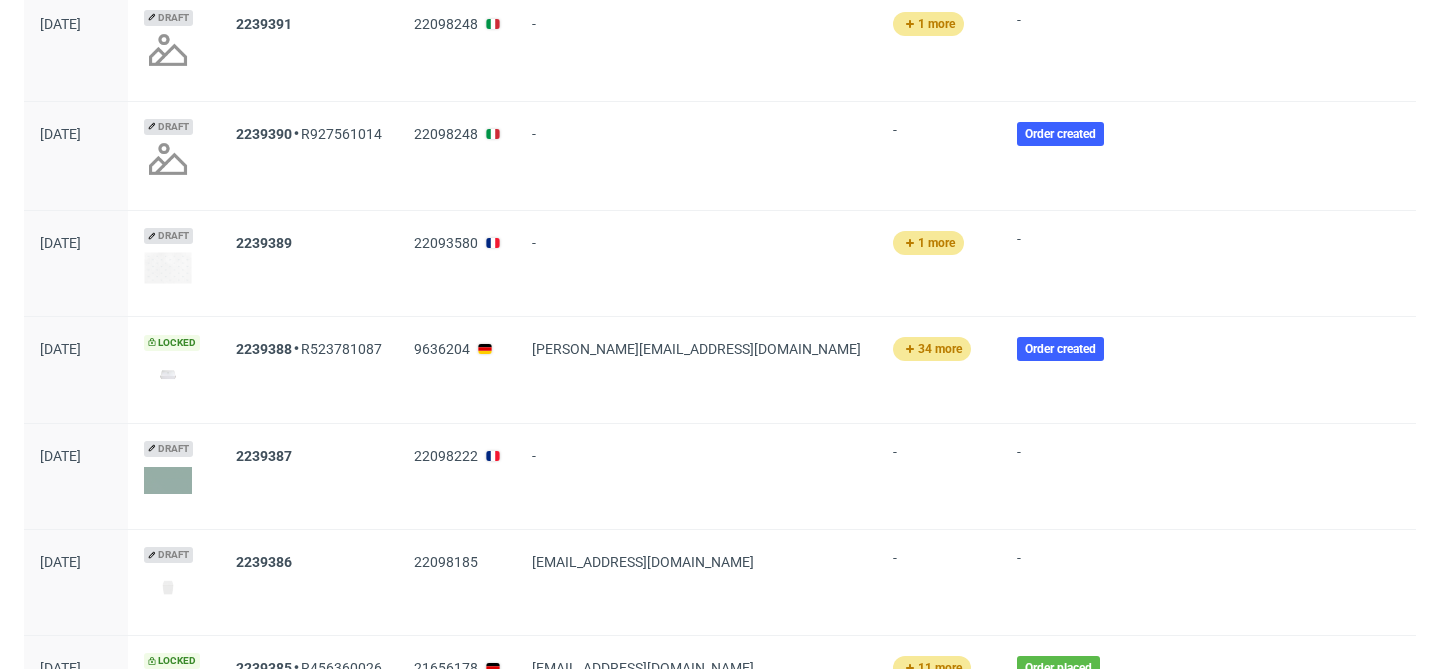 scroll, scrollTop: 0, scrollLeft: 0, axis: both 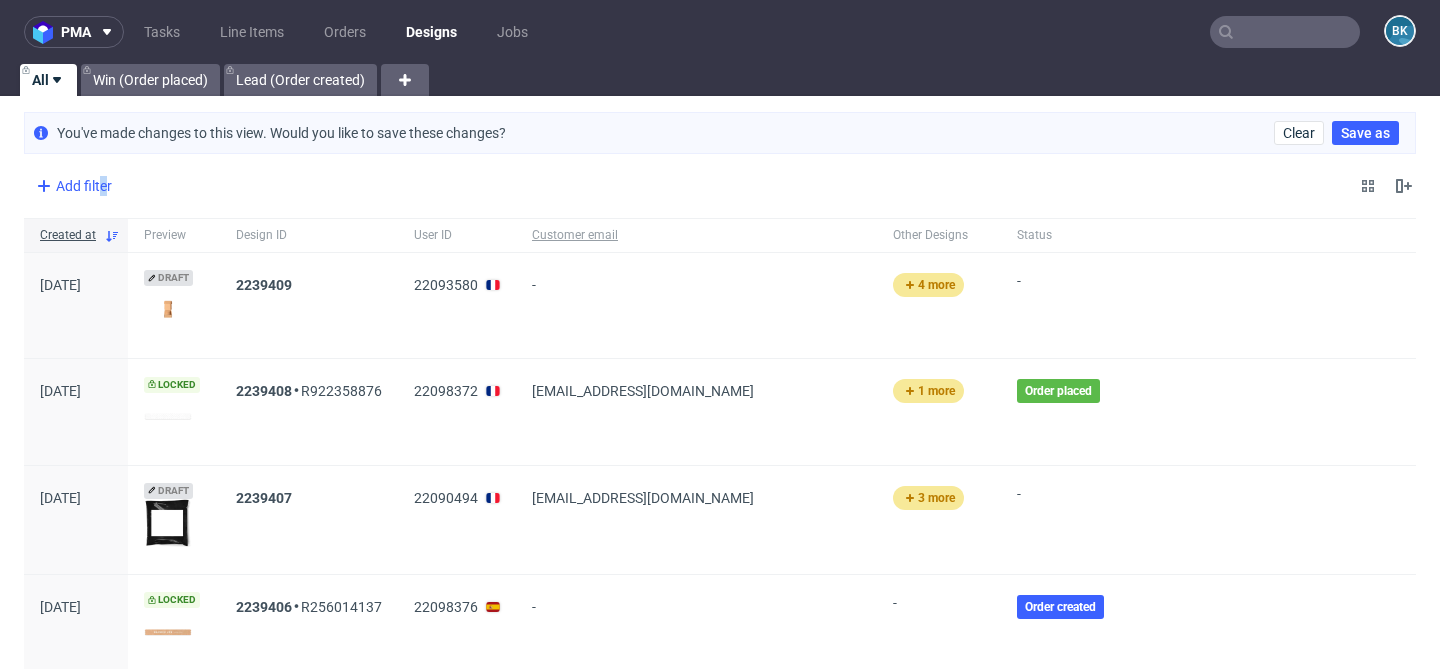 click on "Add filter" at bounding box center (72, 186) 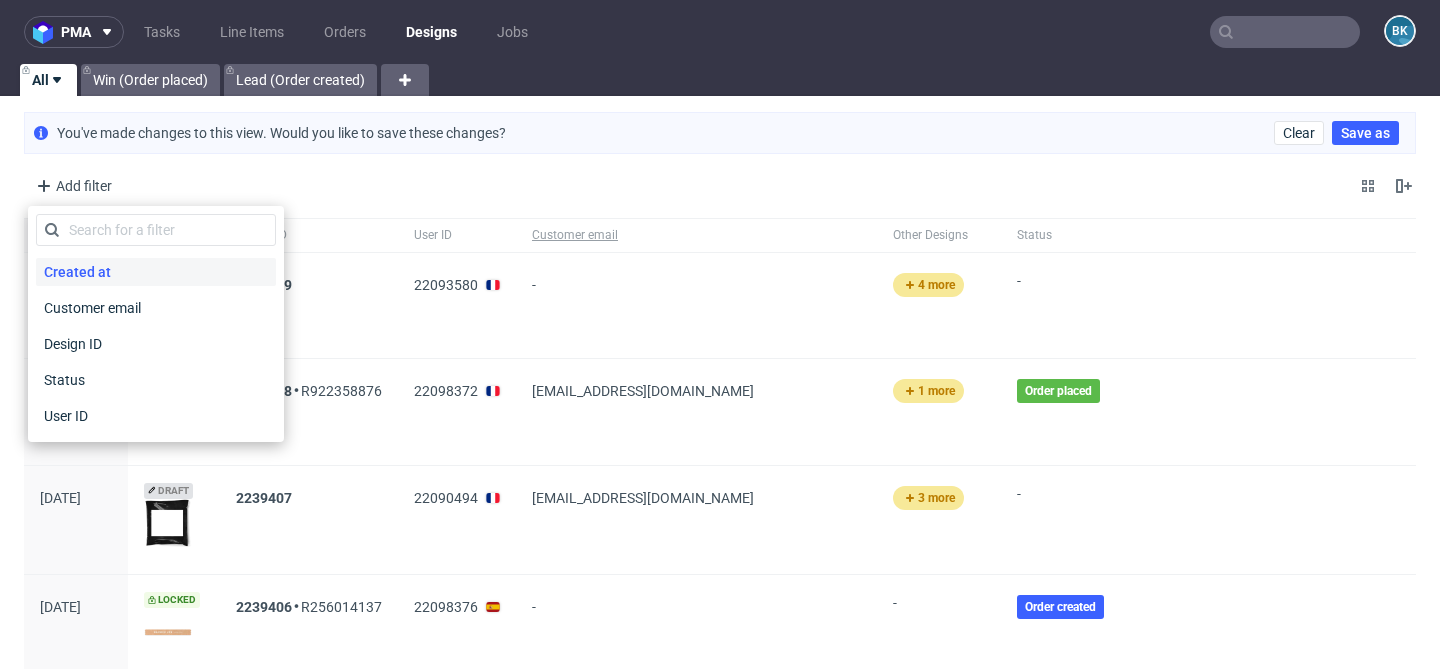 click on "Created at" at bounding box center [77, 272] 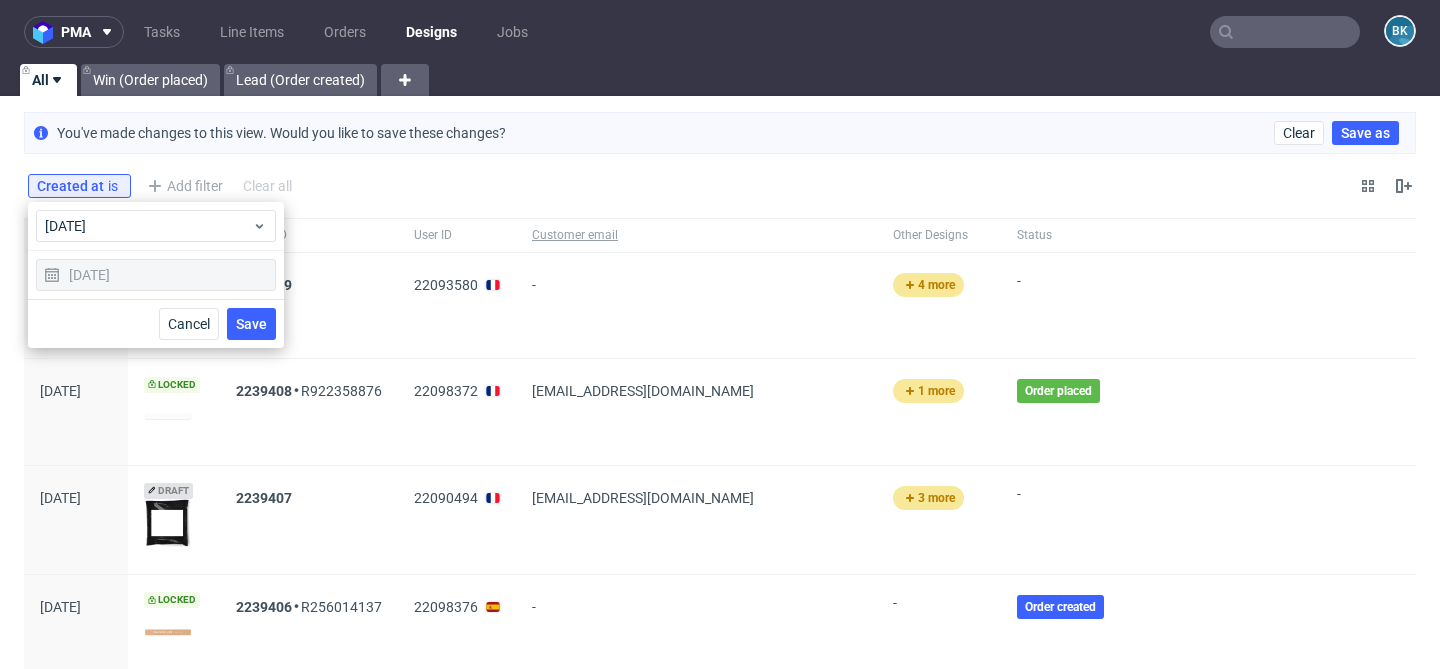 click on "18/07/2025" at bounding box center (156, 275) 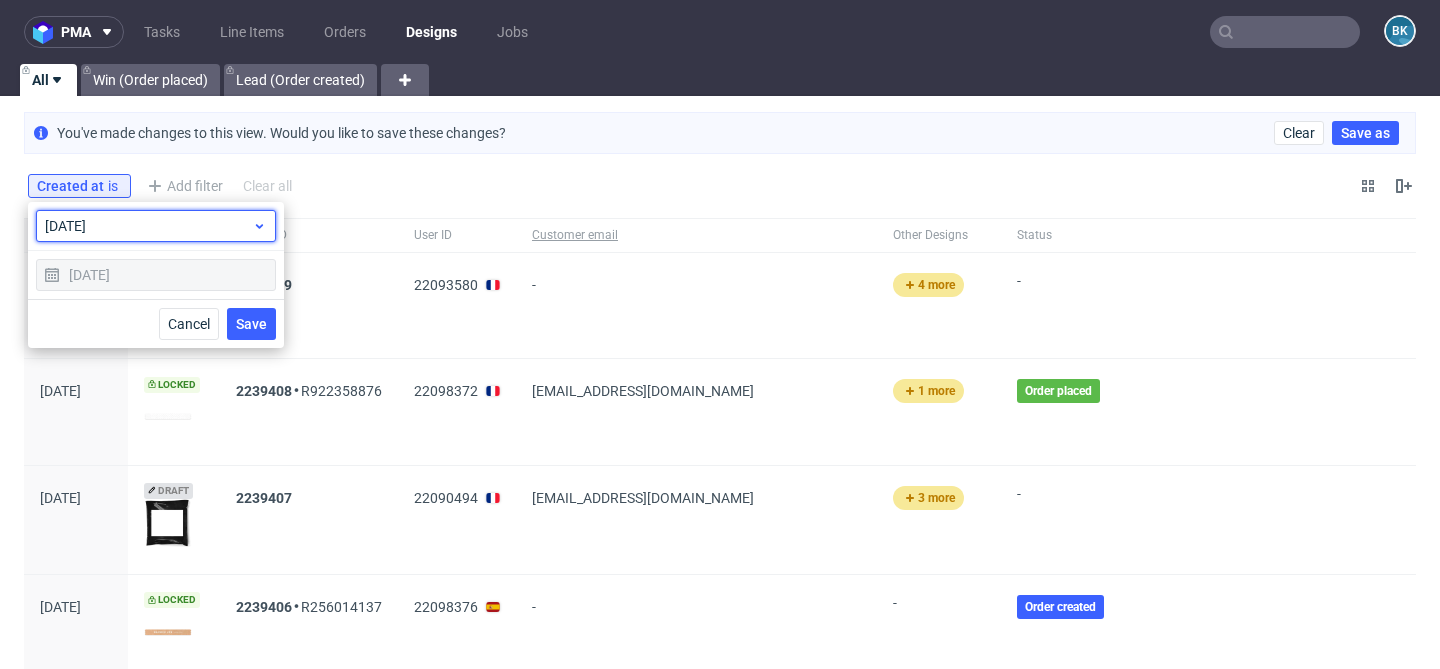 click on "today" at bounding box center [156, 226] 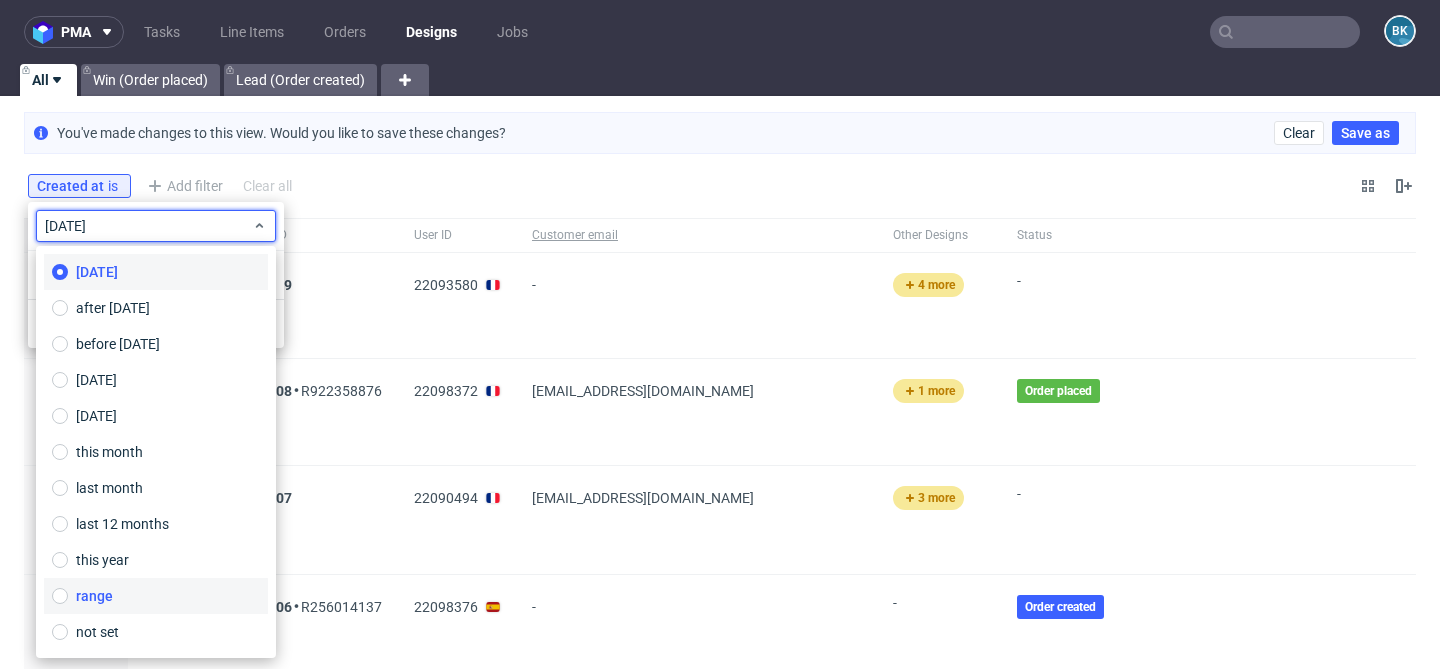 click on "range" at bounding box center [94, 596] 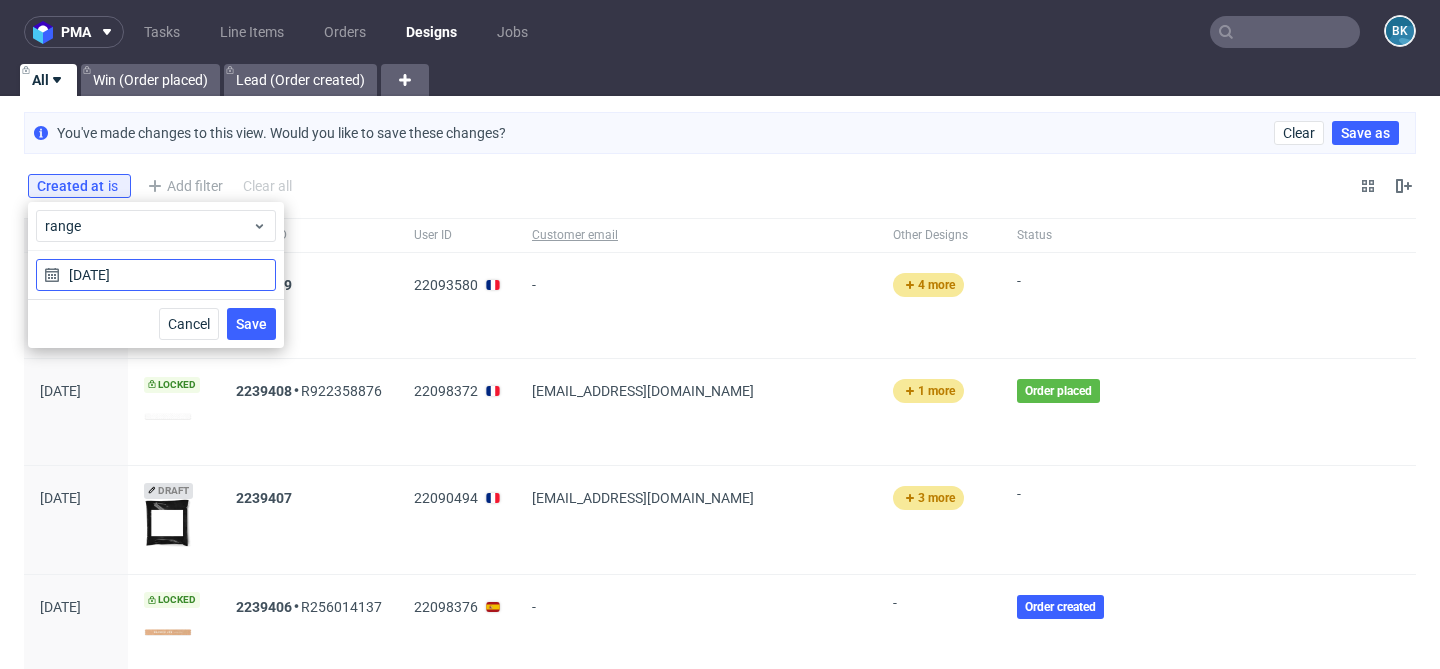 click on "18/07/2025" at bounding box center (156, 275) 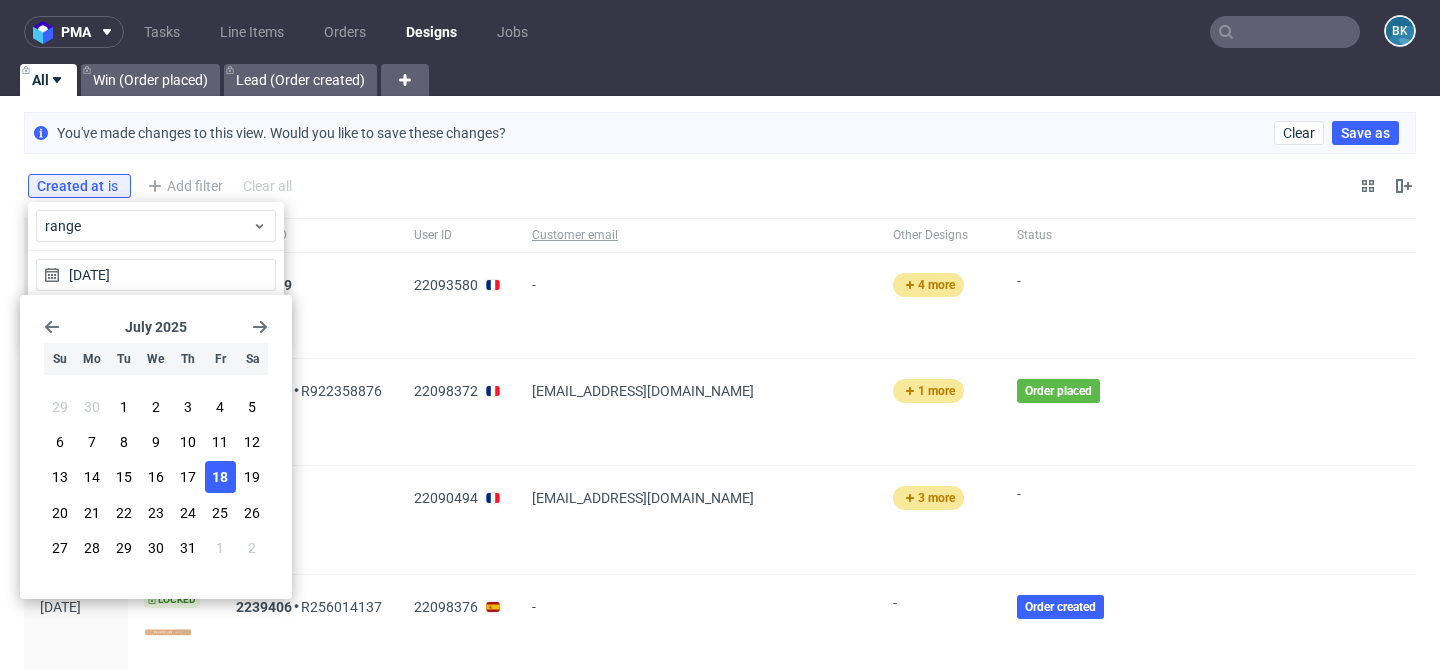 click 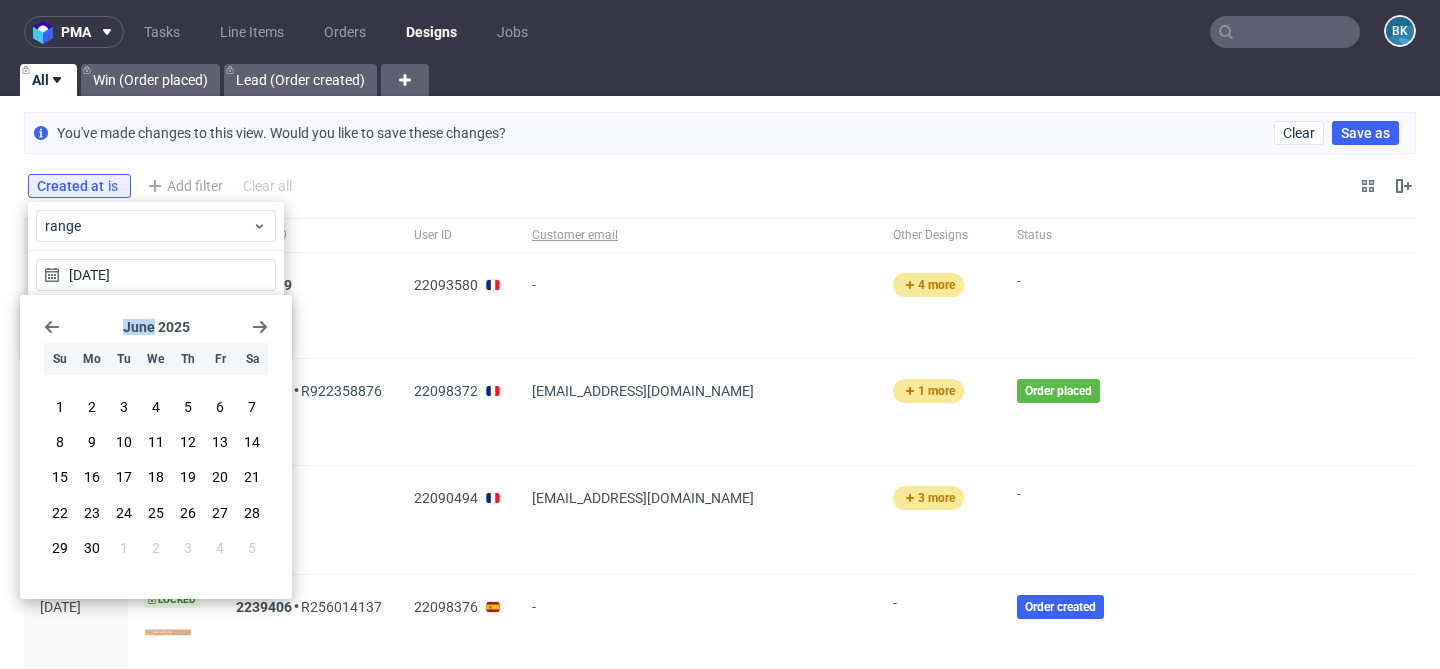 click 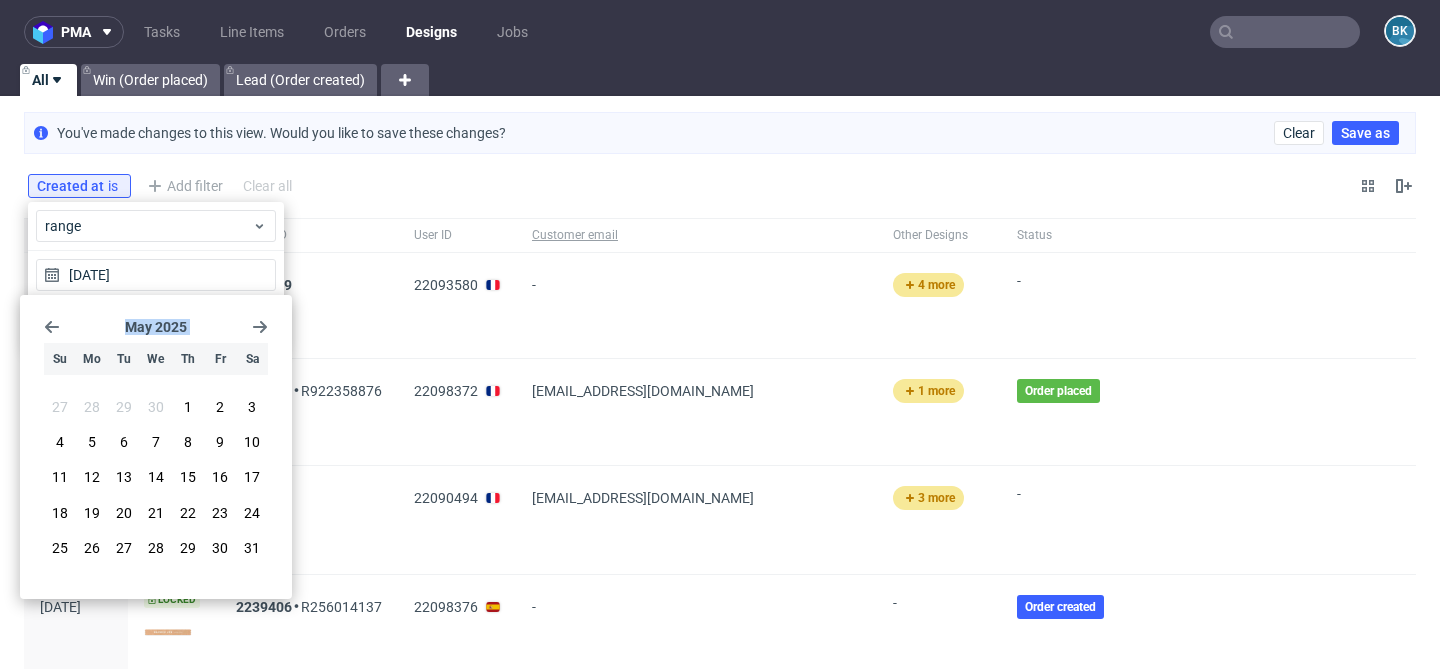 click 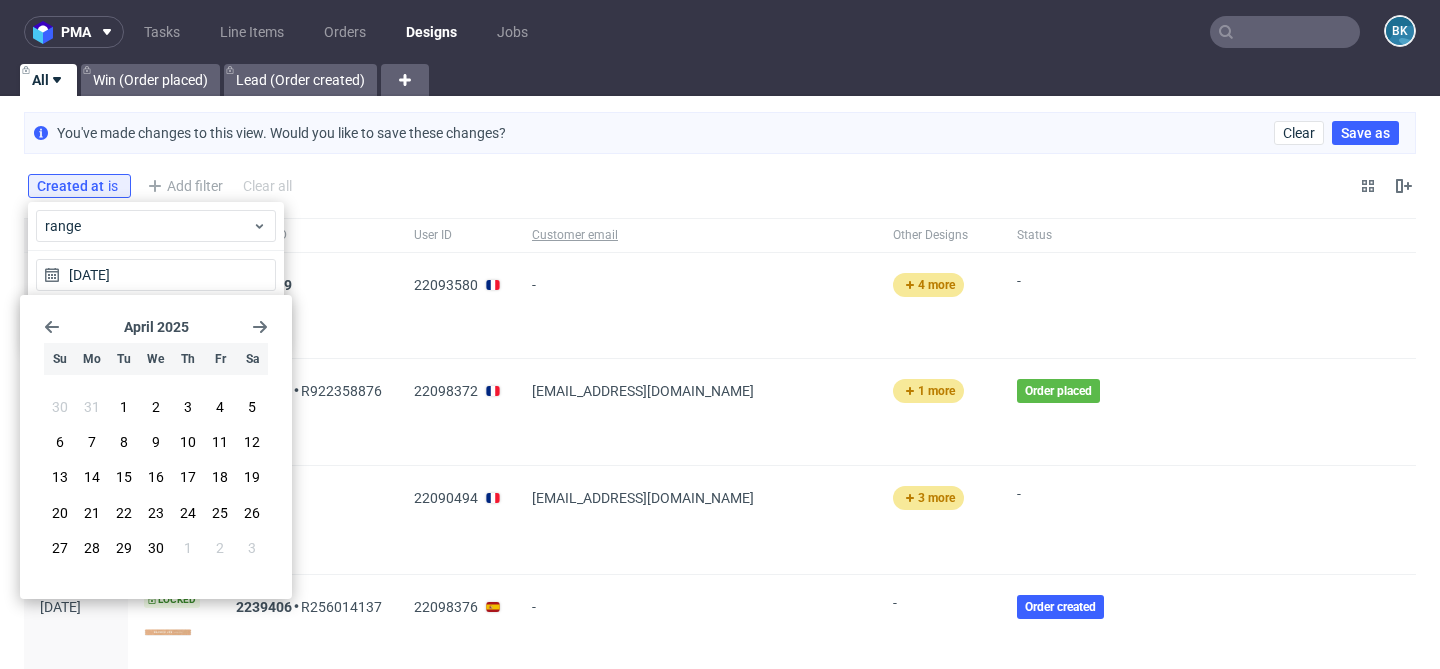 click 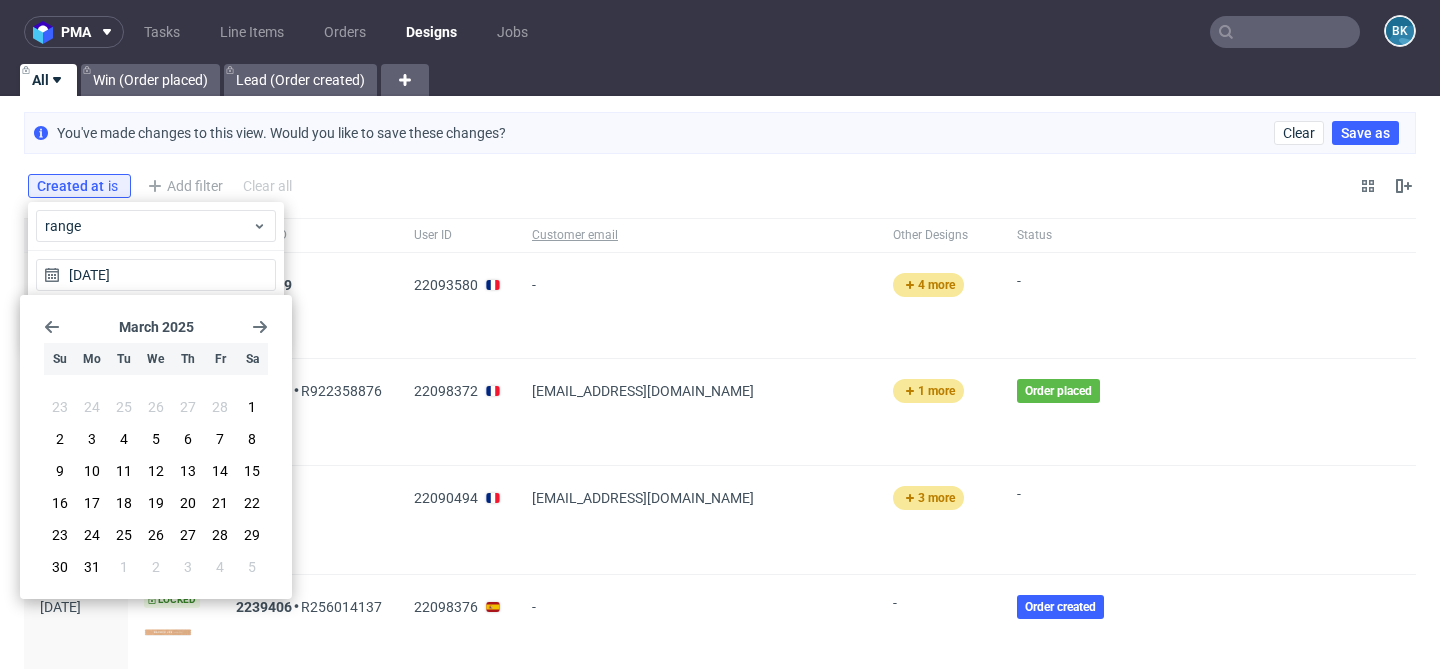 click 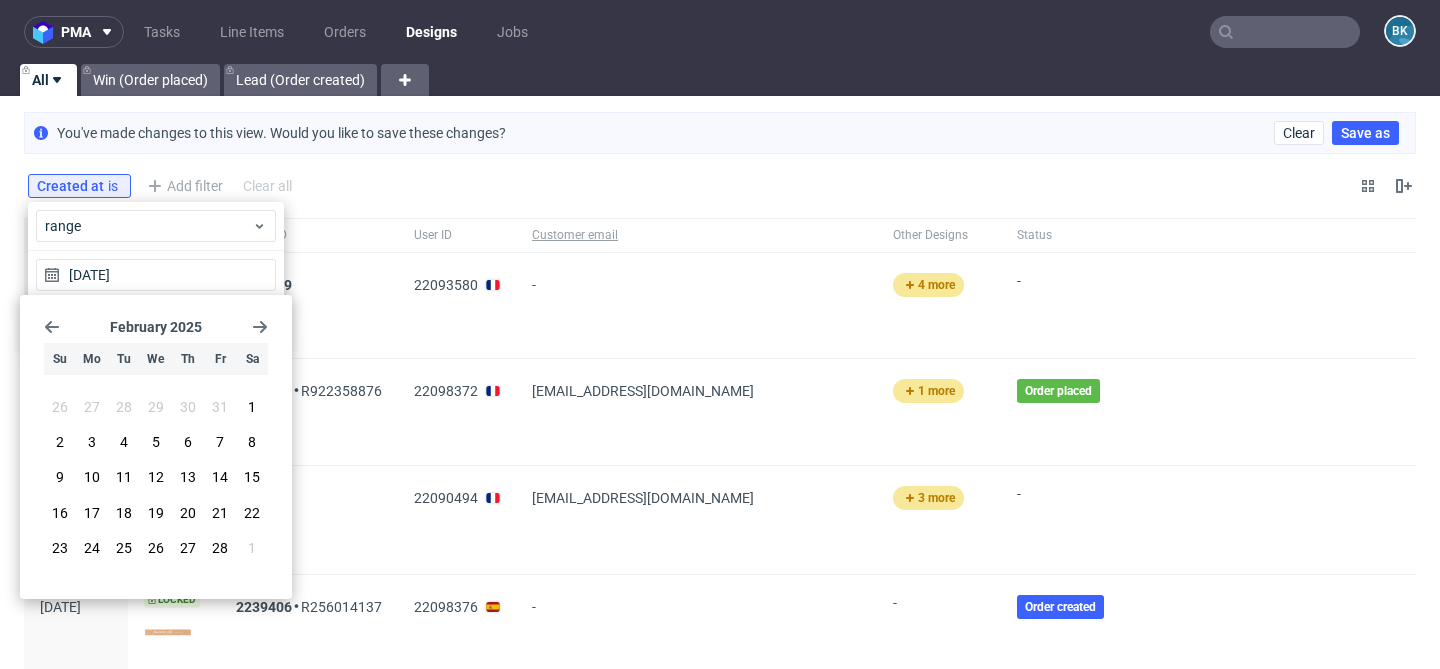 click 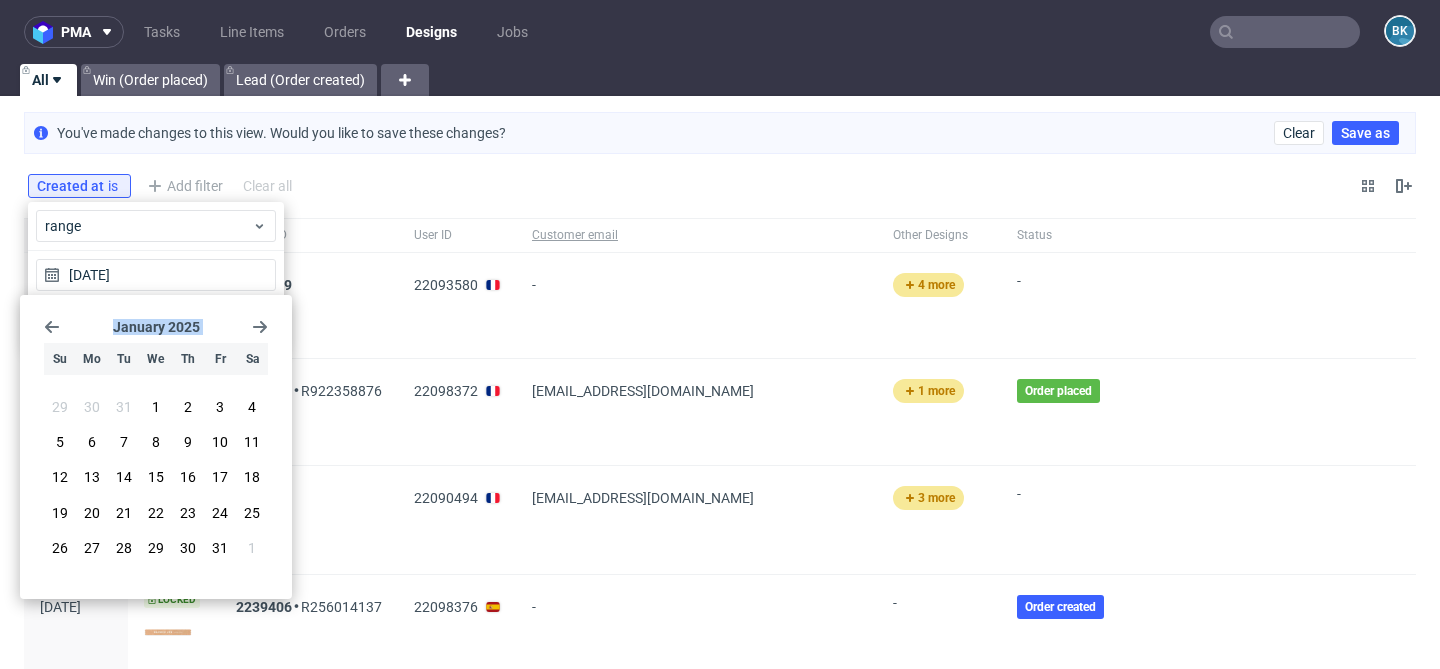click 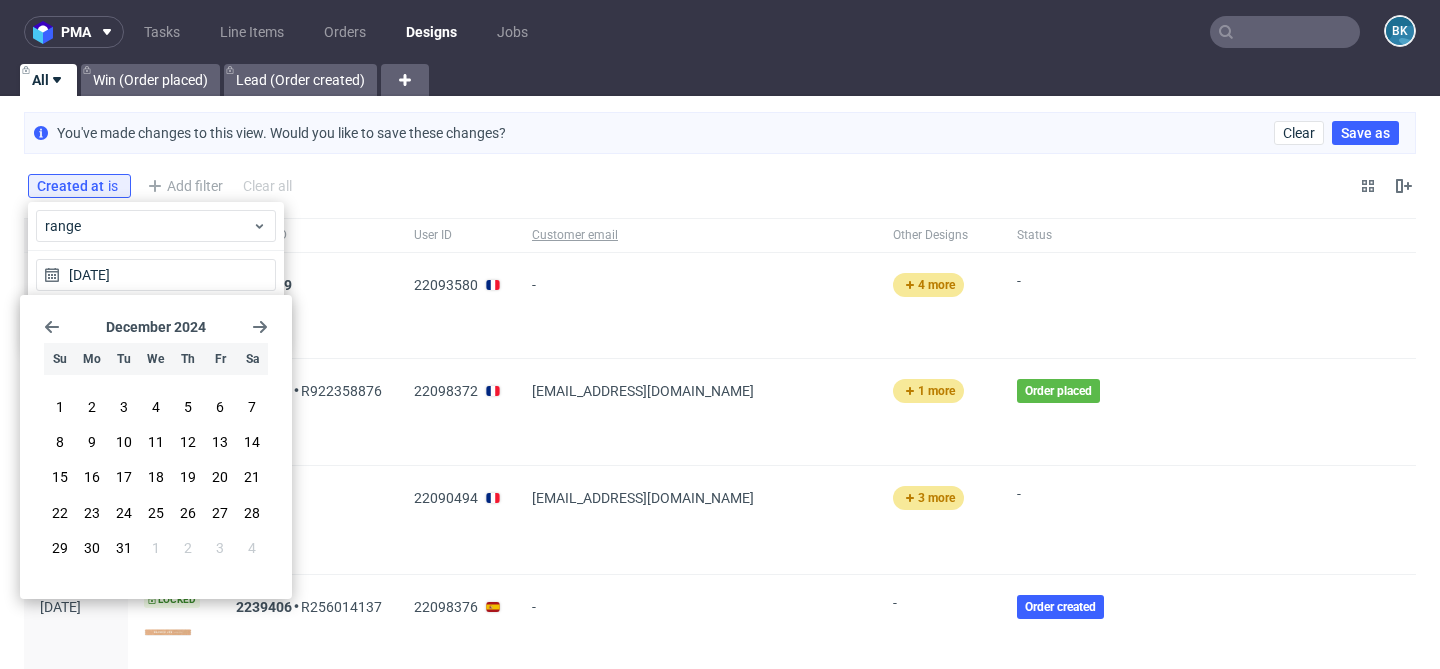click on "December   2024" at bounding box center [156, 327] 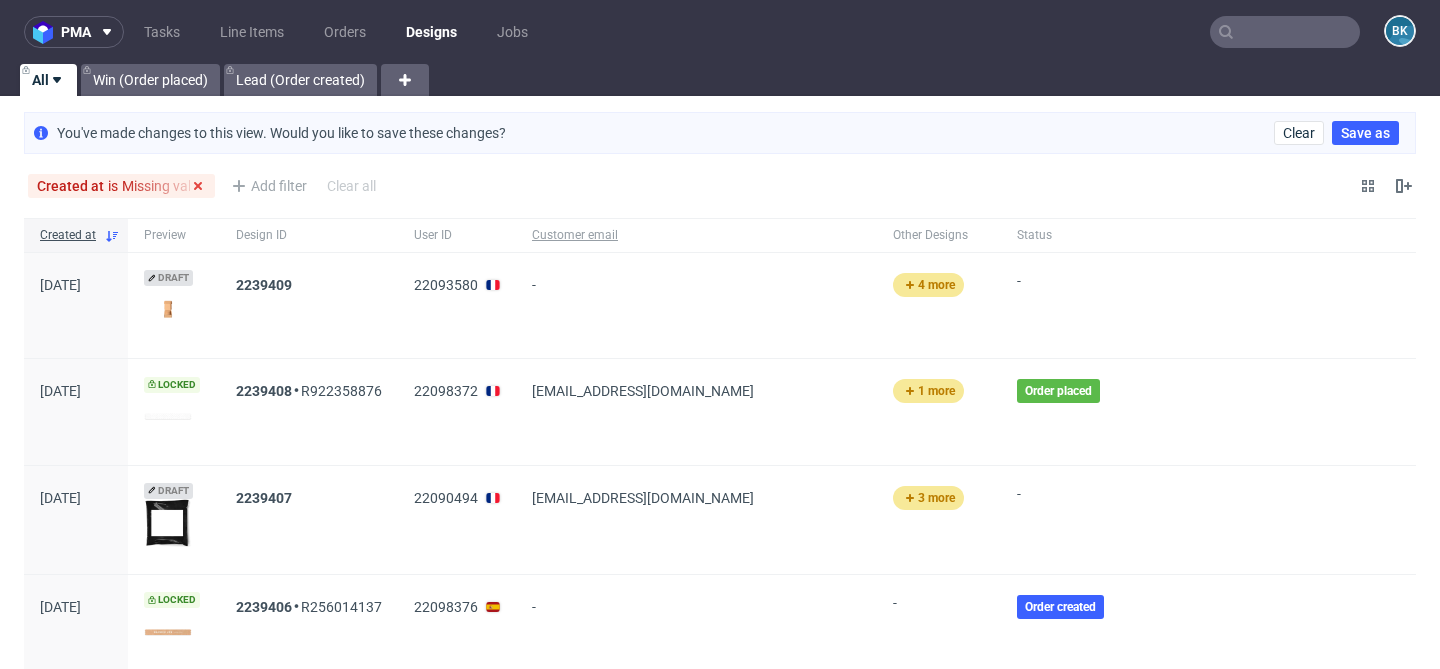 click on "Created at is Missing value" at bounding box center (121, 186) 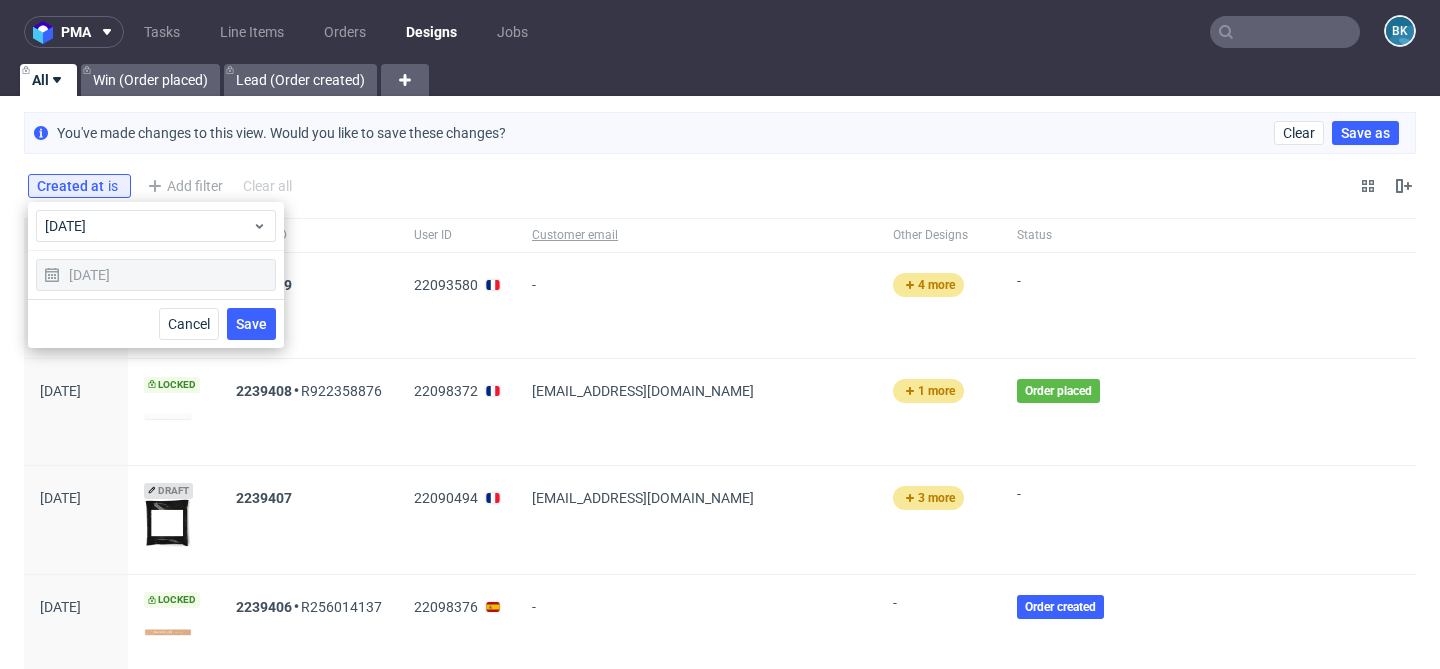 click on "18/07/2025" at bounding box center [156, 275] 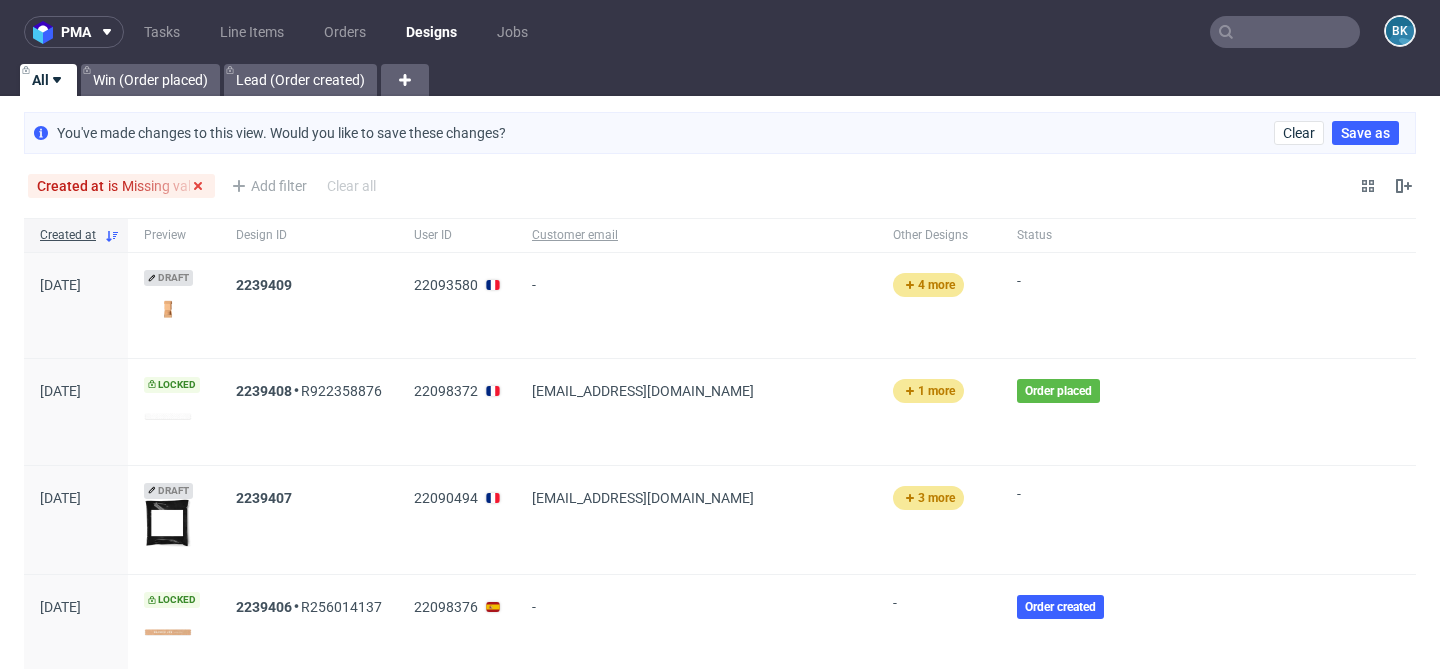 click on "is" at bounding box center [115, 186] 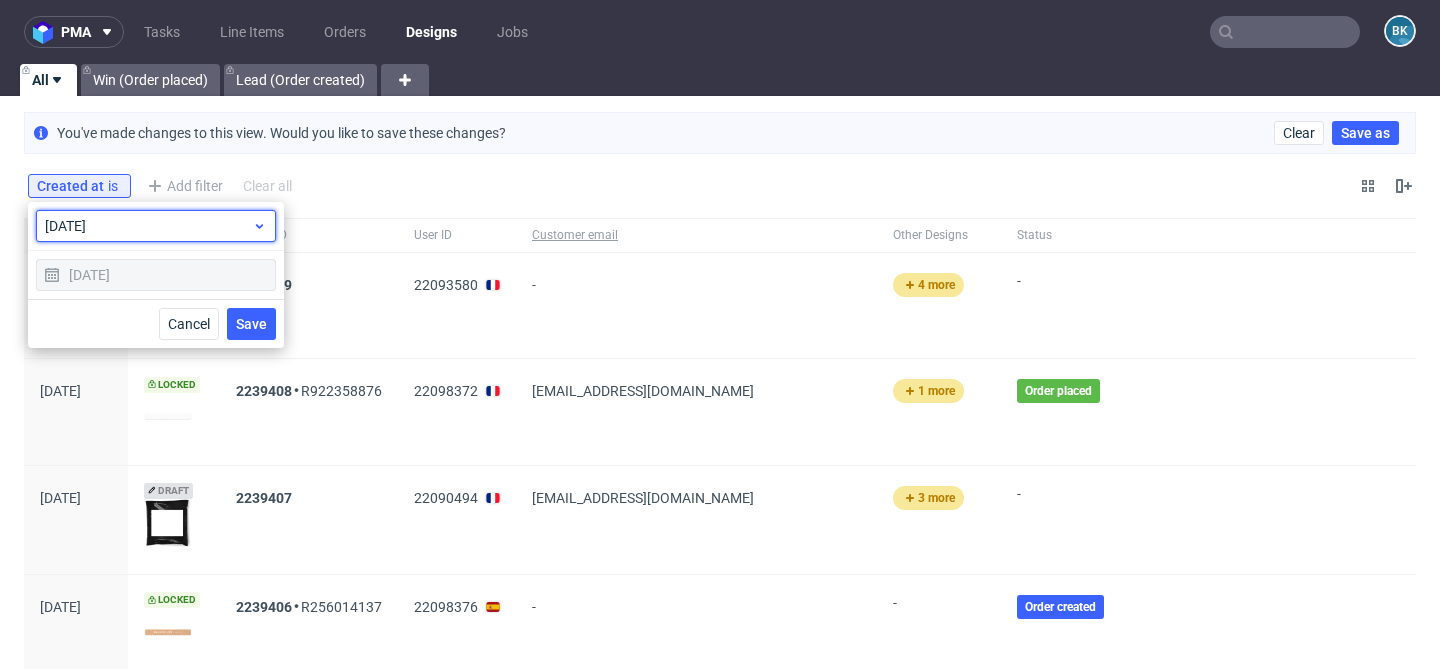click on "today" at bounding box center [148, 226] 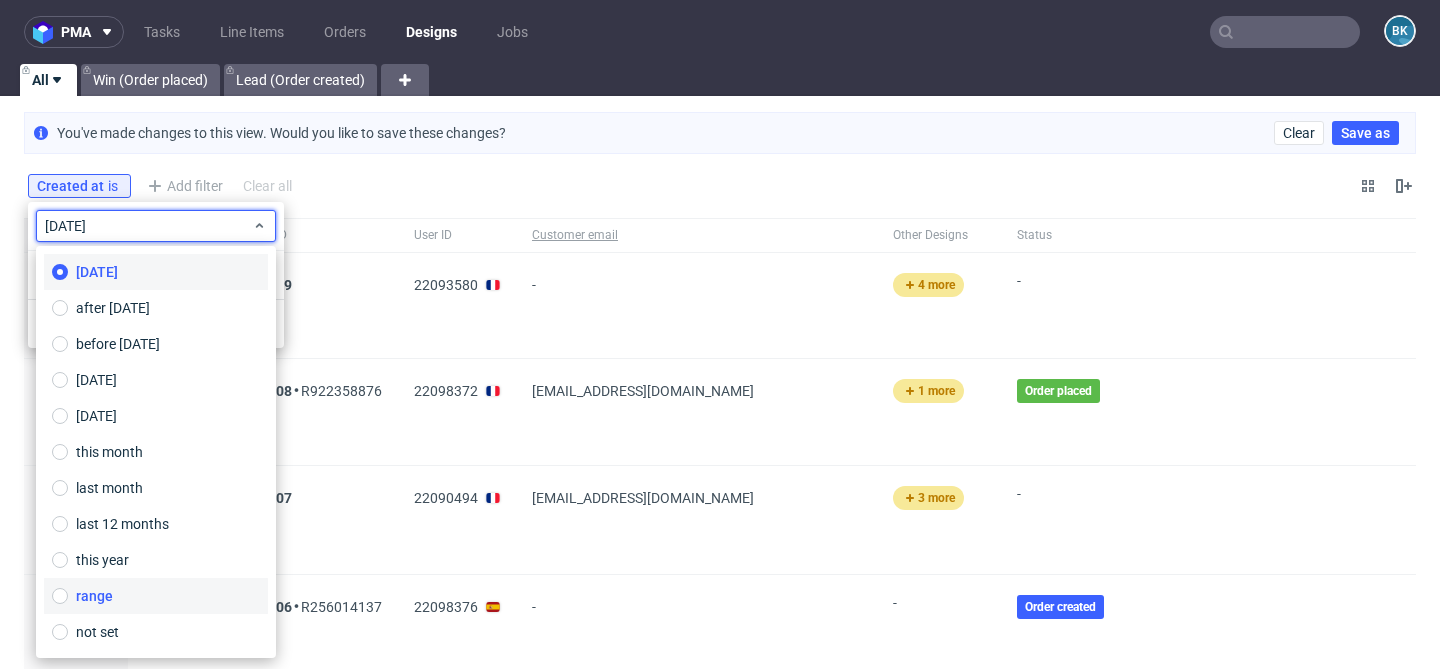 click on "range" at bounding box center (156, 596) 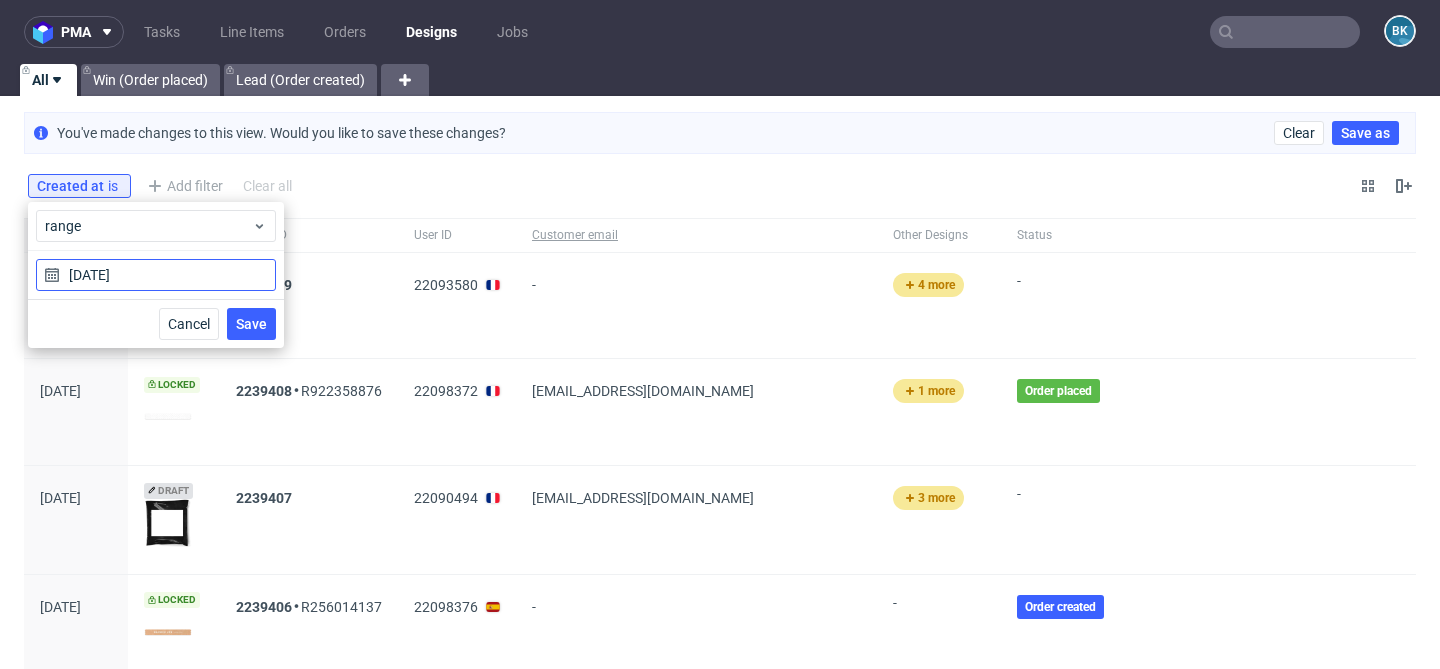 click on "18/07/2025" at bounding box center [156, 275] 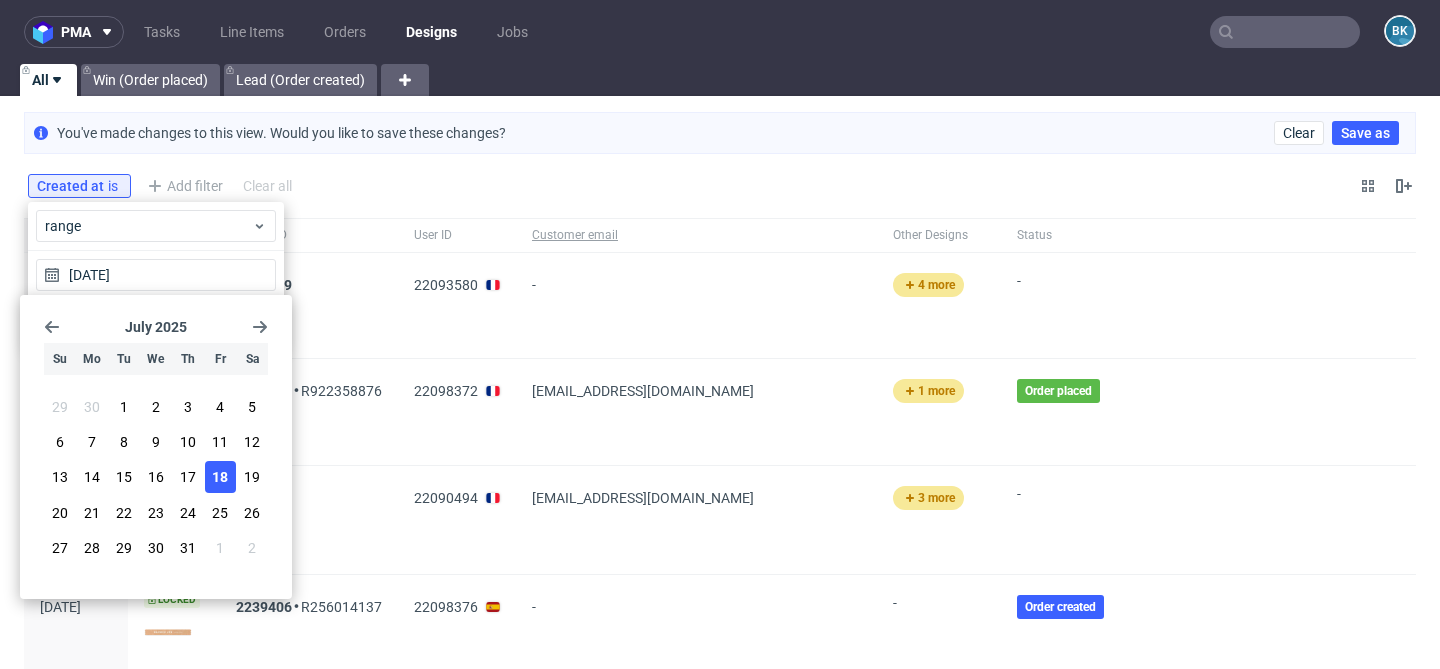 click 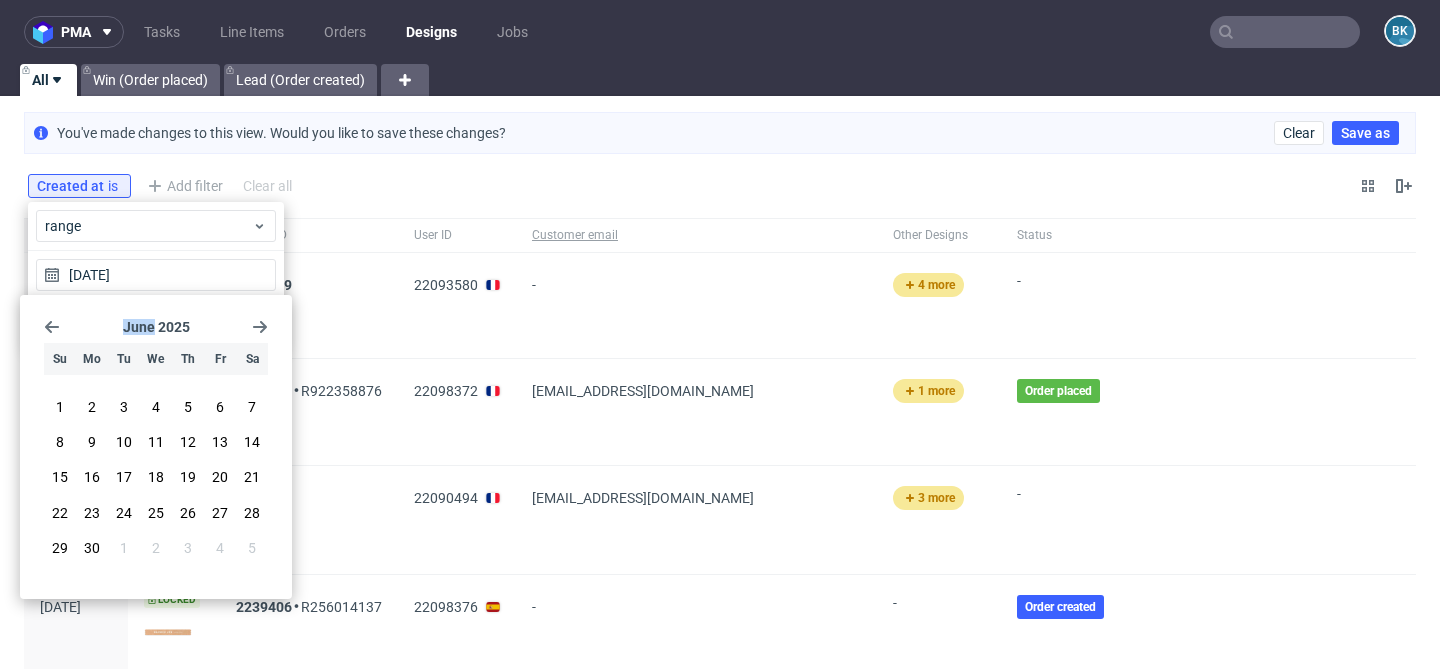 click 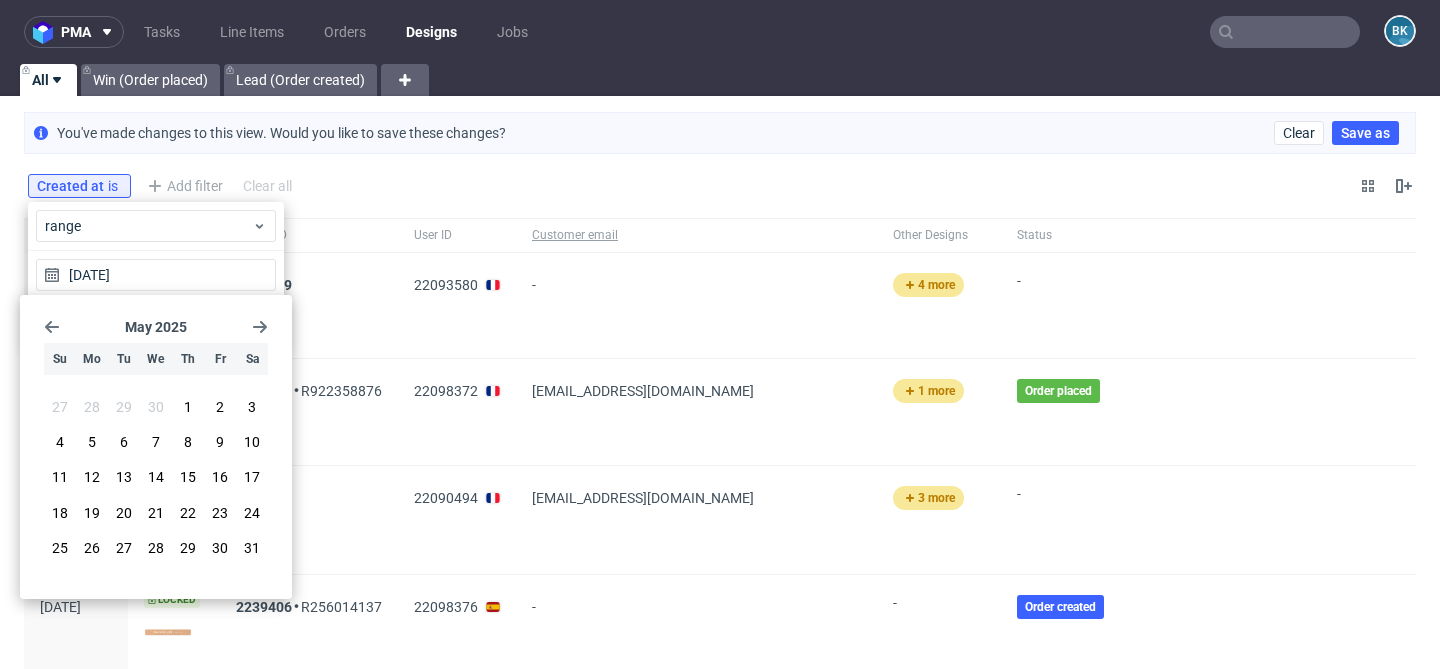 click 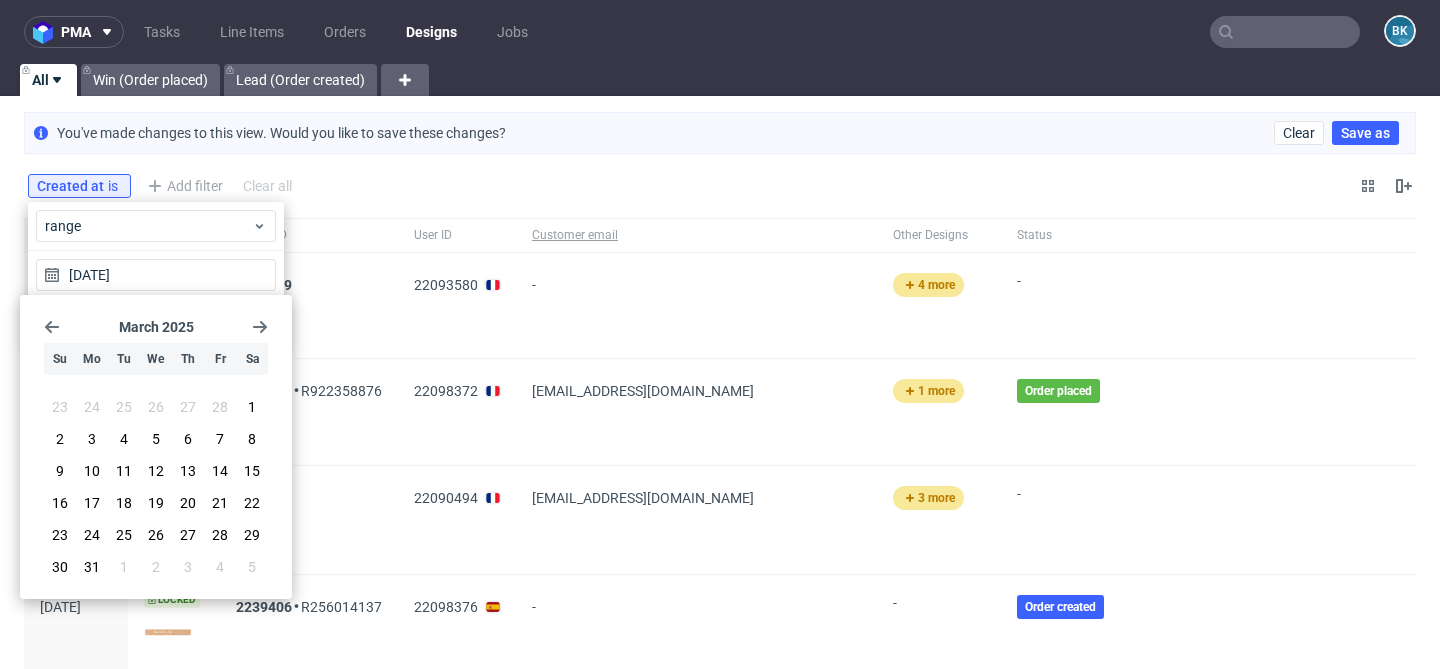 click 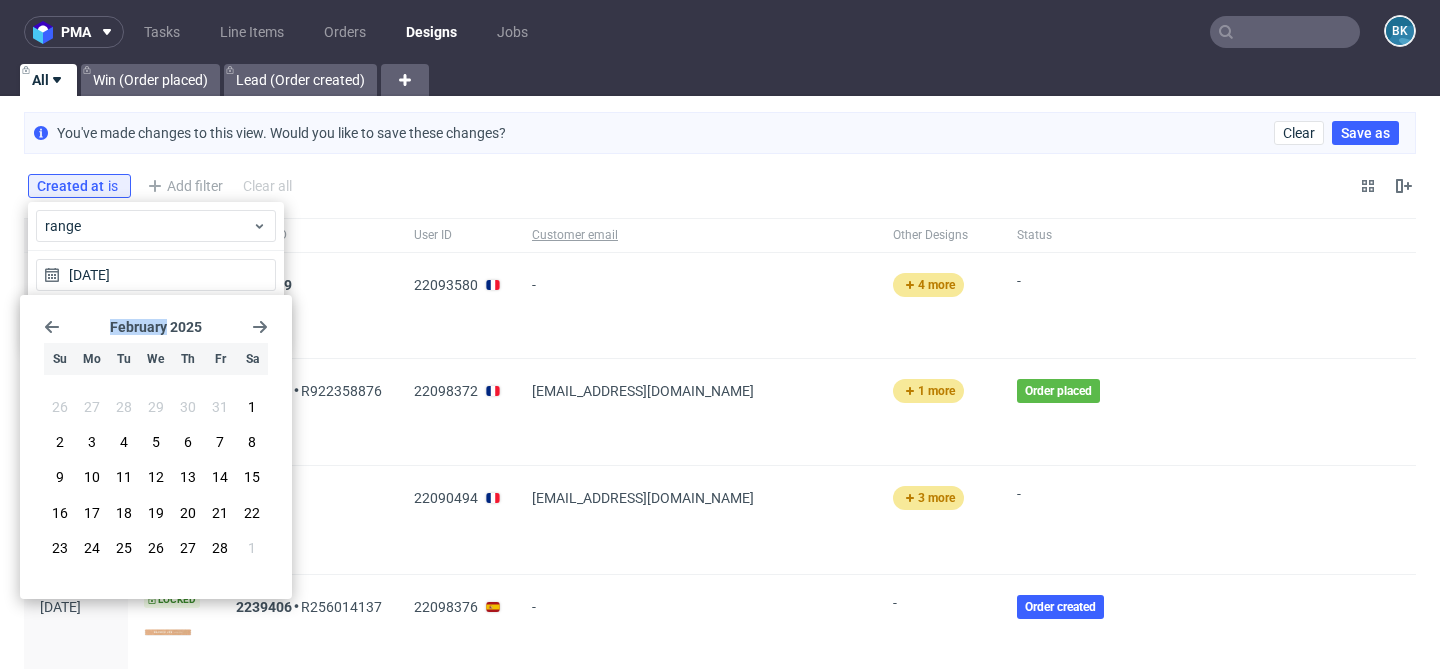 click 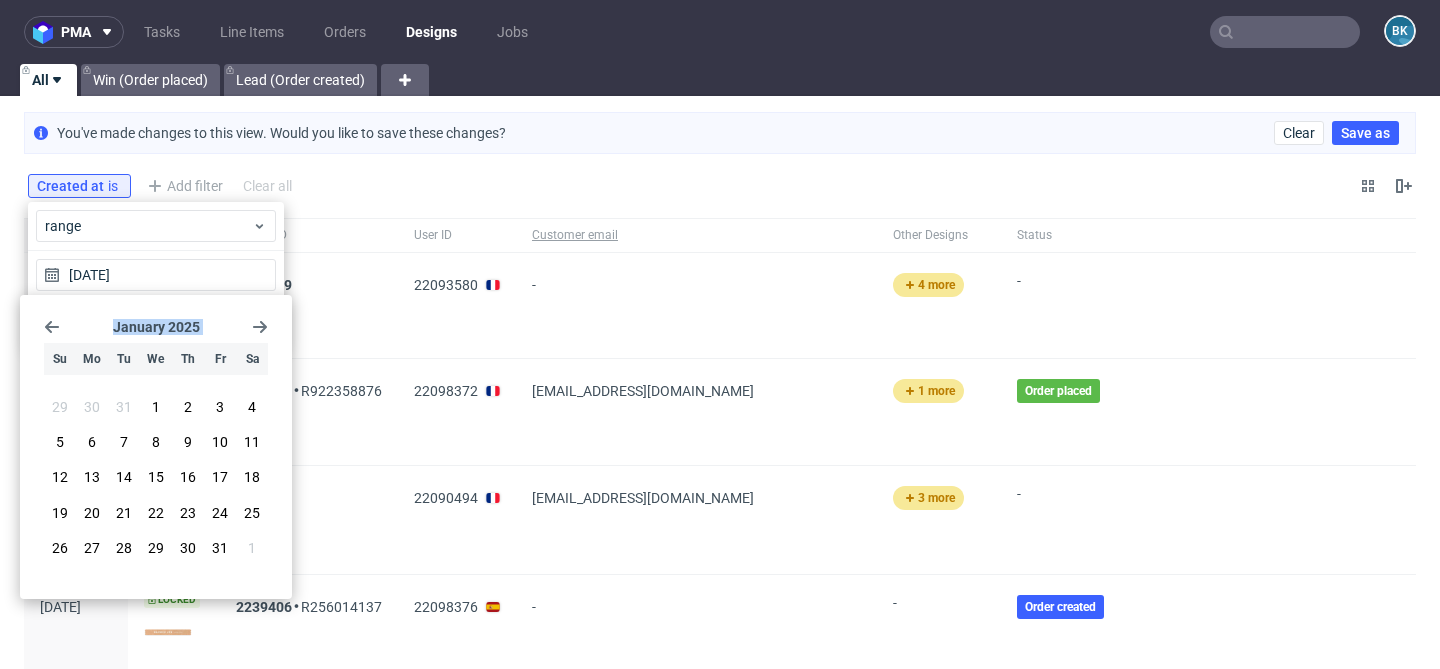 click 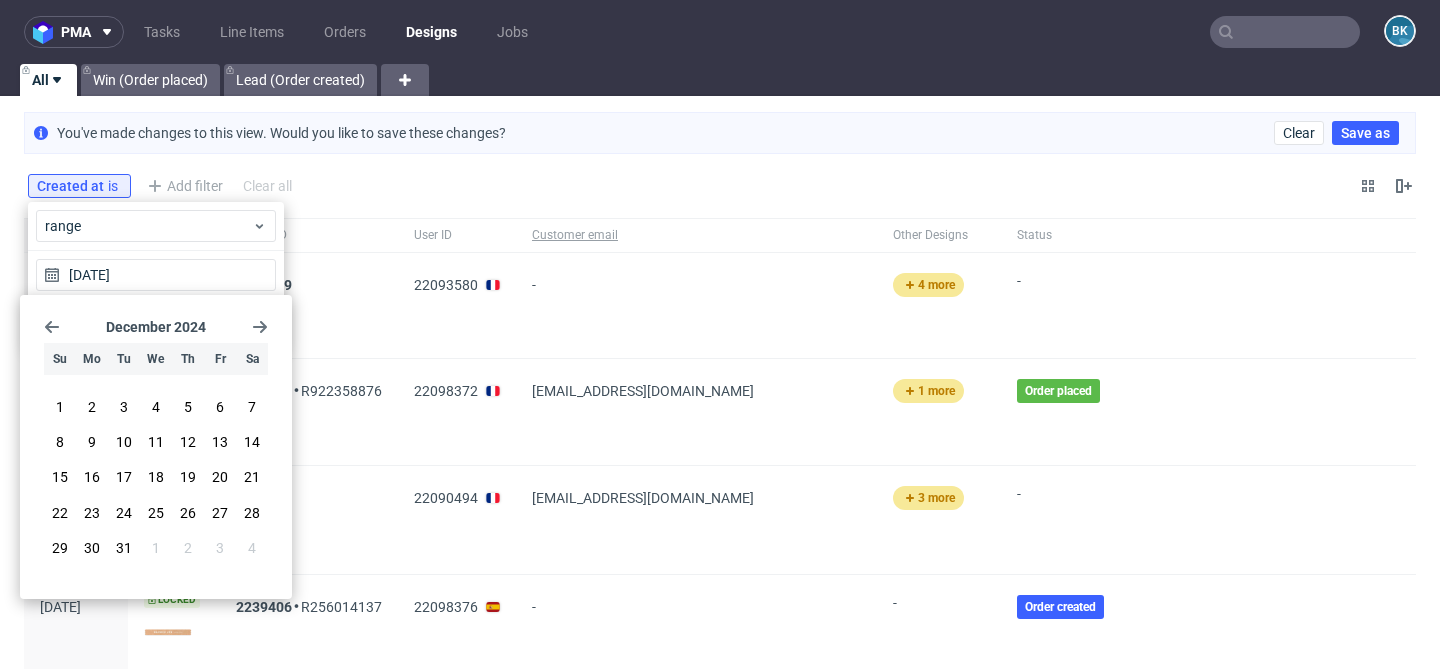 click 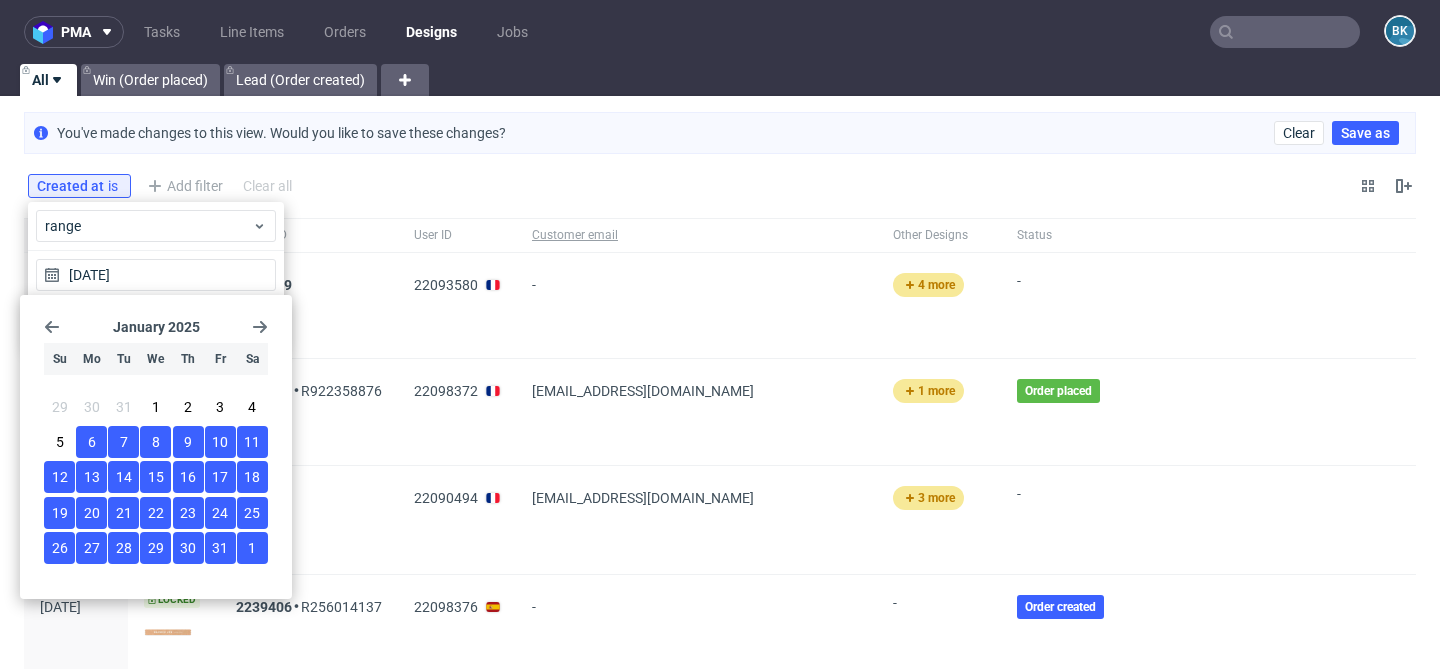 click on "6" at bounding box center [91, 442] 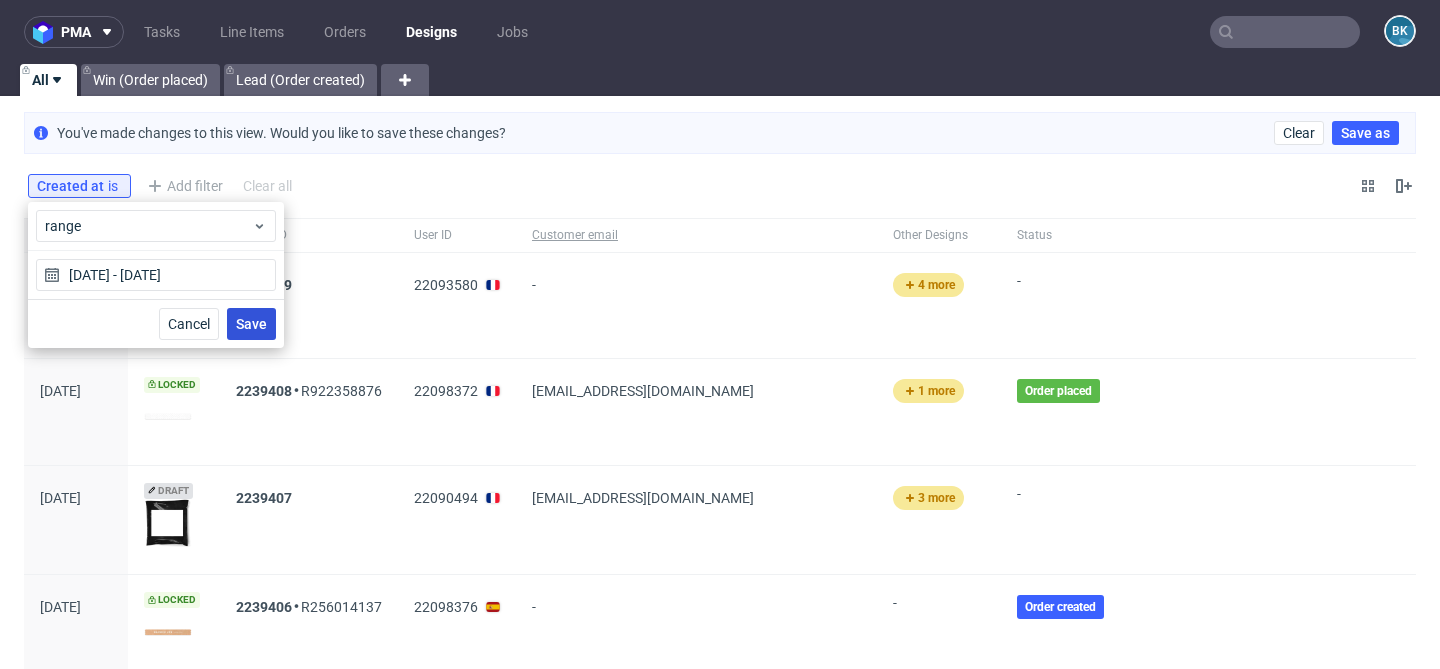 click on "Save" at bounding box center (251, 324) 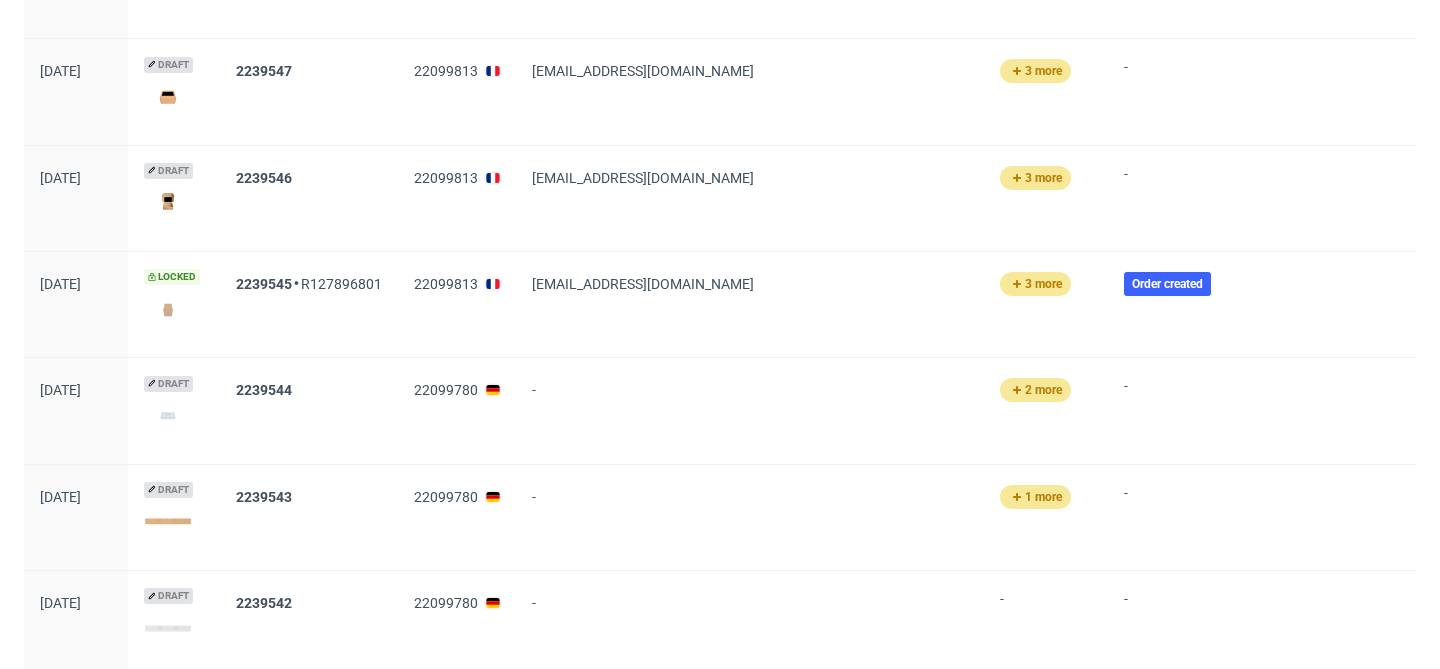 scroll, scrollTop: 12510, scrollLeft: 0, axis: vertical 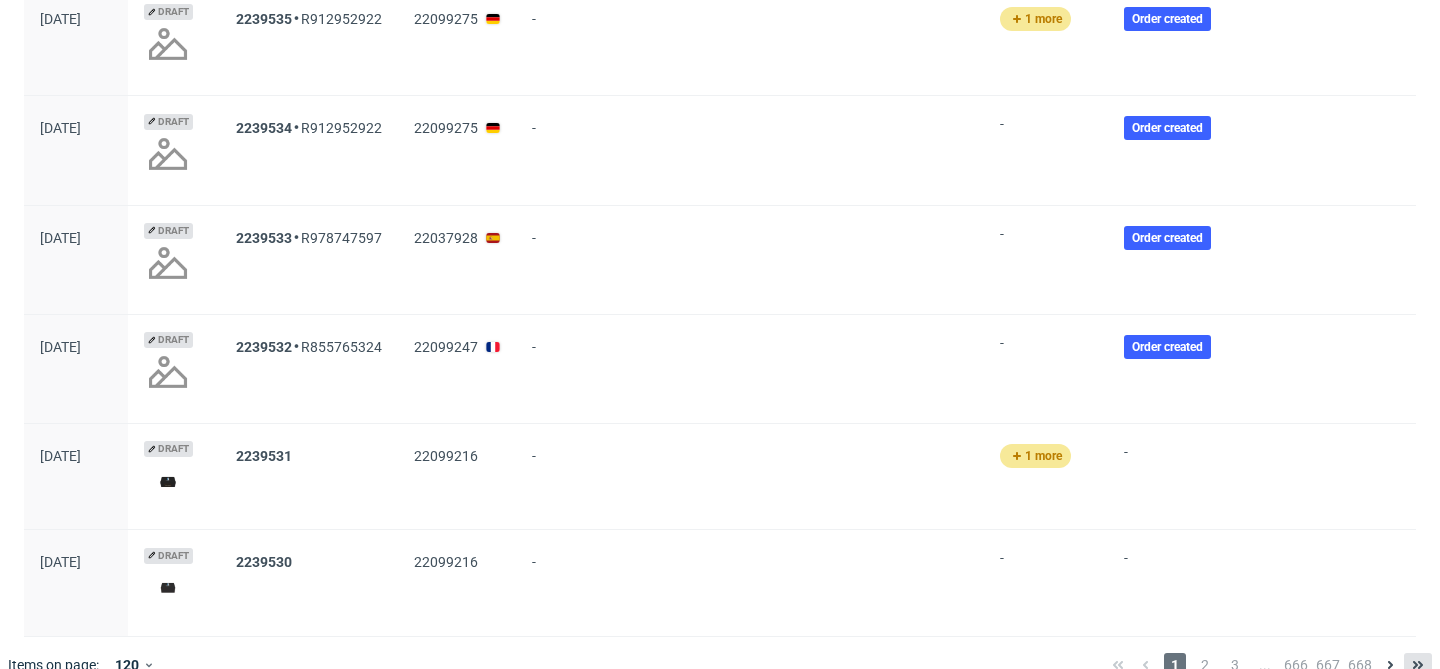 click 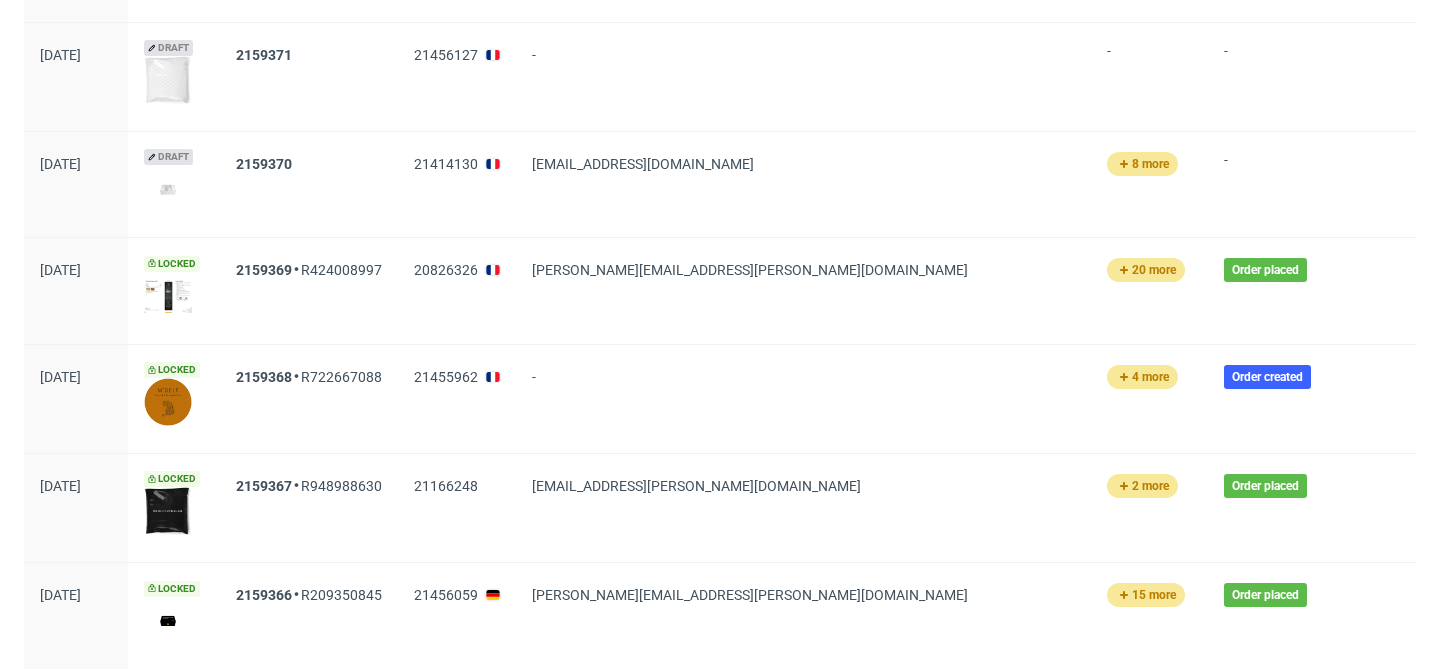 scroll, scrollTop: 4493, scrollLeft: 0, axis: vertical 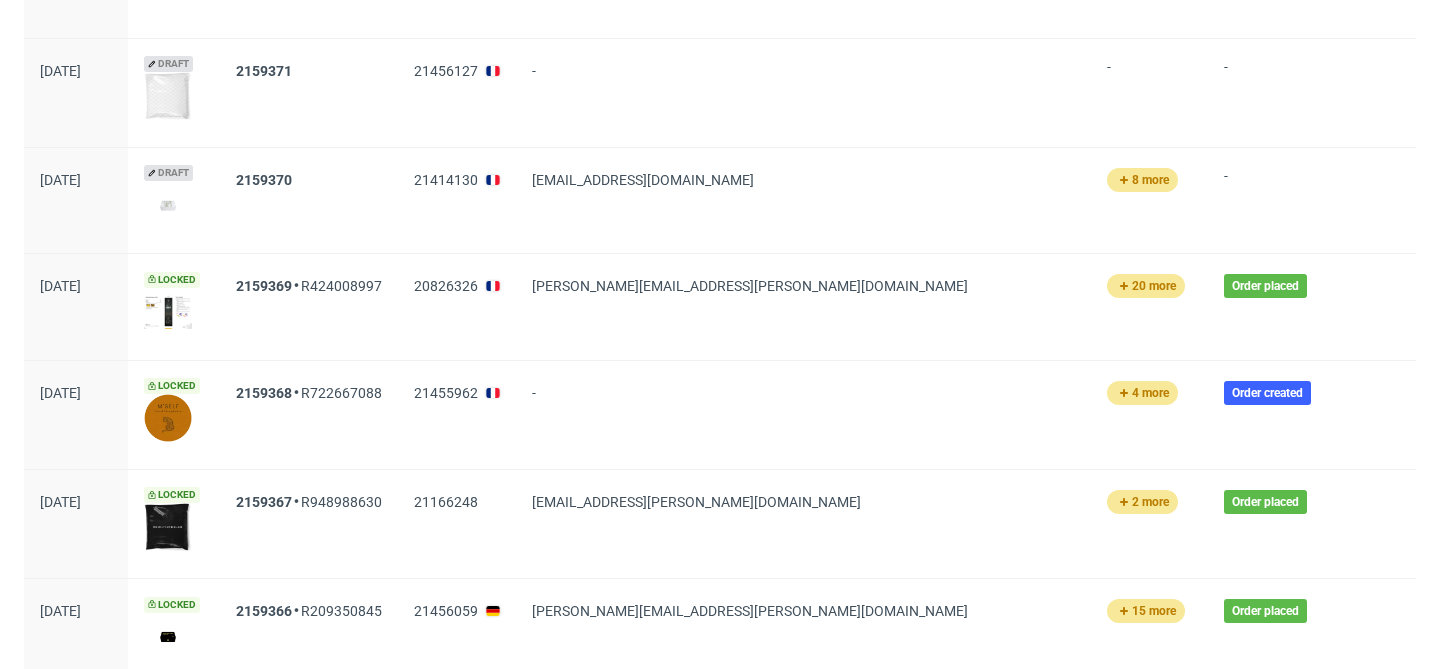 click at bounding box center (168, 312) 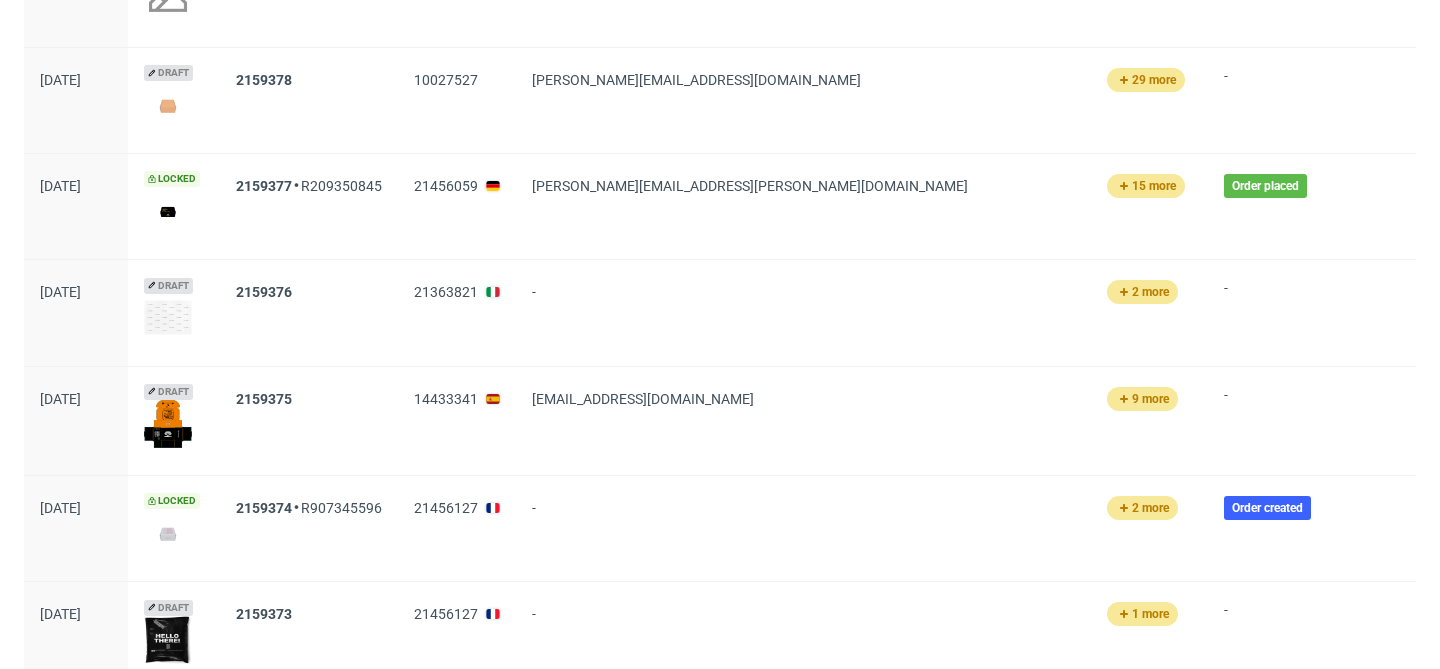 scroll, scrollTop: 3729, scrollLeft: 0, axis: vertical 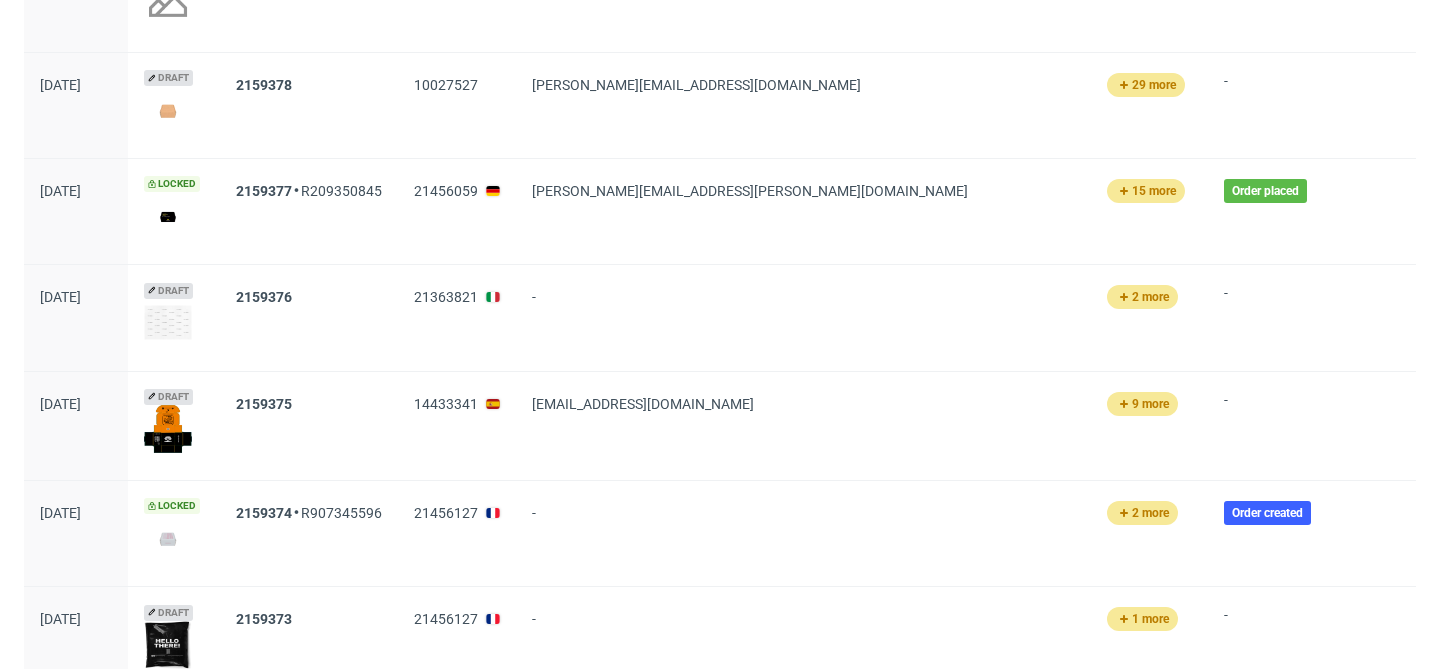 click at bounding box center (168, 322) 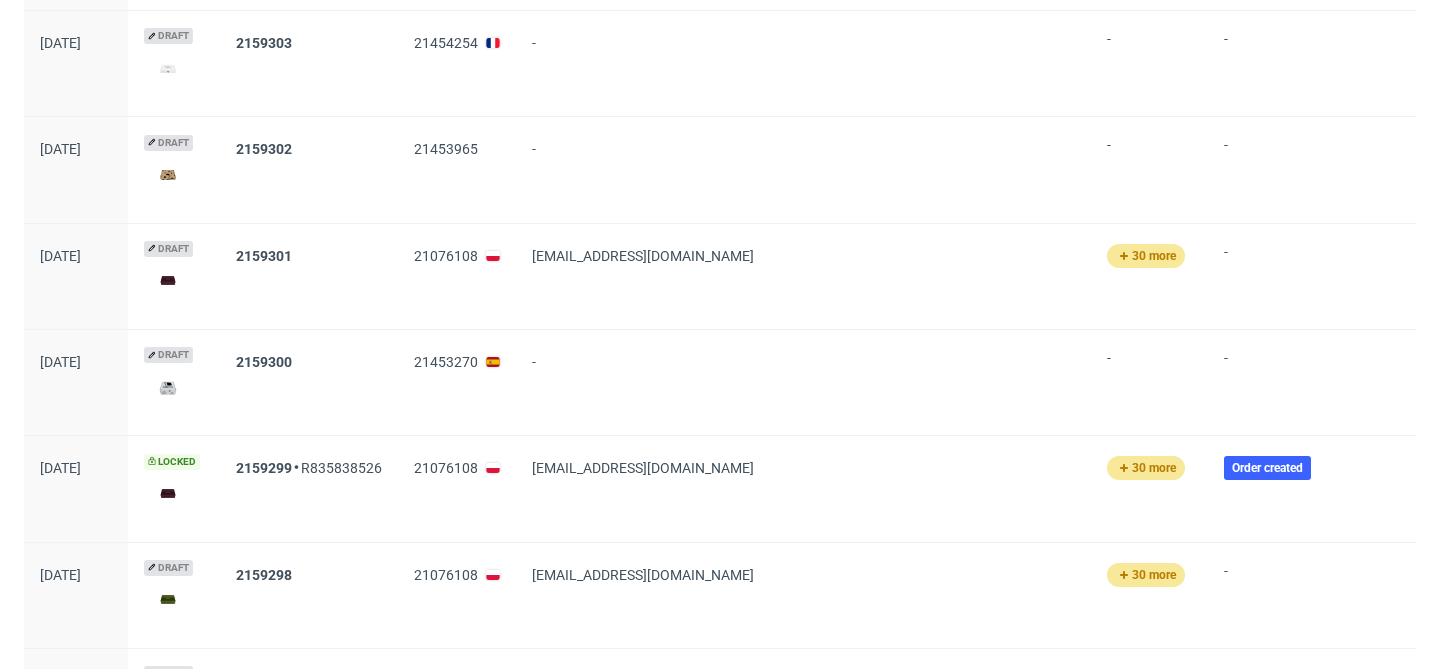 scroll, scrollTop: 11962, scrollLeft: 0, axis: vertical 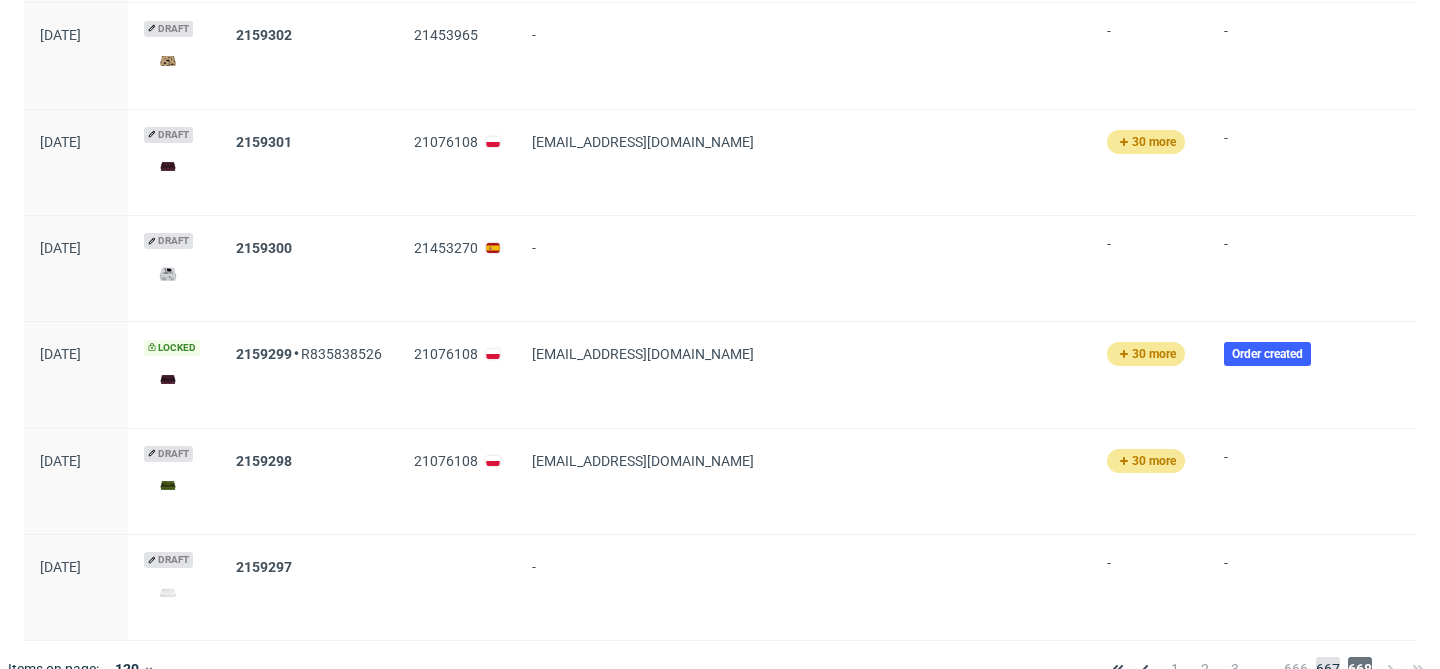click on "667" at bounding box center (1328, 669) 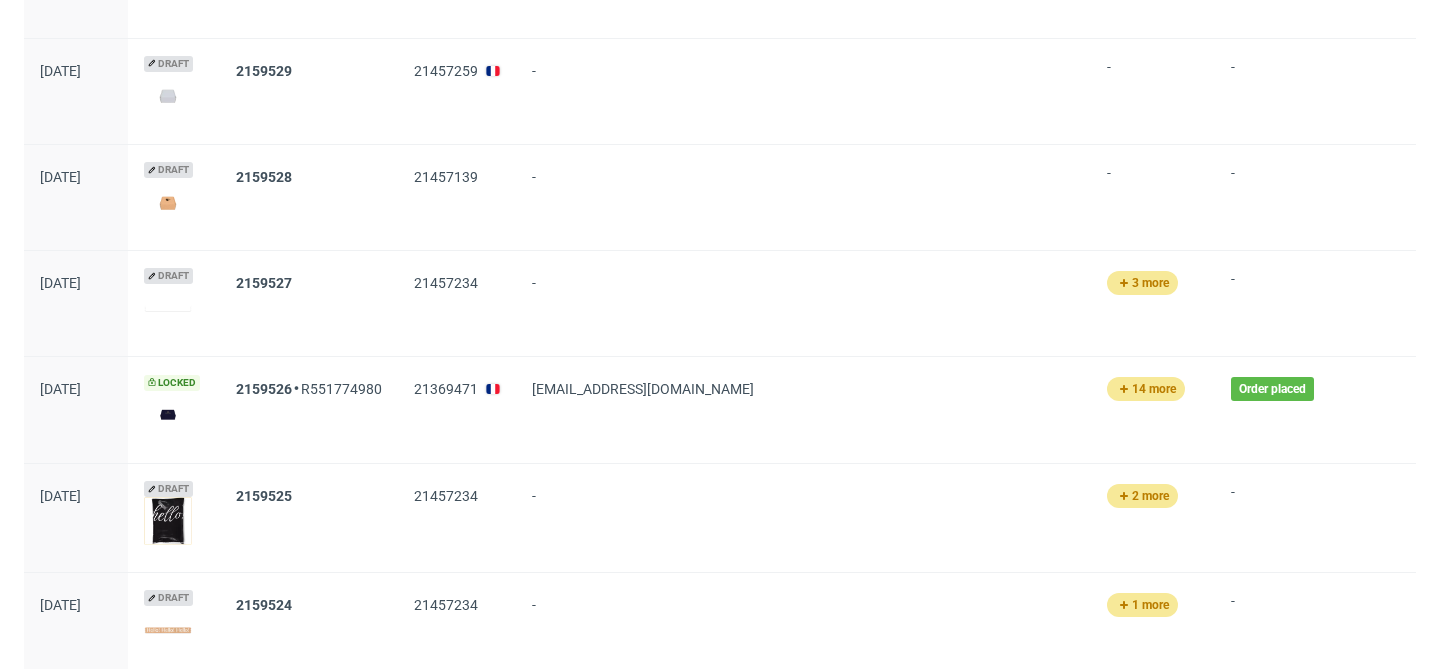 scroll, scrollTop: 428, scrollLeft: 0, axis: vertical 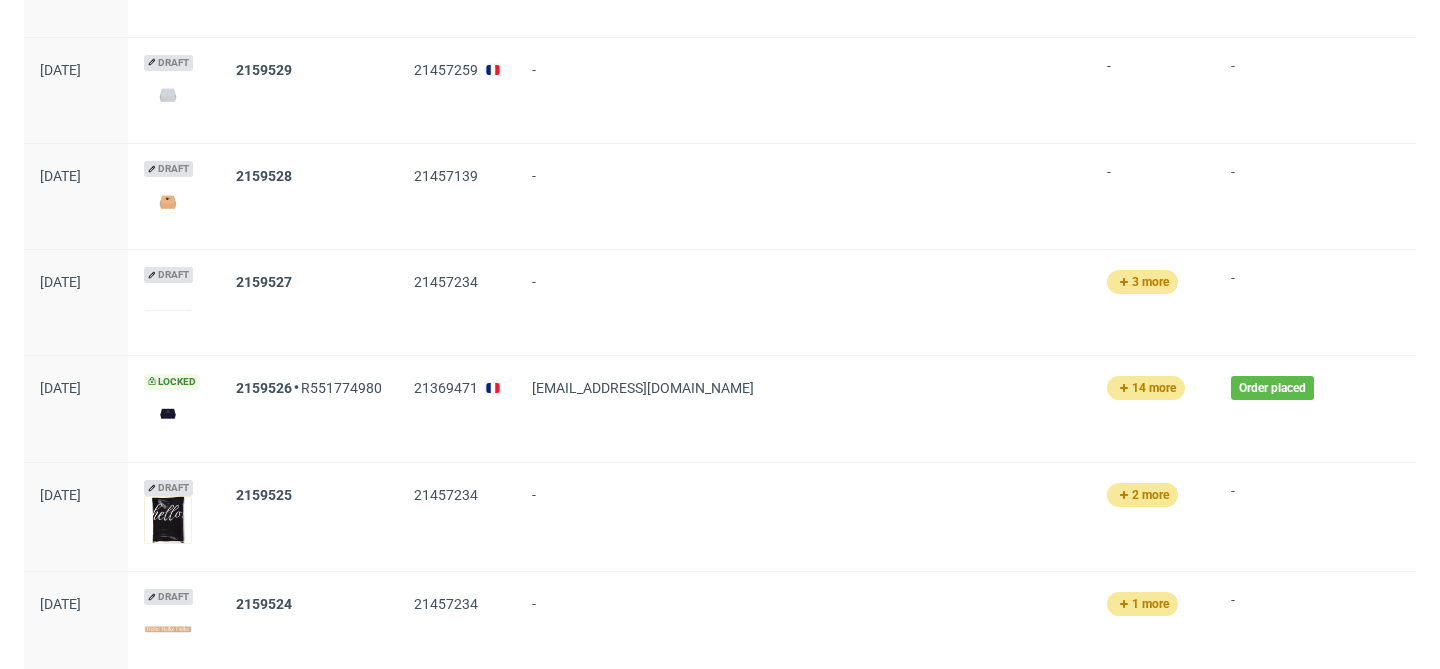 click at bounding box center (168, 307) 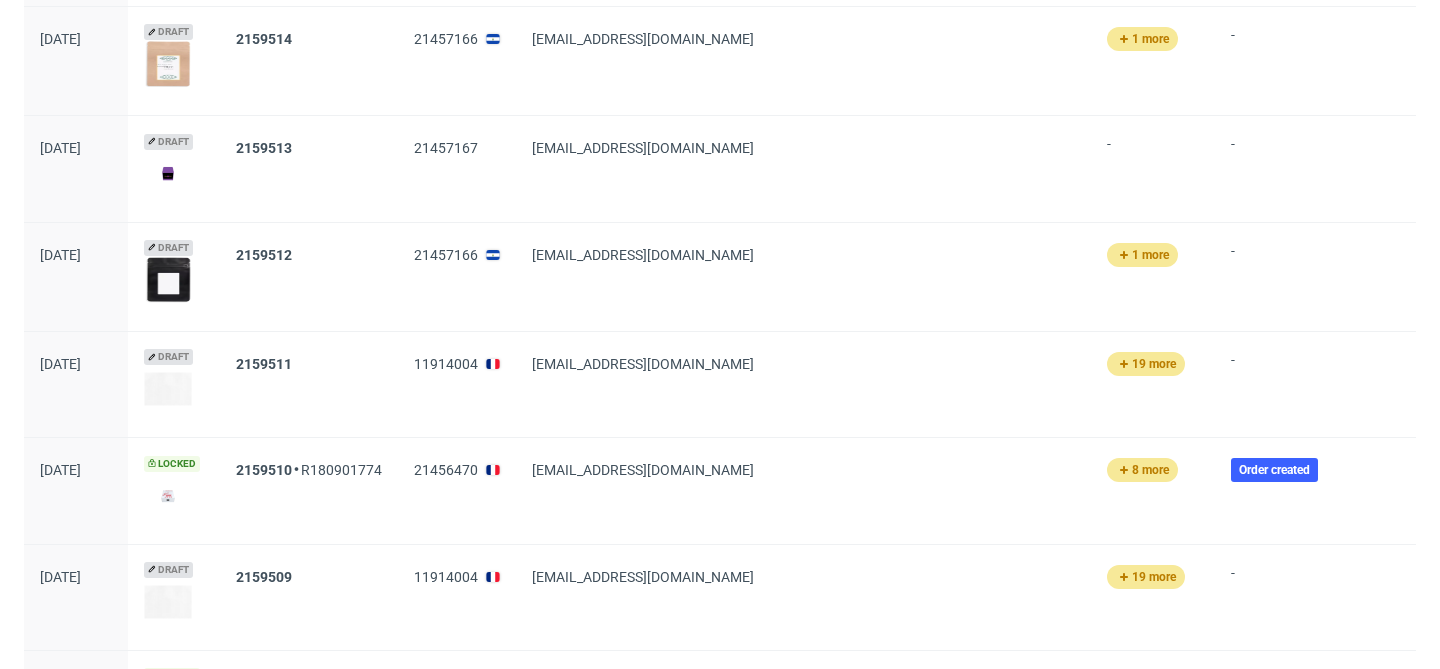 scroll, scrollTop: 2075, scrollLeft: 0, axis: vertical 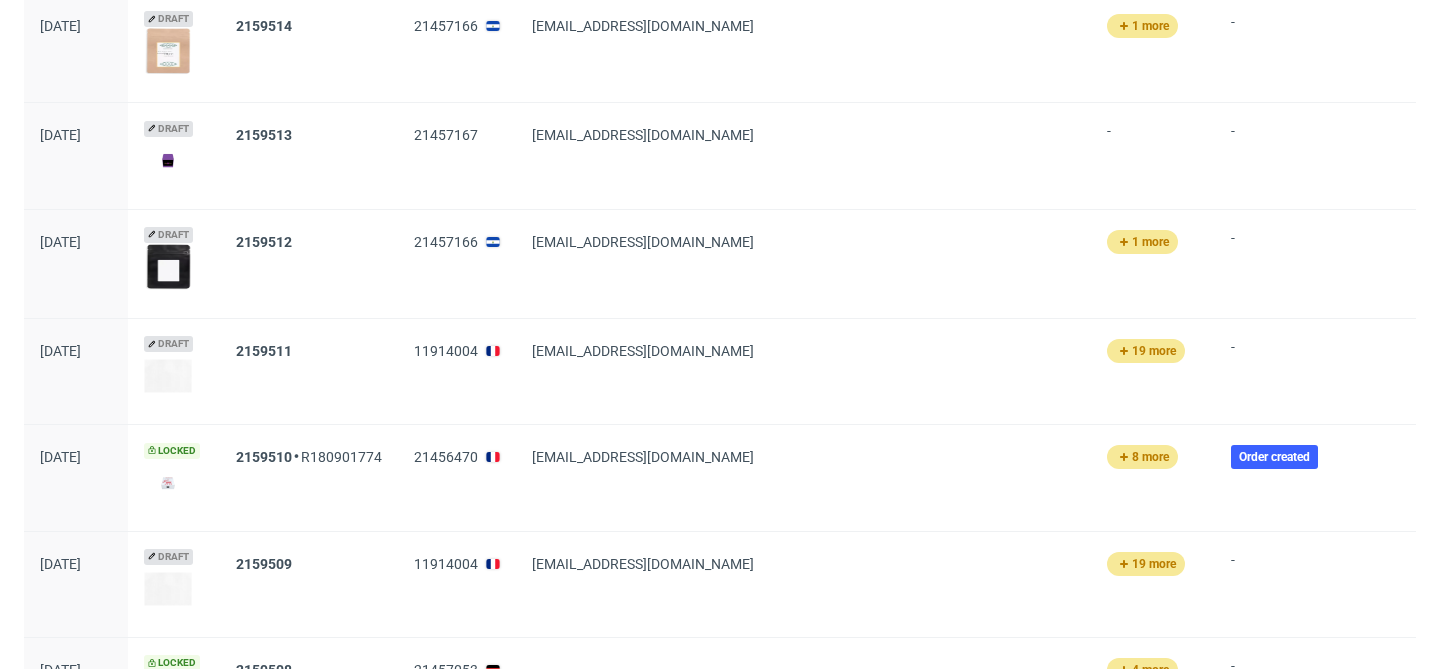 click at bounding box center (168, 376) 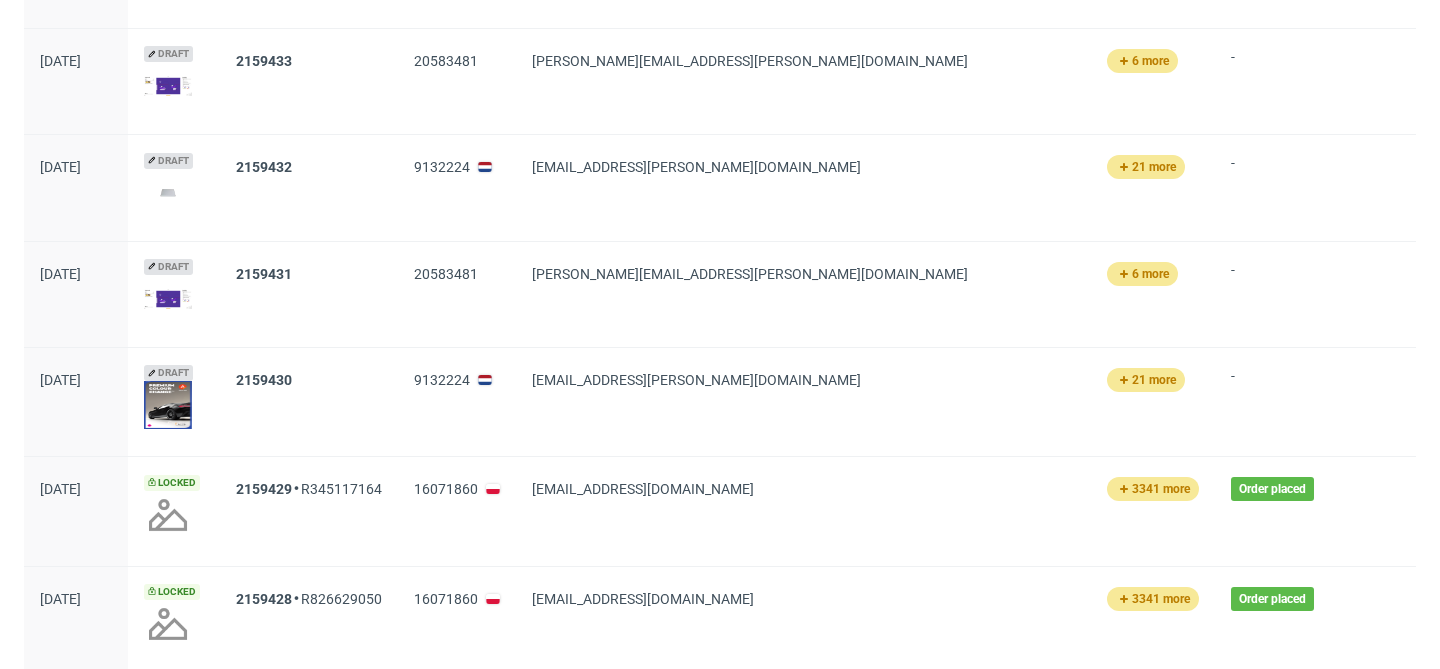 scroll, scrollTop: 10734, scrollLeft: 0, axis: vertical 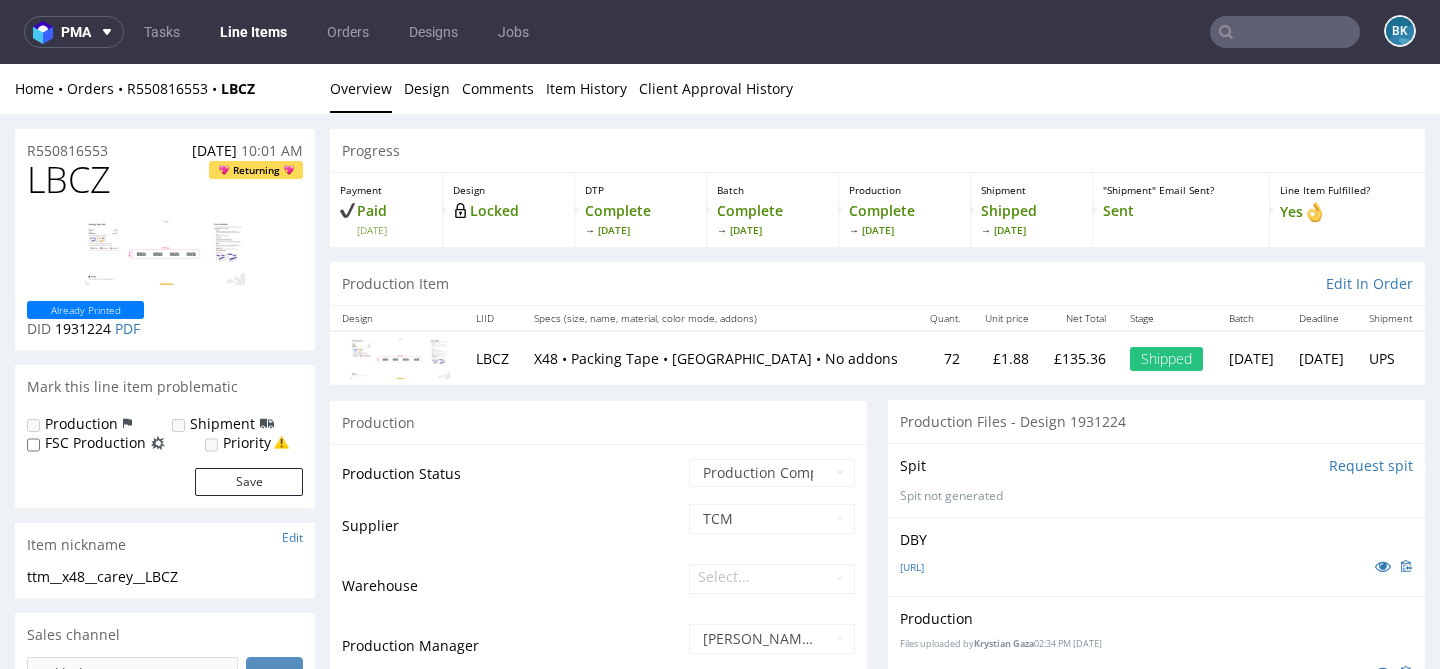 click at bounding box center [165, 252] 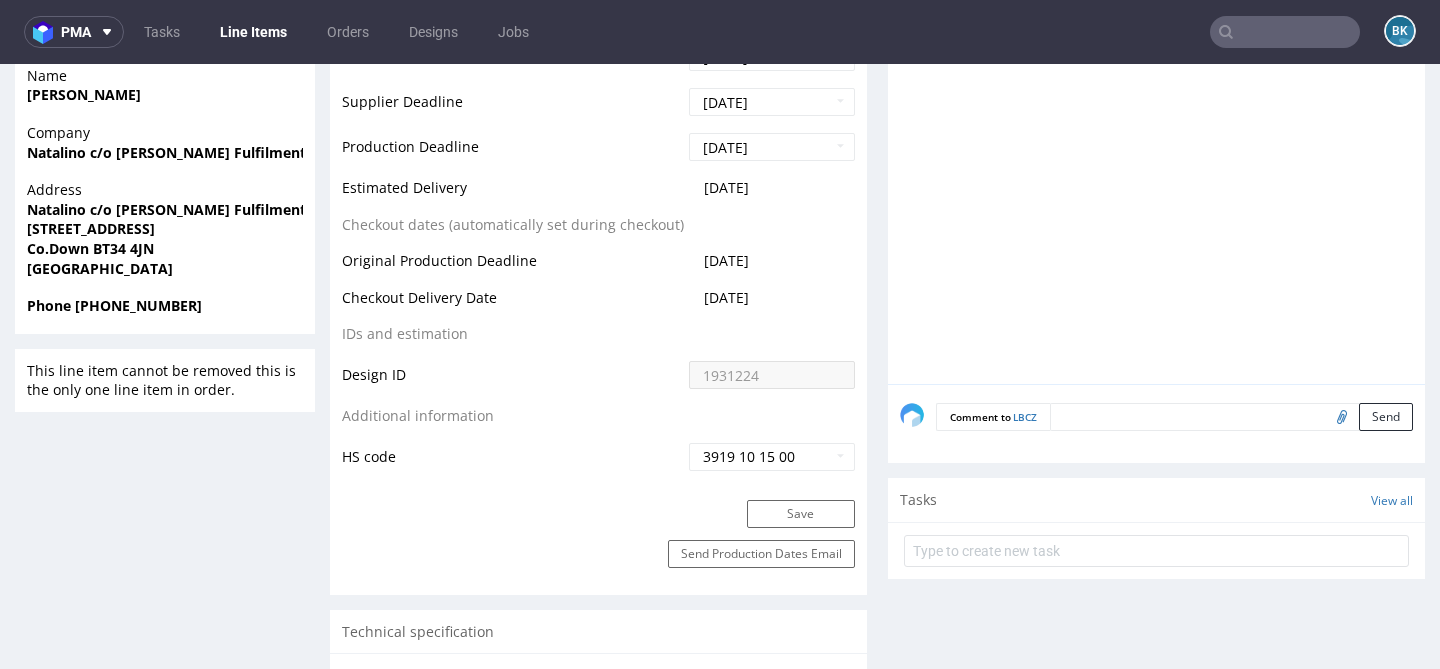 scroll, scrollTop: 0, scrollLeft: 0, axis: both 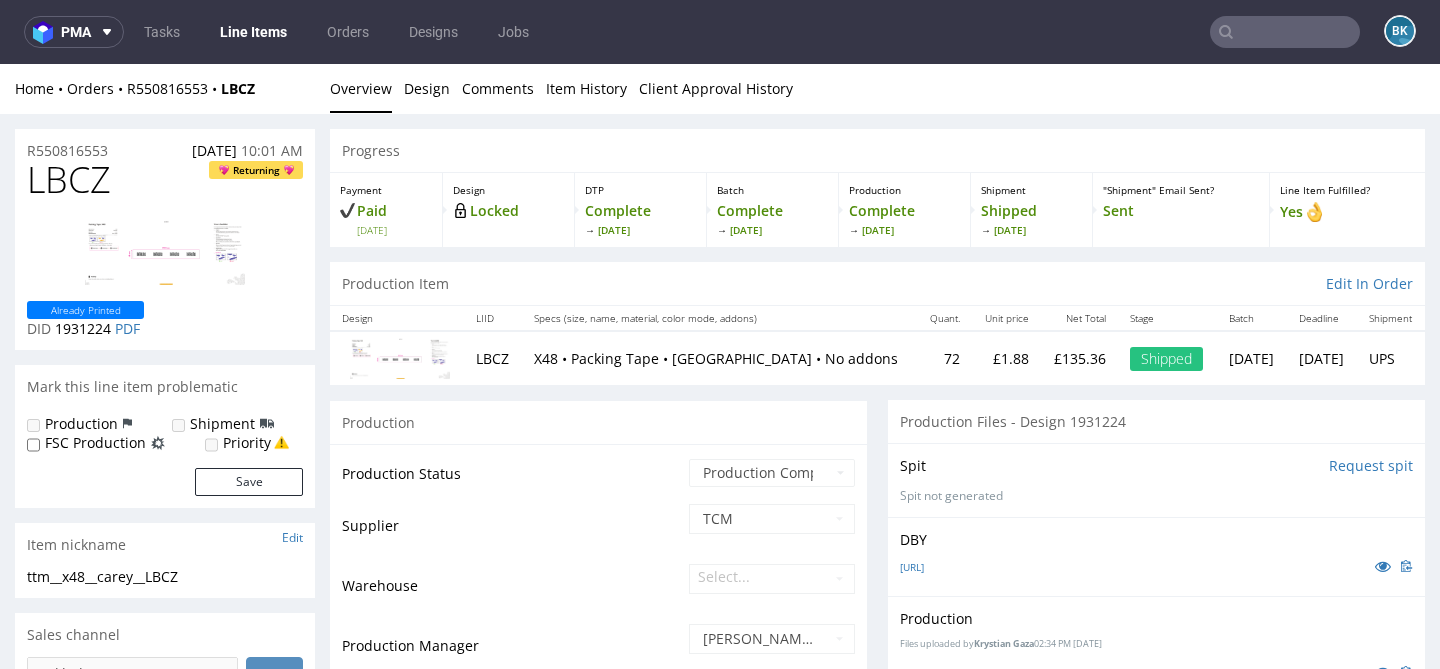 click at bounding box center [400, 358] 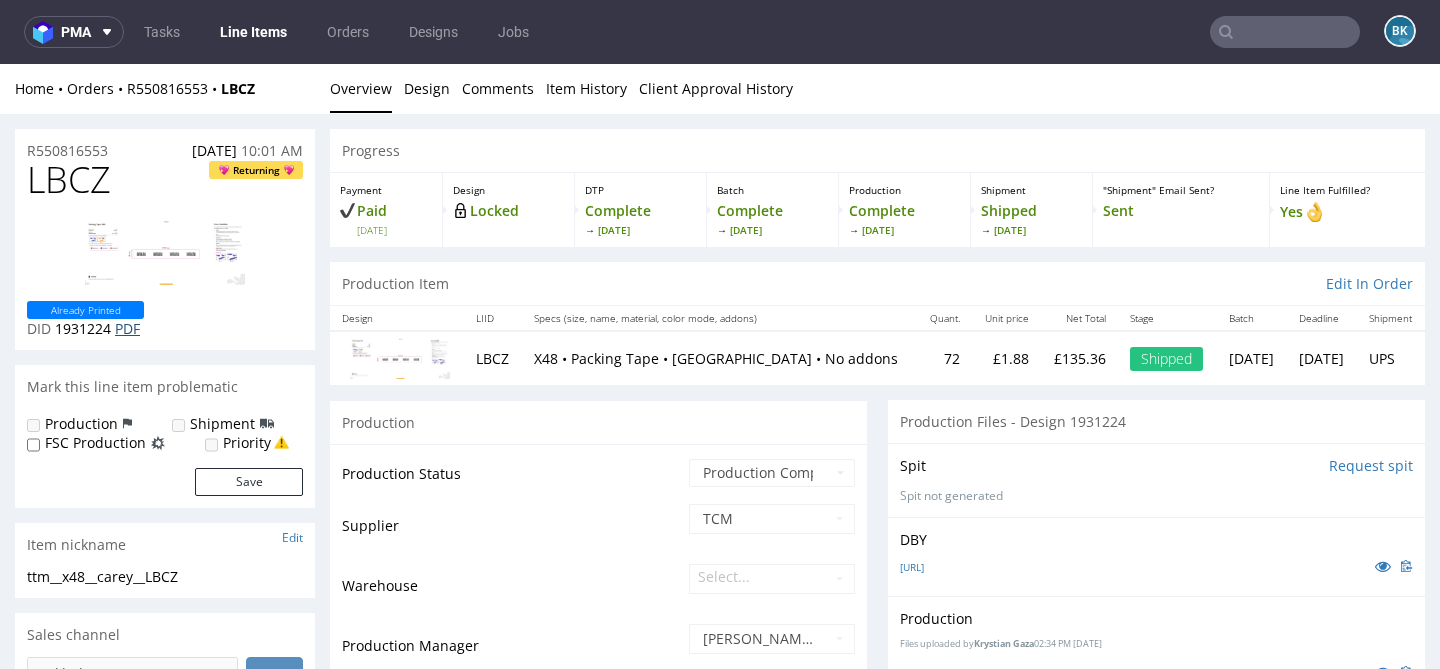 click on "PDF" at bounding box center [127, 328] 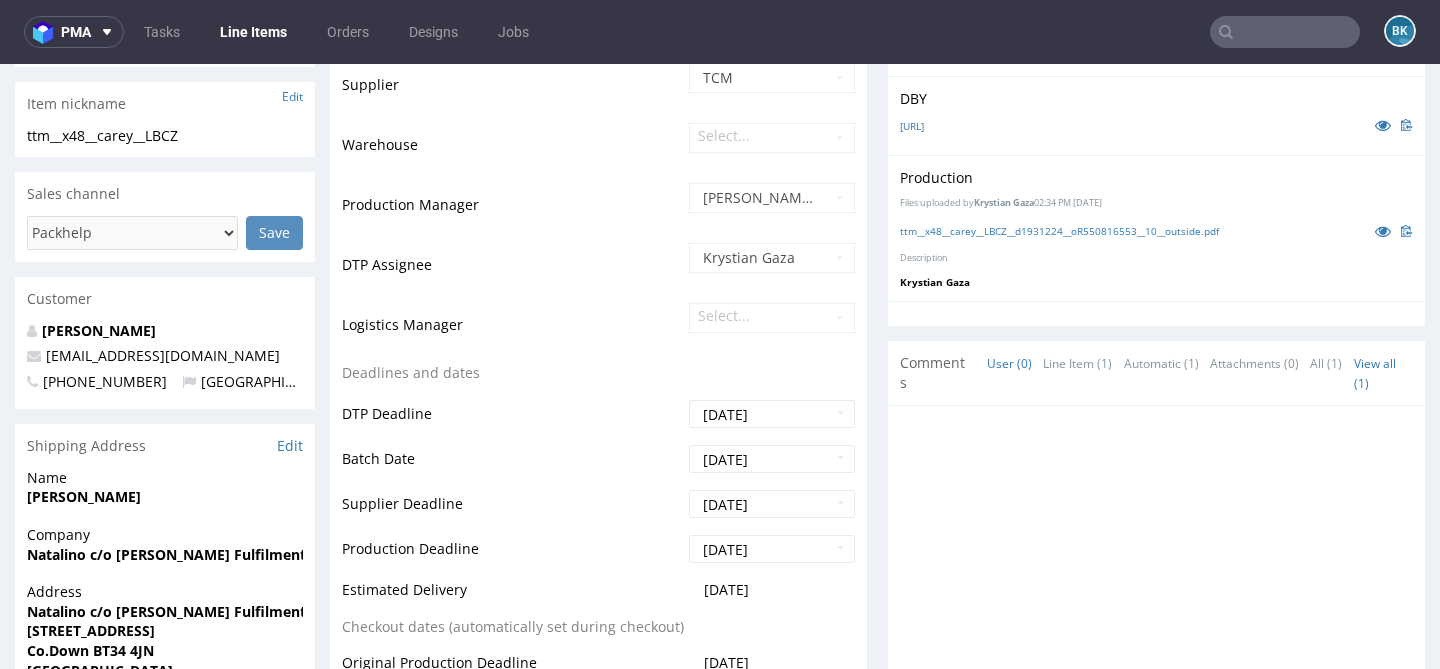 scroll, scrollTop: 0, scrollLeft: 0, axis: both 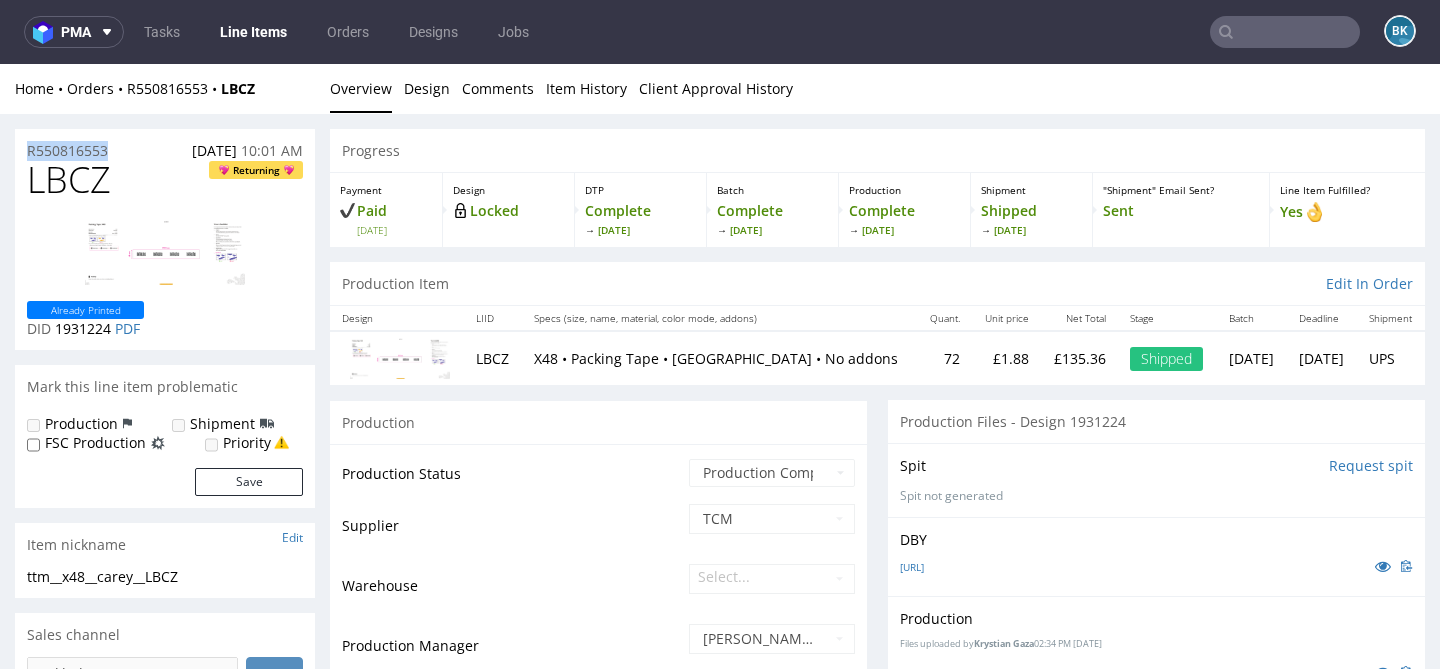 drag, startPoint x: 118, startPoint y: 149, endPoint x: 7, endPoint y: 149, distance: 111 